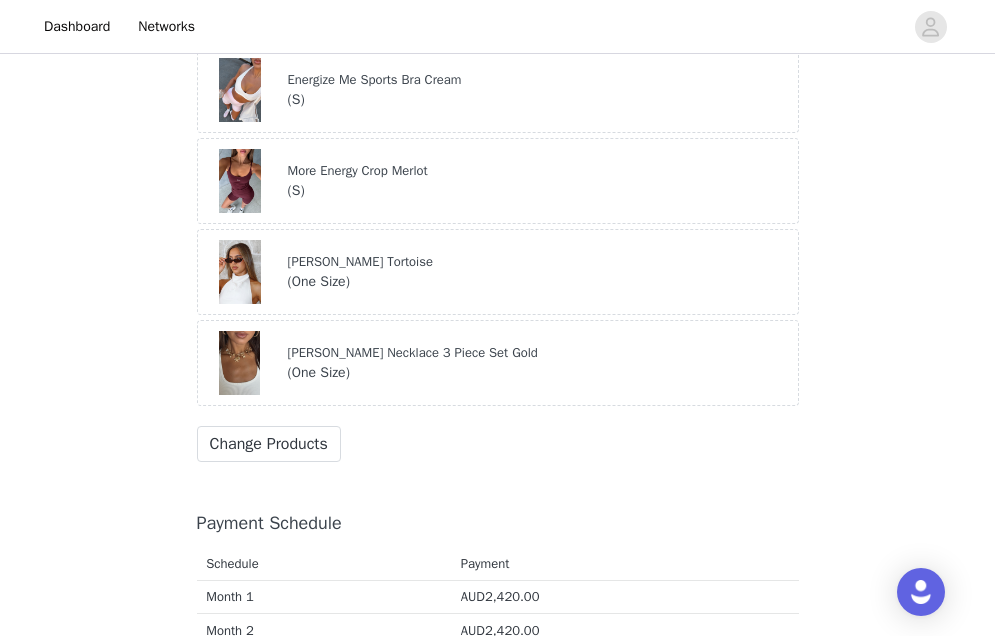 scroll, scrollTop: 2635, scrollLeft: 0, axis: vertical 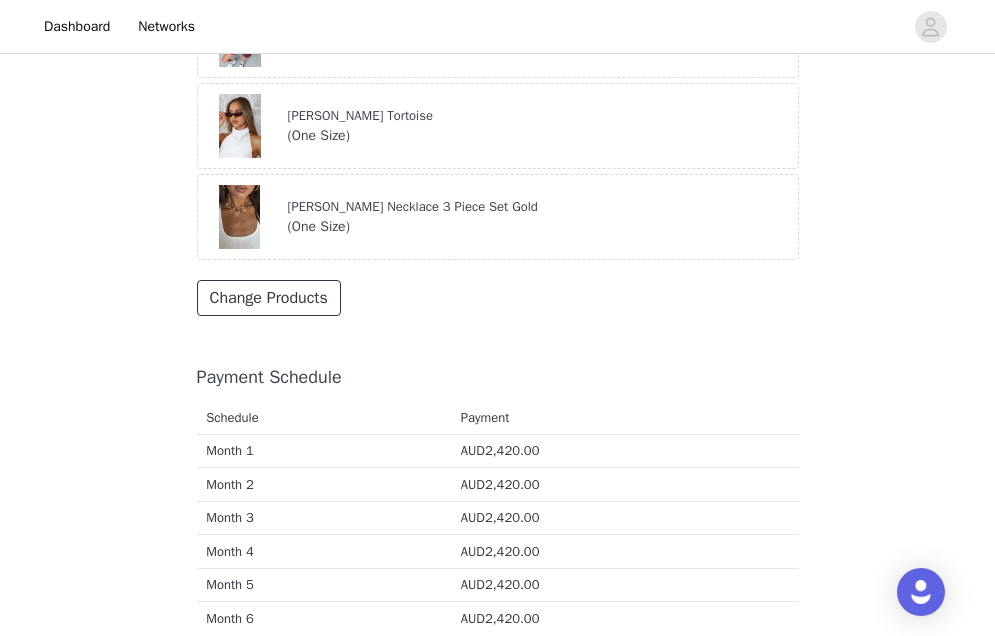 click on "Change Products" at bounding box center [269, 298] 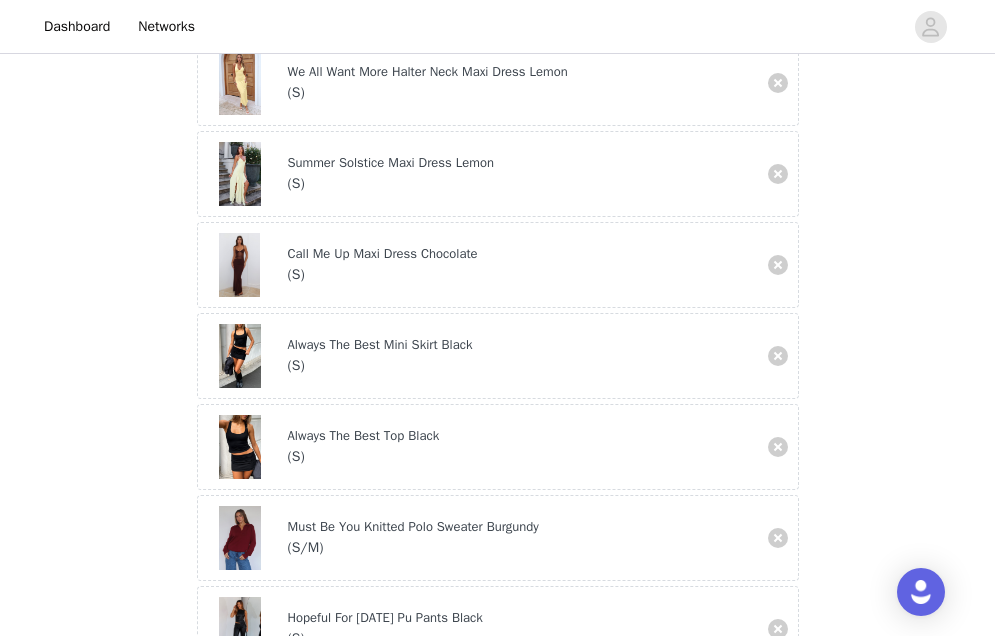 scroll, scrollTop: 679, scrollLeft: 0, axis: vertical 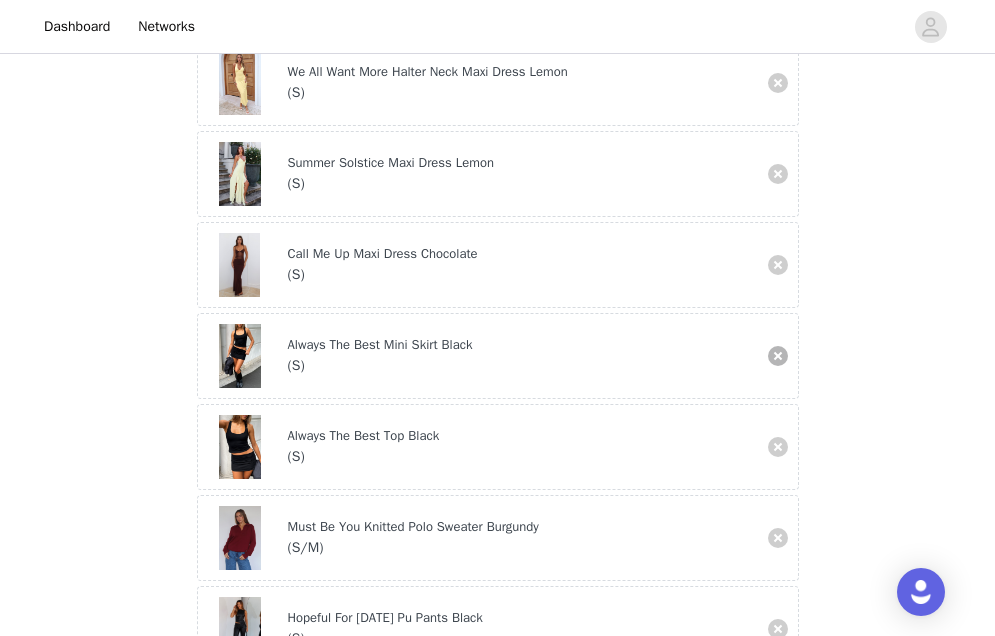 click at bounding box center (778, 356) 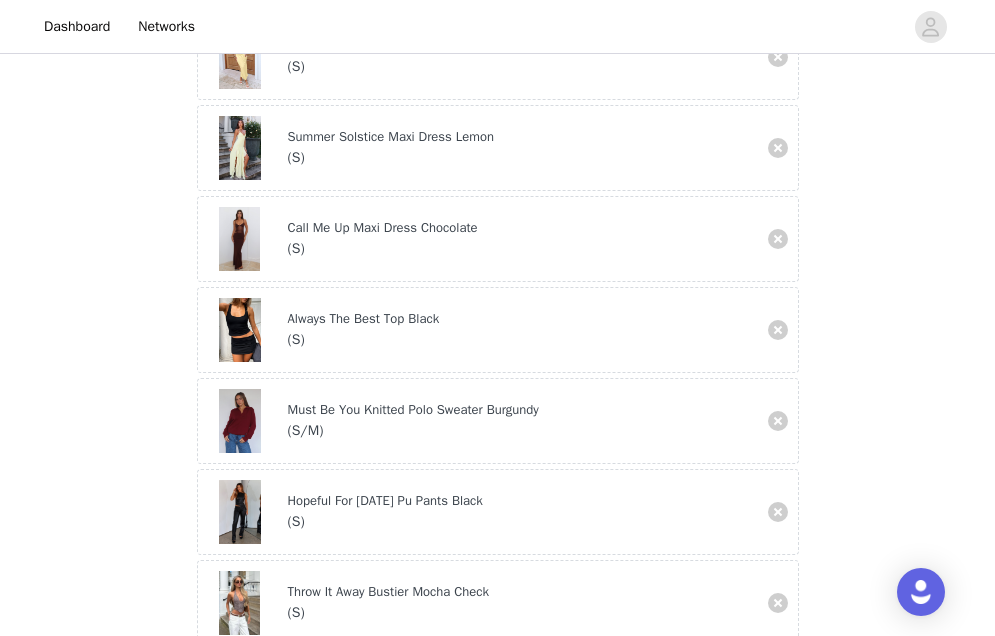 scroll, scrollTop: 762, scrollLeft: 0, axis: vertical 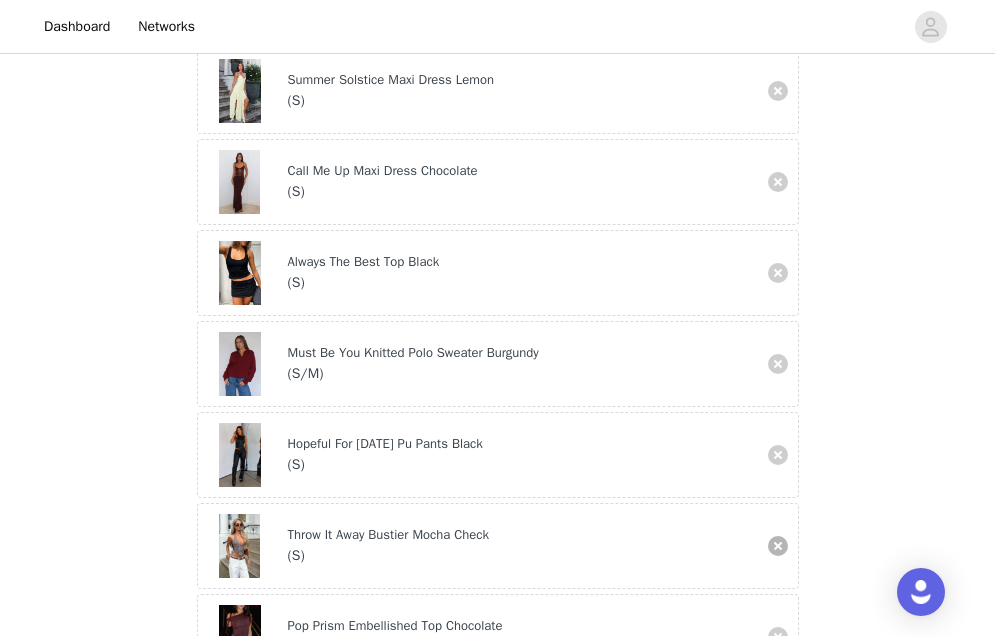 click at bounding box center [778, 546] 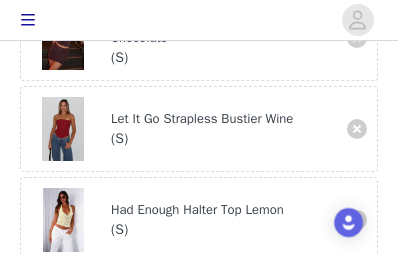 scroll, scrollTop: 1455, scrollLeft: 0, axis: vertical 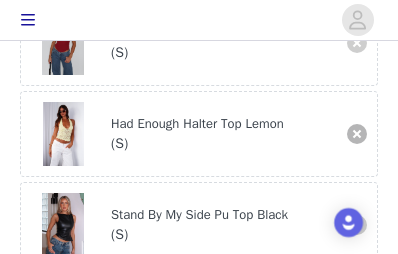click at bounding box center (357, 134) 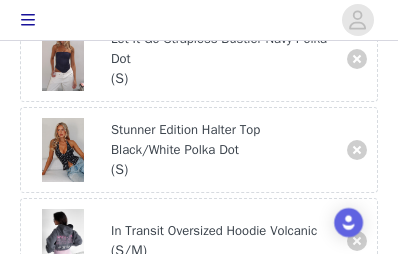 scroll, scrollTop: 1684, scrollLeft: 0, axis: vertical 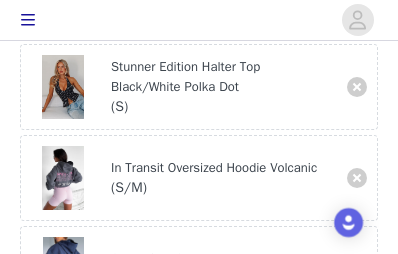 click on "Let It Go Strapless Bustier Navy Polka Dot
(
S
)" at bounding box center (199, -4) 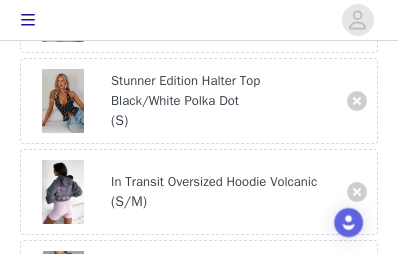 scroll, scrollTop: 1620, scrollLeft: 0, axis: vertical 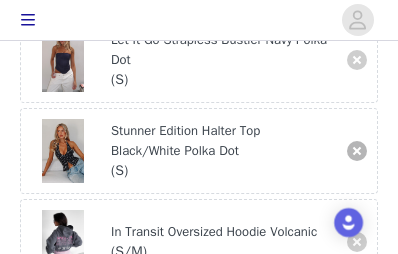 click at bounding box center [357, 151] 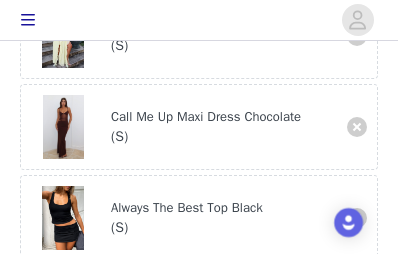 scroll, scrollTop: 820, scrollLeft: 0, axis: vertical 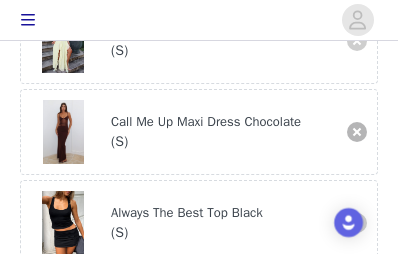 click at bounding box center (357, 132) 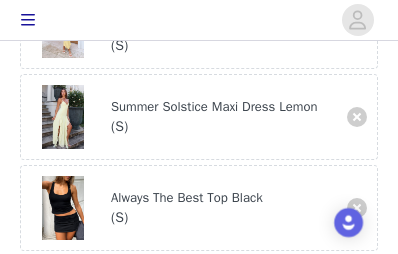 scroll, scrollTop: 723, scrollLeft: 0, axis: vertical 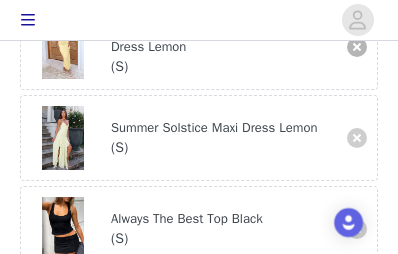 click at bounding box center [357, 47] 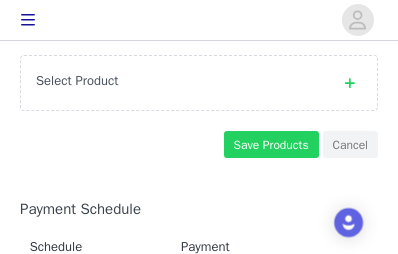 scroll, scrollTop: 2327, scrollLeft: 0, axis: vertical 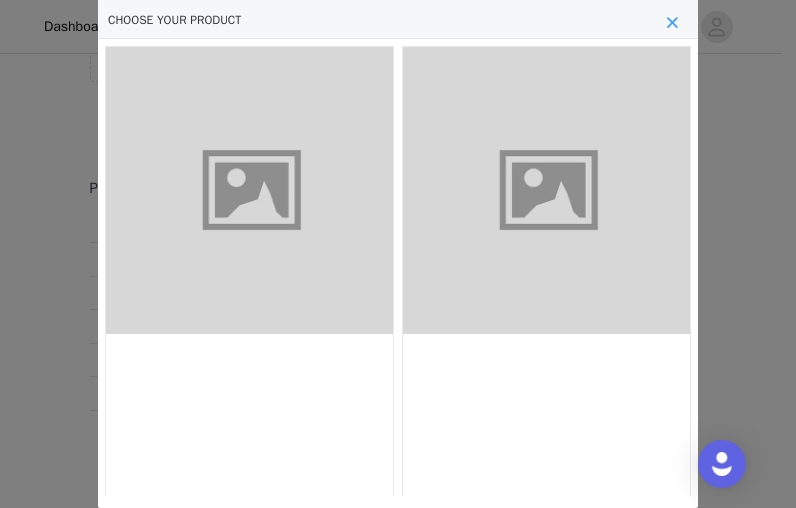 click at bounding box center (672, 23) 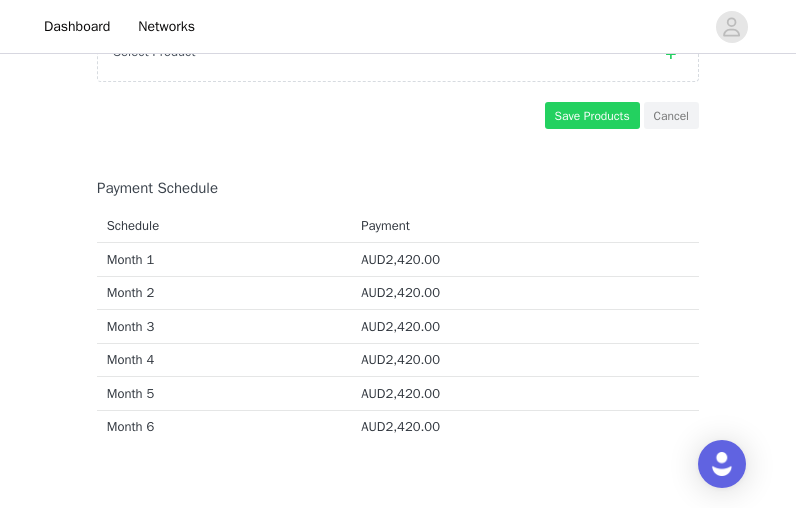click at bounding box center (671, 54) 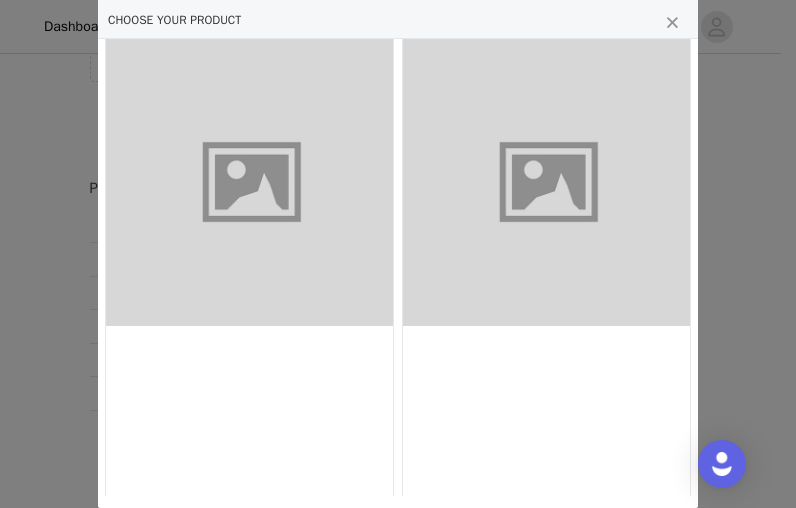 scroll, scrollTop: 0, scrollLeft: 0, axis: both 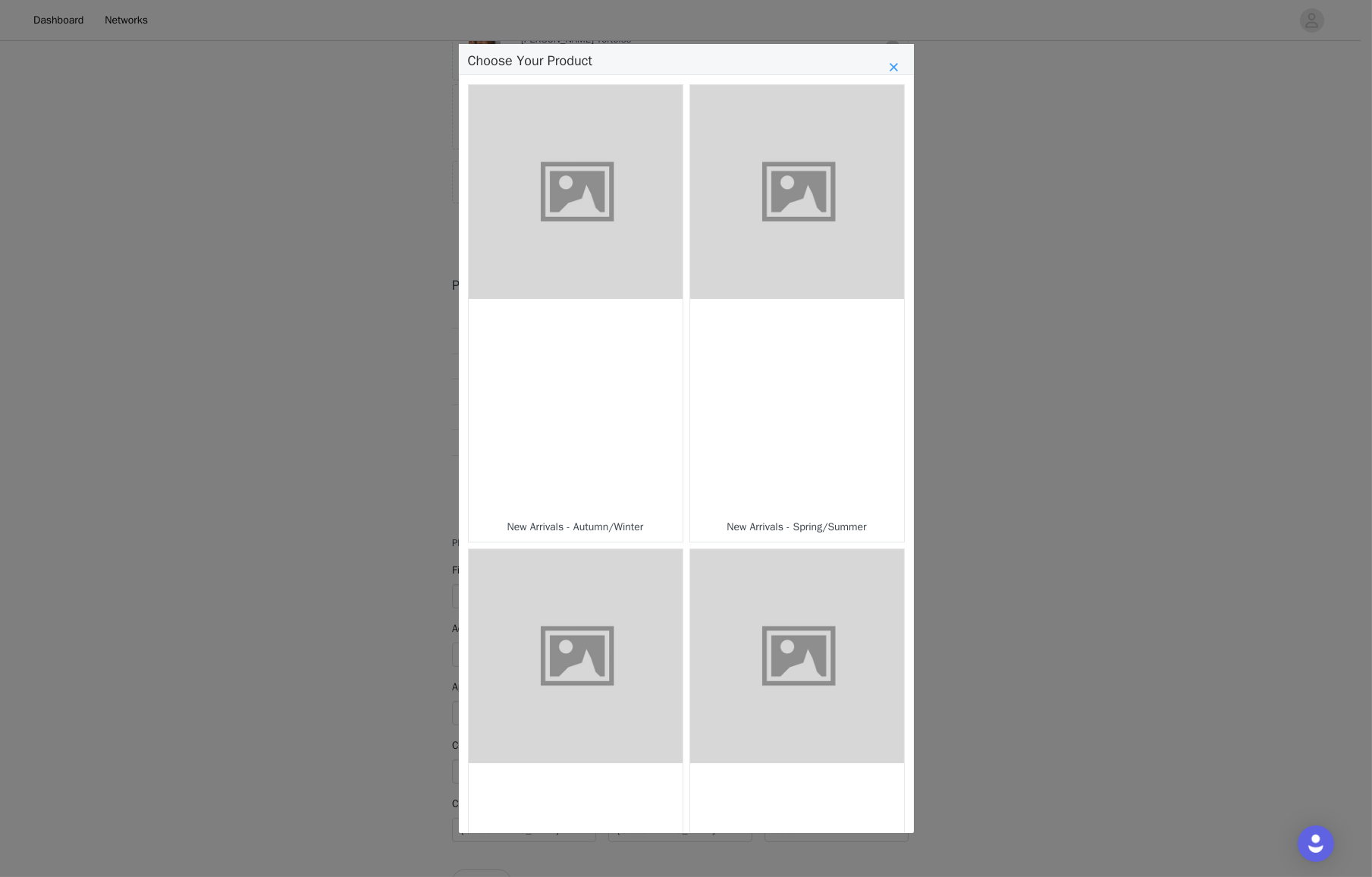 click at bounding box center [894, 68] 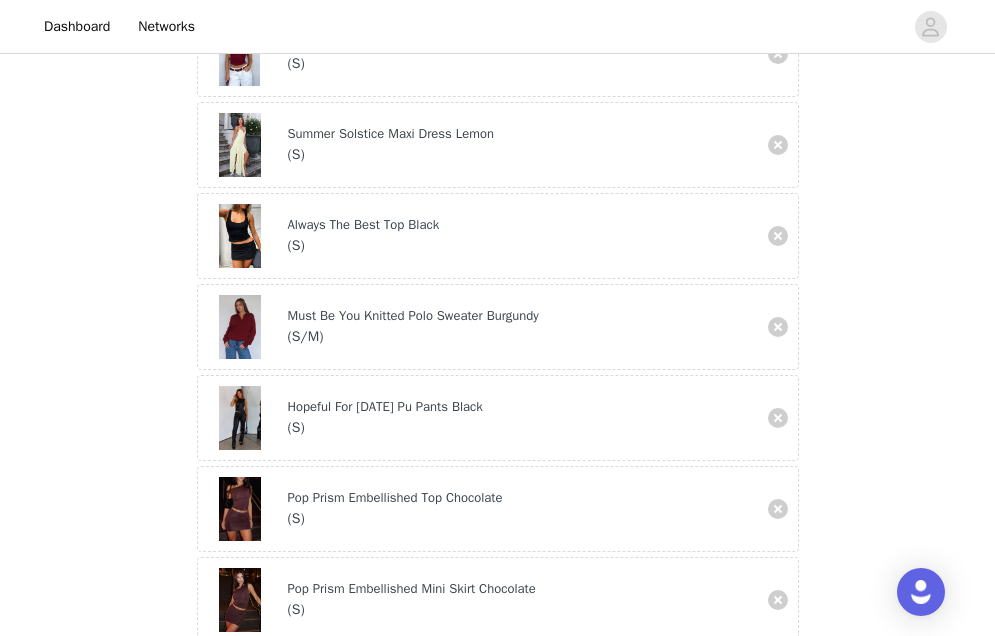 scroll, scrollTop: 618, scrollLeft: 0, axis: vertical 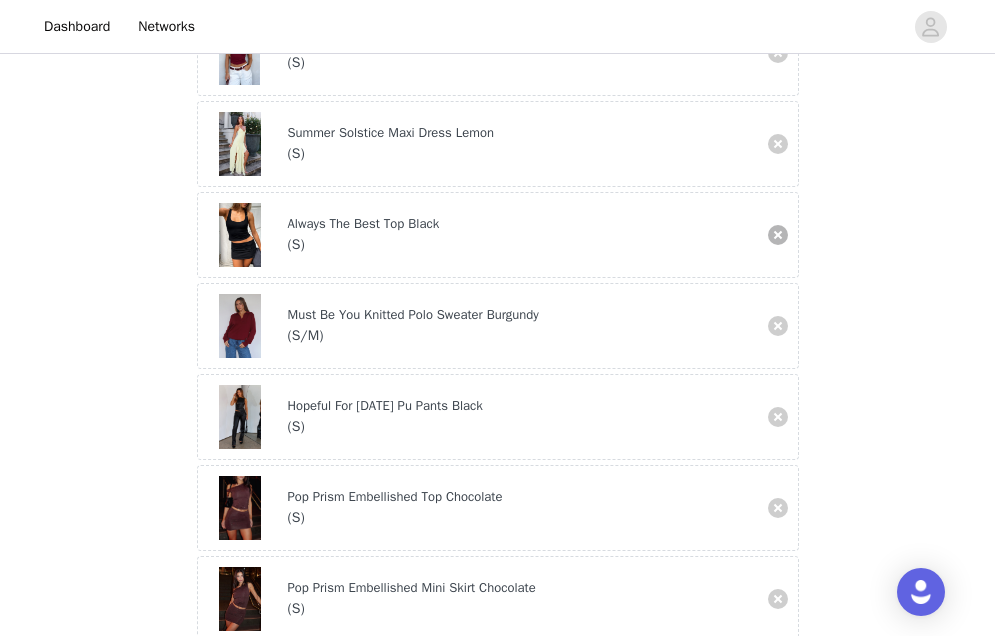 click at bounding box center (778, 235) 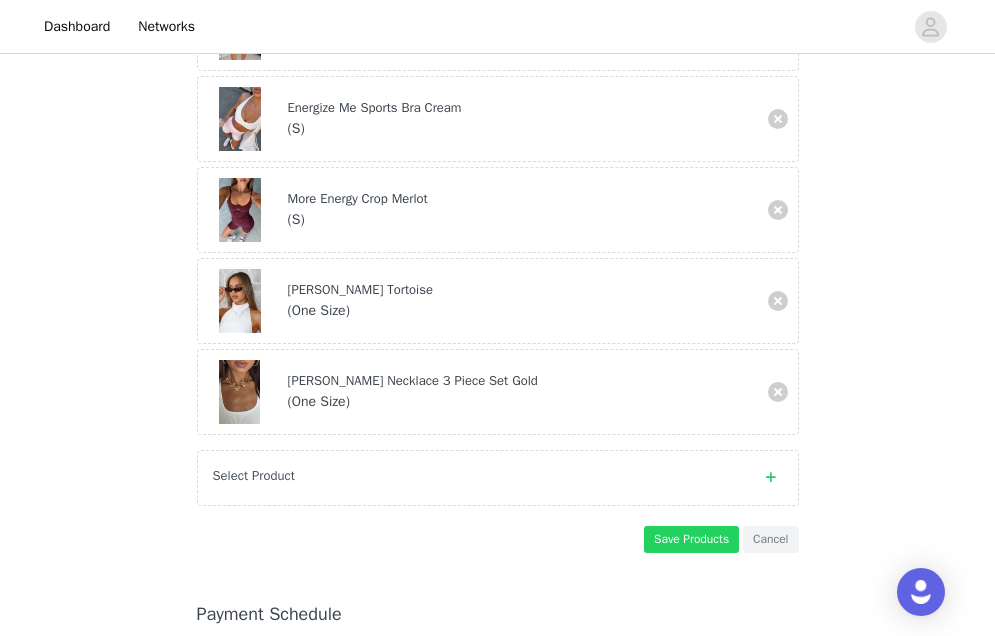 scroll, scrollTop: 2151, scrollLeft: 0, axis: vertical 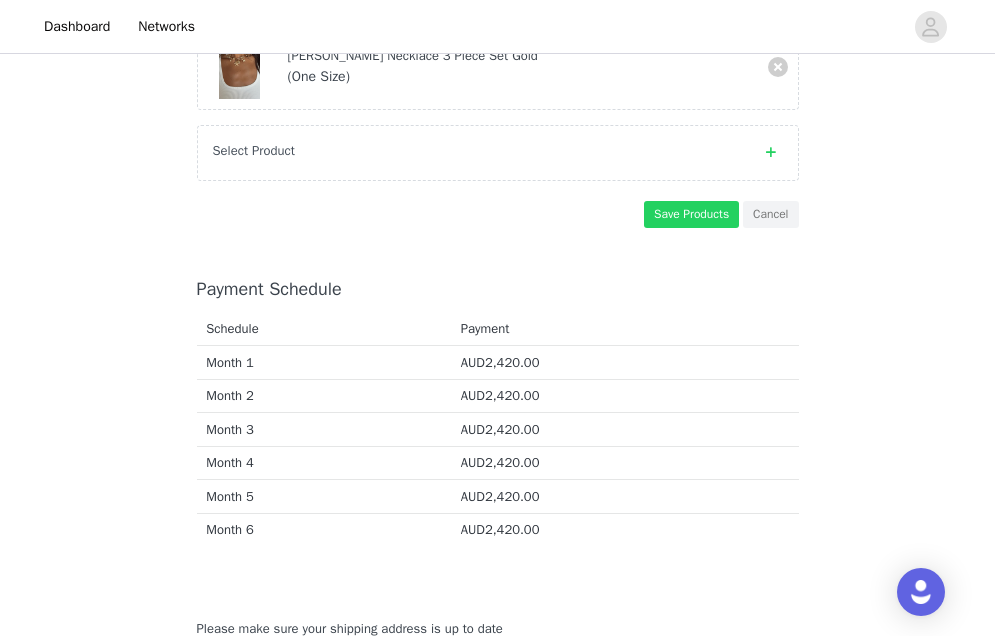 click on "Select Product" at bounding box center [478, 151] 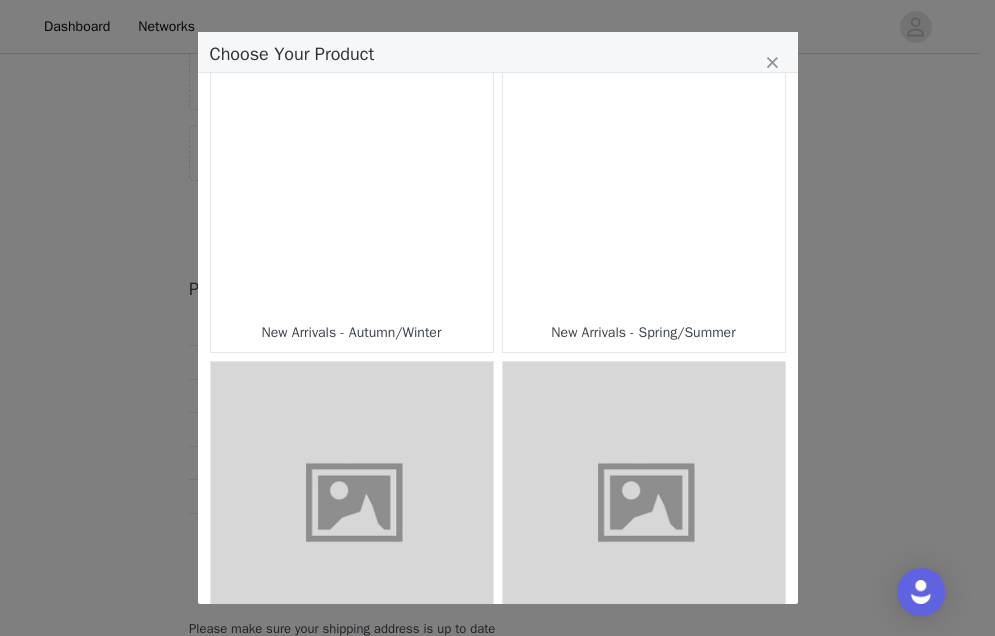 scroll, scrollTop: 215, scrollLeft: 0, axis: vertical 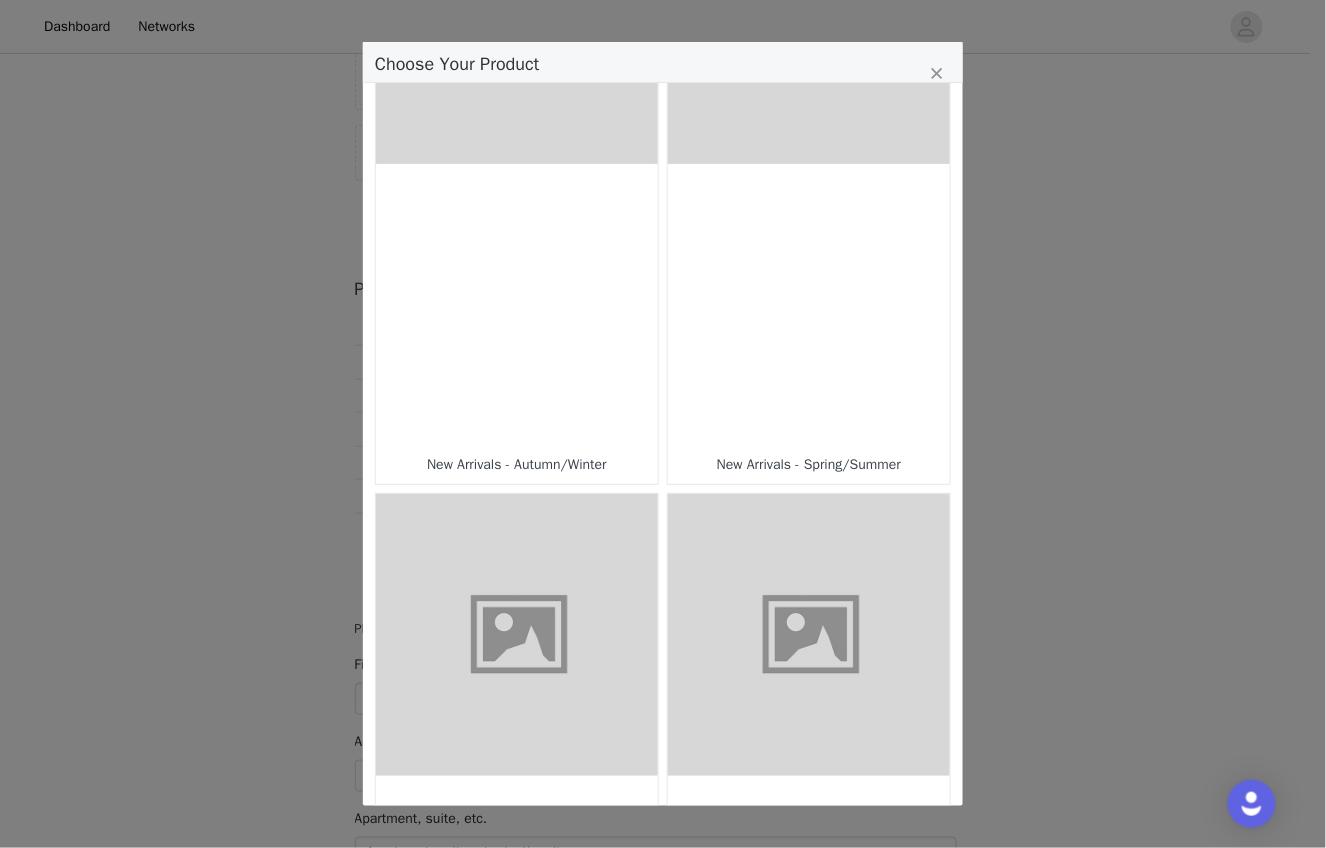 click at bounding box center (517, 305) 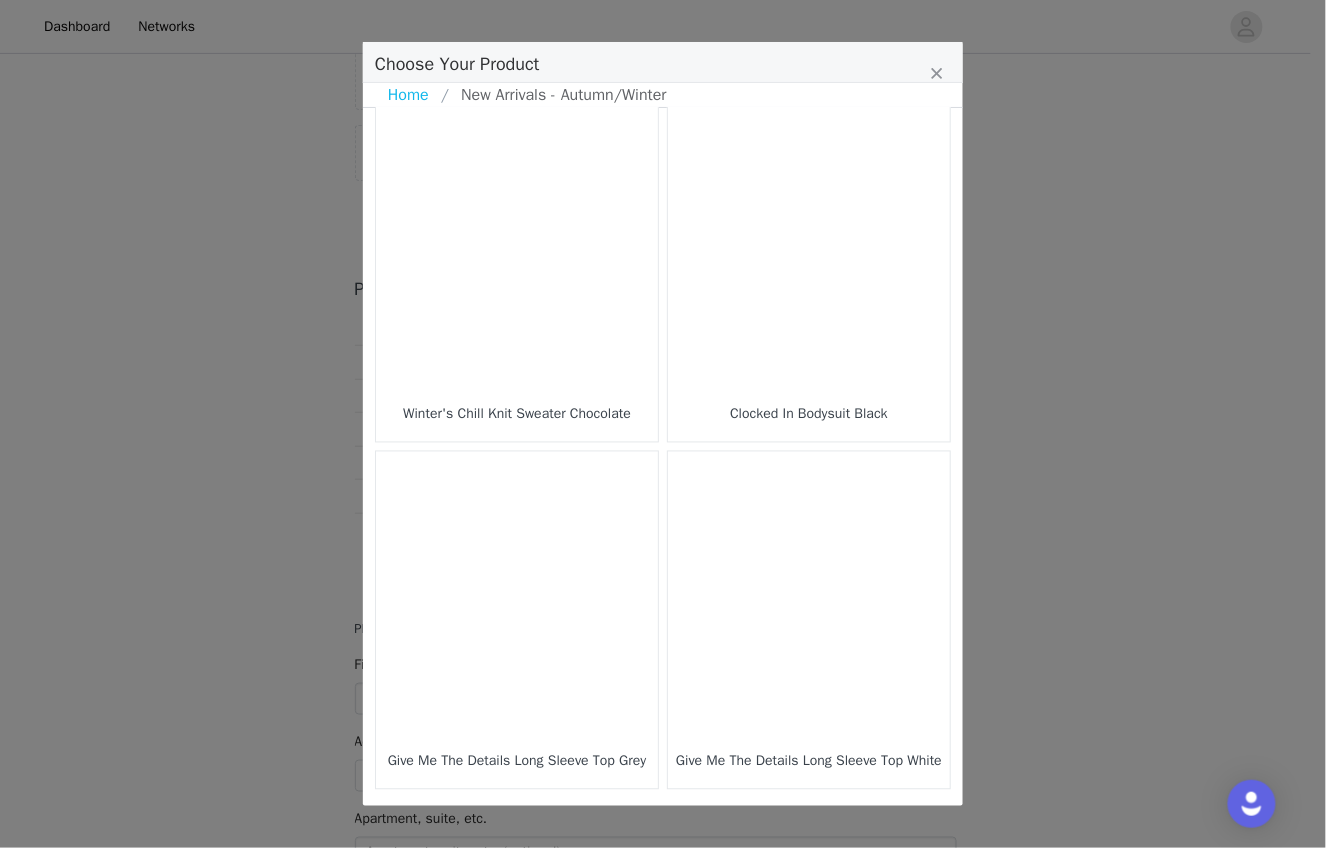 scroll, scrollTop: 2796, scrollLeft: 0, axis: vertical 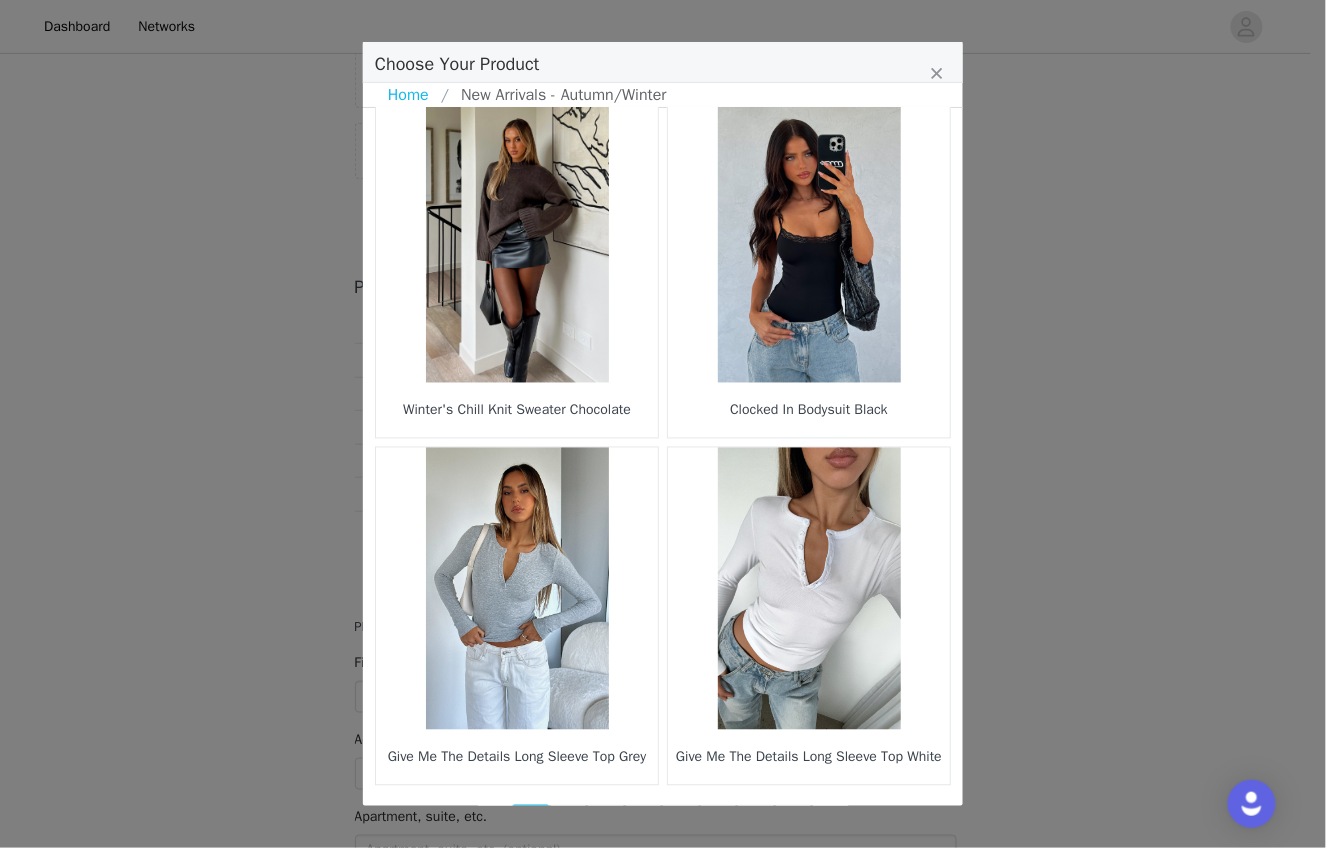 click on "2" at bounding box center (569, 819) 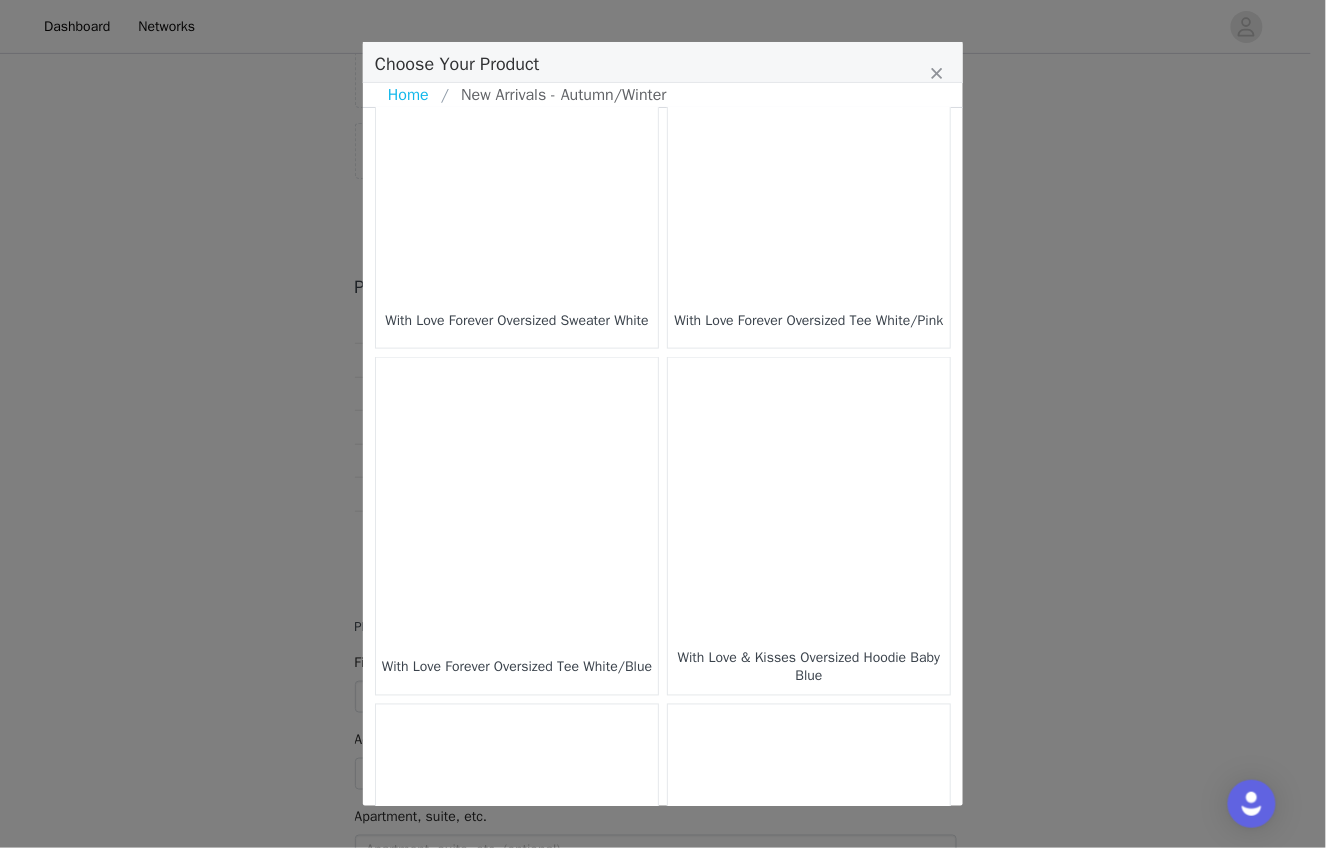 scroll, scrollTop: 2796, scrollLeft: 0, axis: vertical 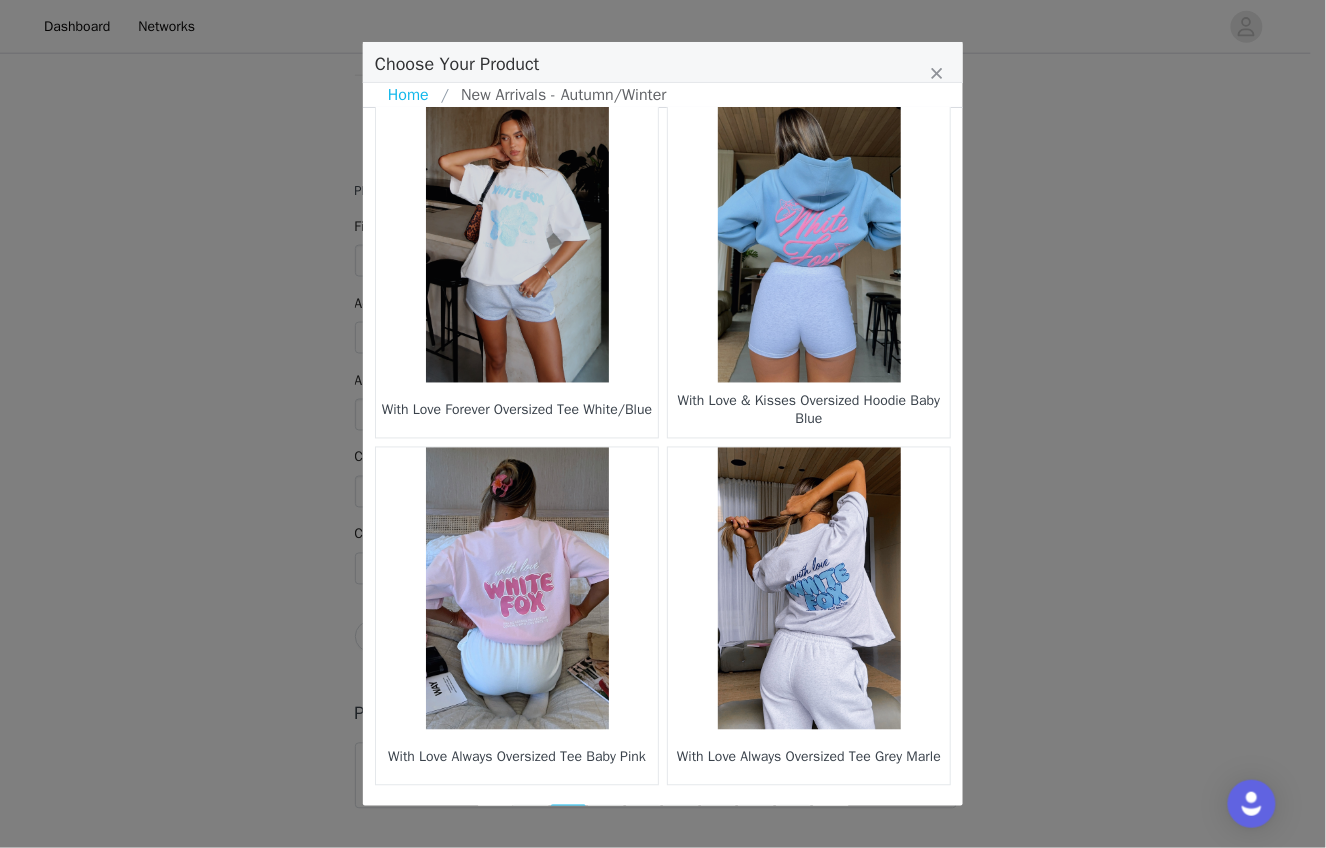 click on "3" at bounding box center [606, 819] 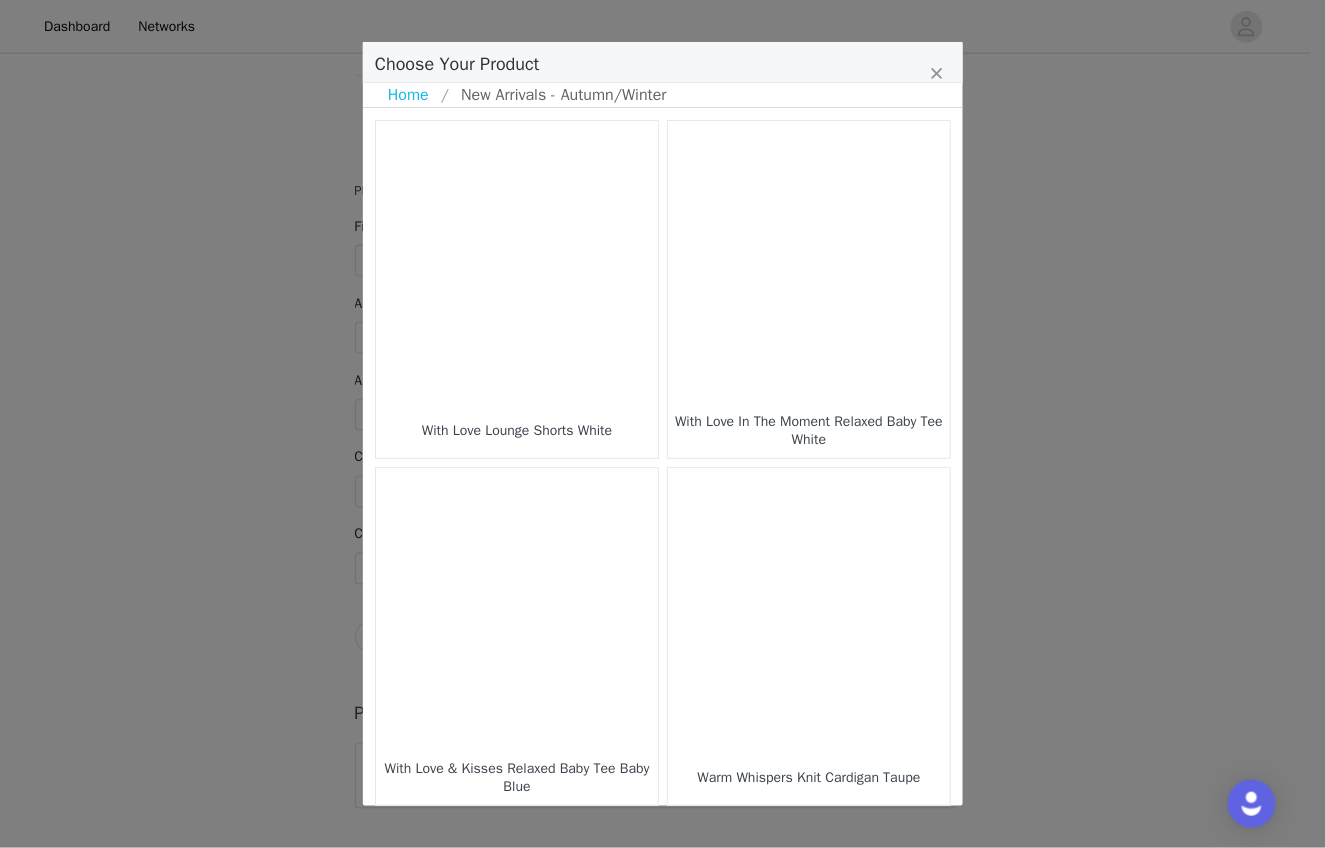 drag, startPoint x: 731, startPoint y: 96, endPoint x: 803, endPoint y: 487, distance: 397.57388 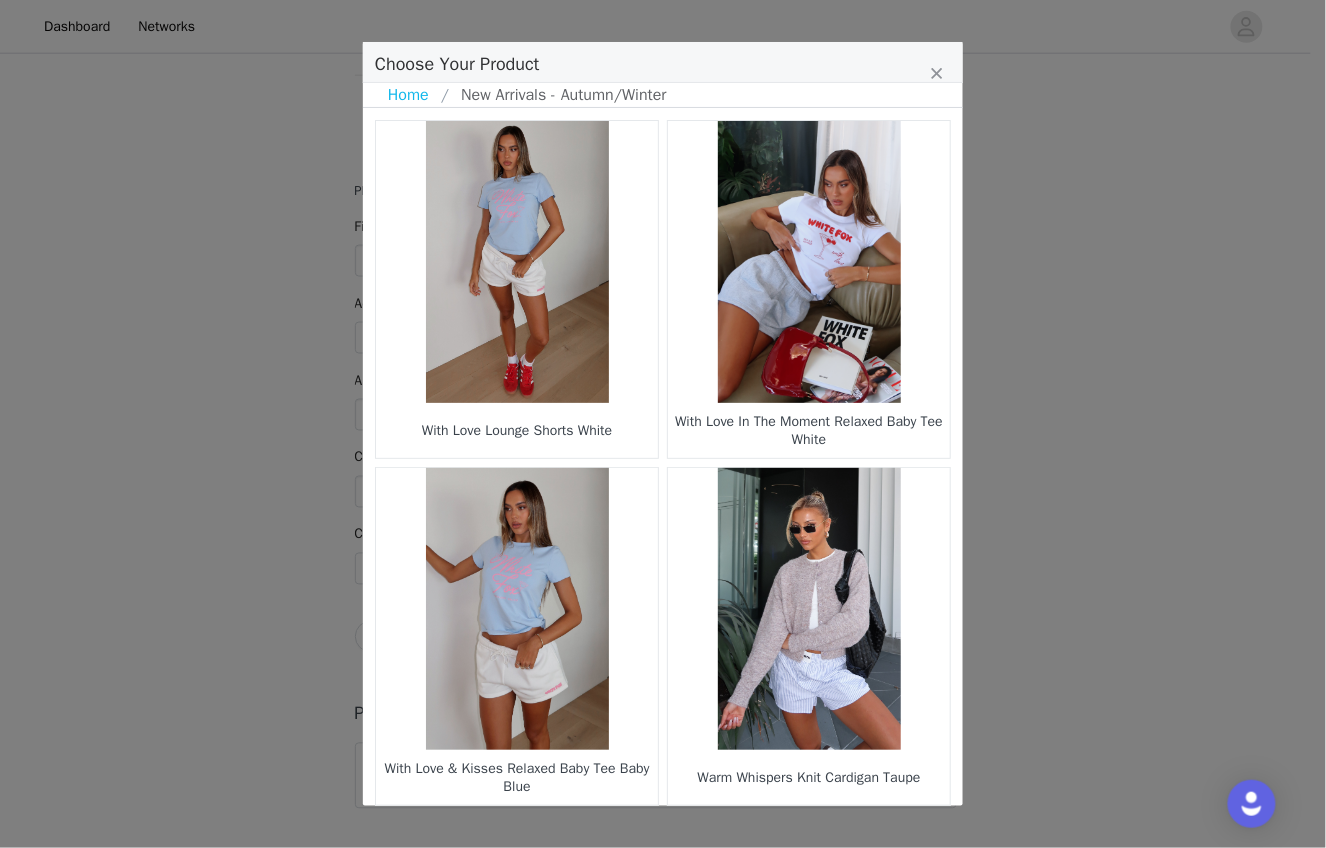 click on "Home
New Arrivals - Autumn/Winter
With Love Lounge Shorts White
With Love In The Moment Relaxed Baby Tee White
With Love & Kisses Relaxed Baby Tee Baby Blue
Warm Whispers Knit Cardigan Taupe
Warm Whispers Knit Cardigan Burgundy
Baby Please Long Sleeve Bodysuit Black
Buy You Flowers Baby Tee White
Just Be Yourself Long Sleeve Bodysuit Black
Dreamy Pyjama Pants Ditsy Blues
Dreamy Pyjama Shorts Ditsy Blues
Dreamy Long Sleeve Pyjama Top Ditsy Blues" at bounding box center (663, 444) 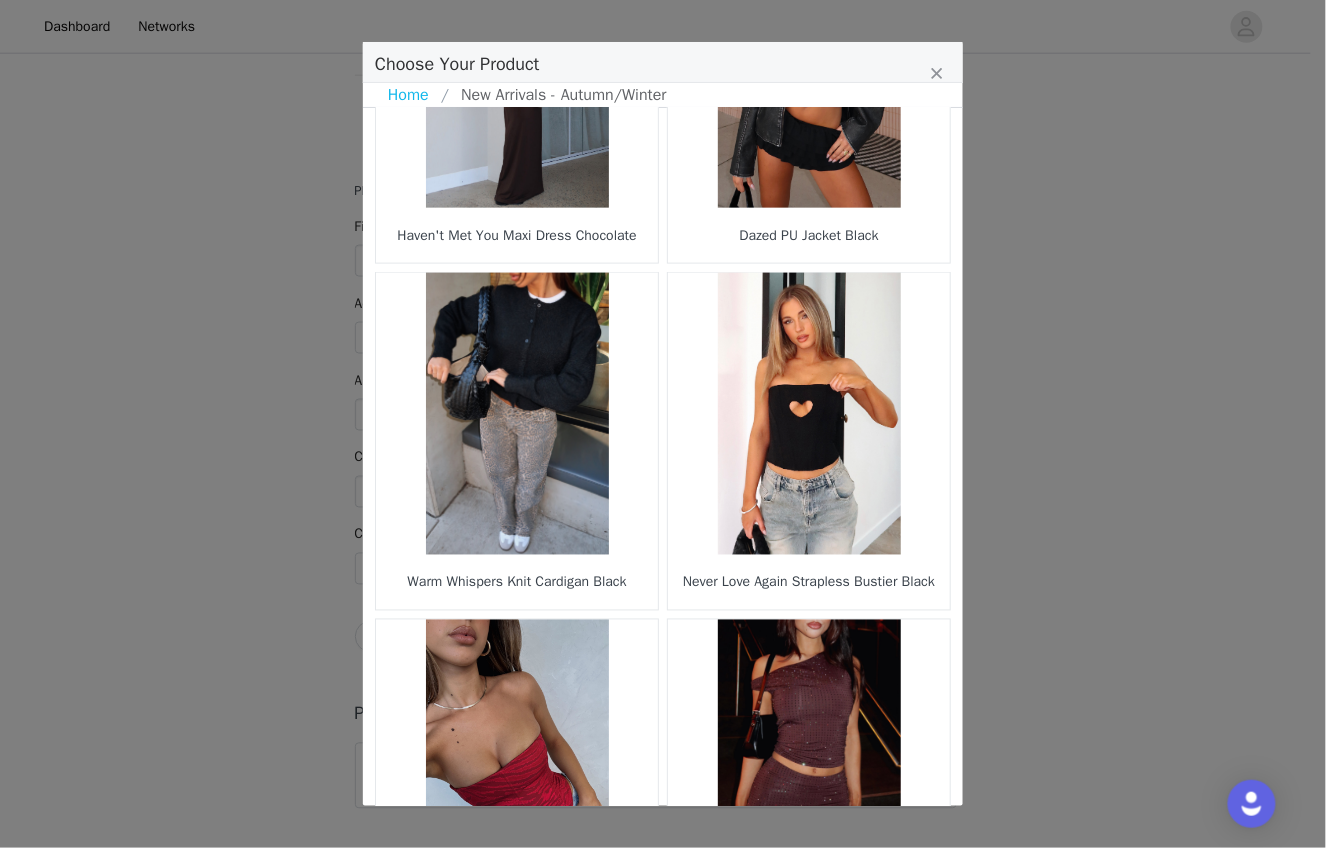 scroll, scrollTop: 2796, scrollLeft: 0, axis: vertical 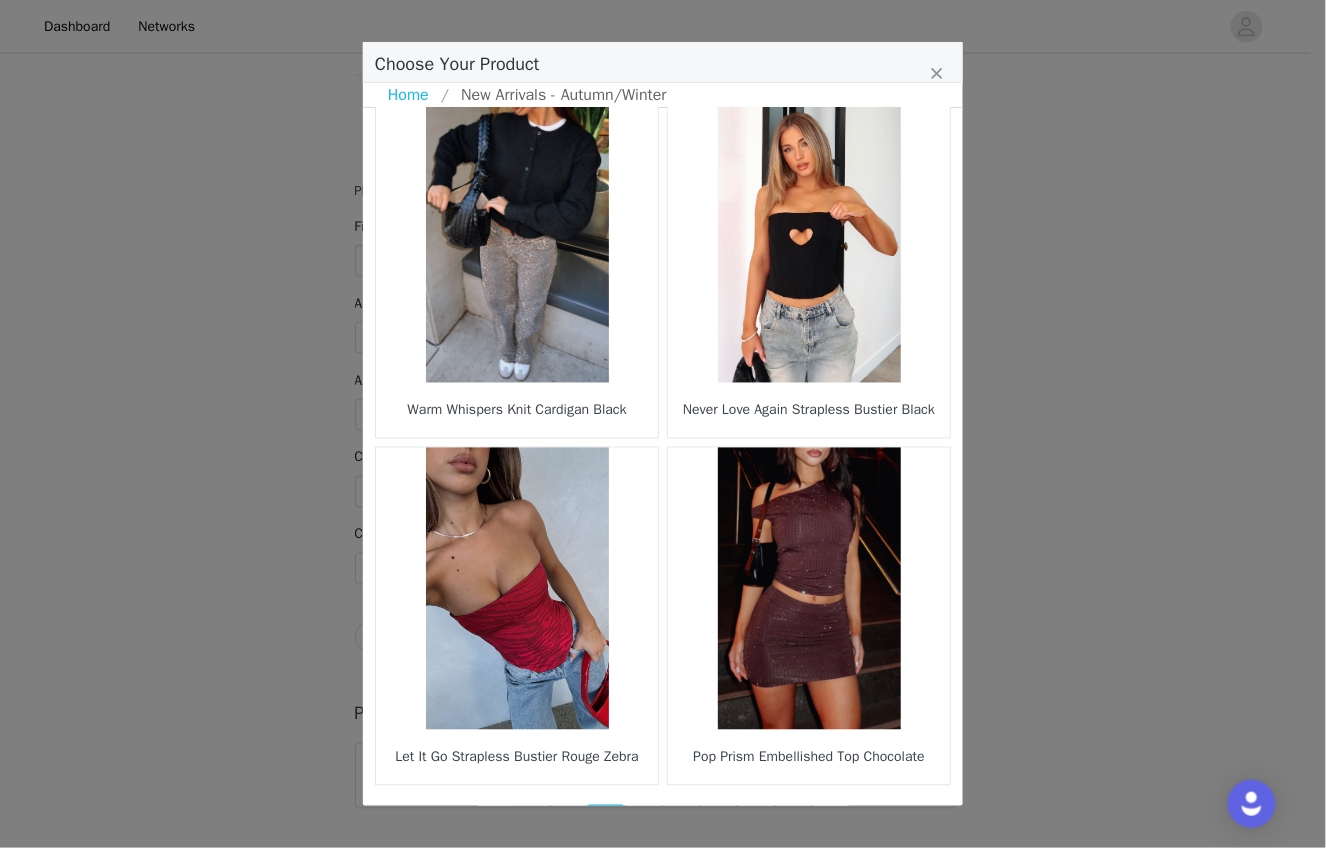 click on "4" at bounding box center (644, 819) 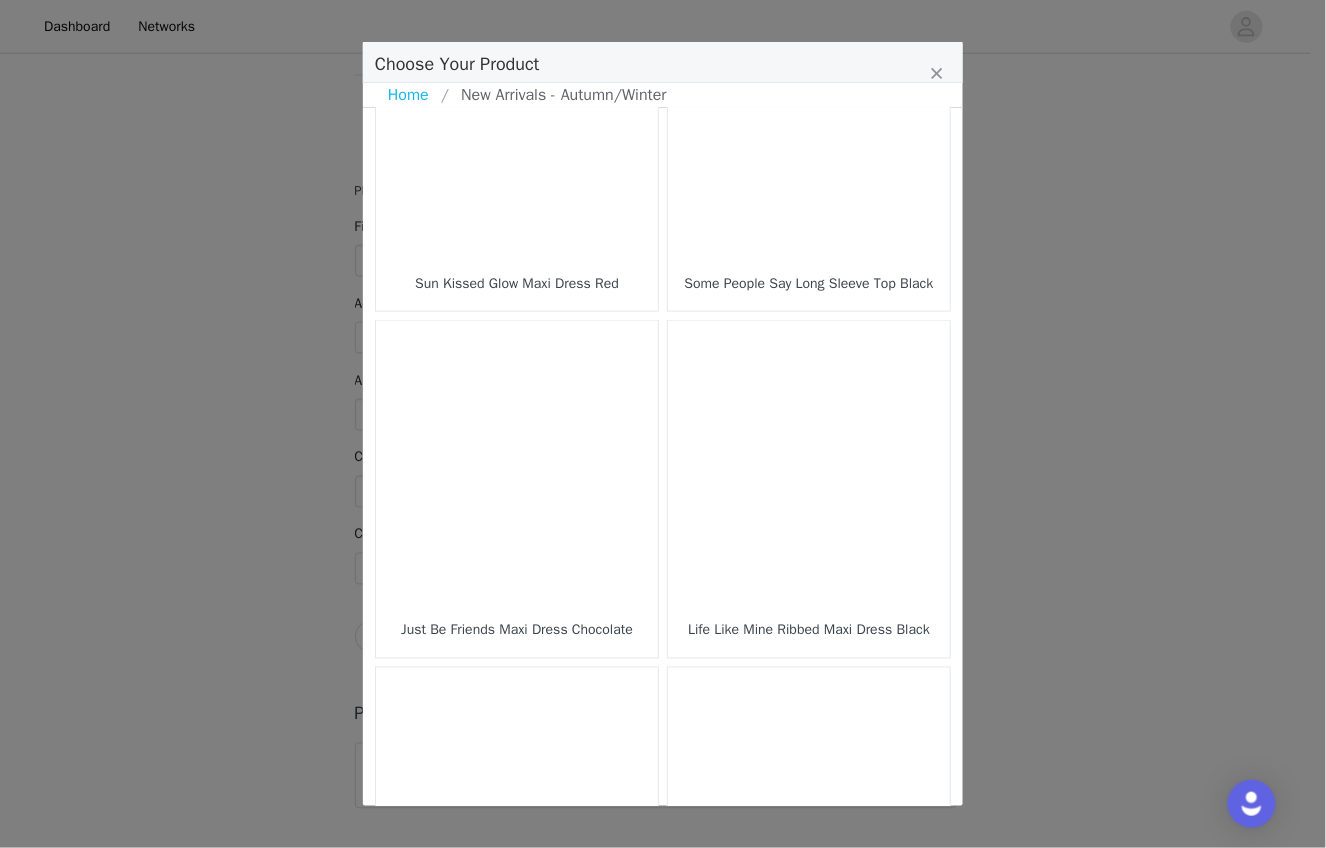 scroll, scrollTop: 2577, scrollLeft: 0, axis: vertical 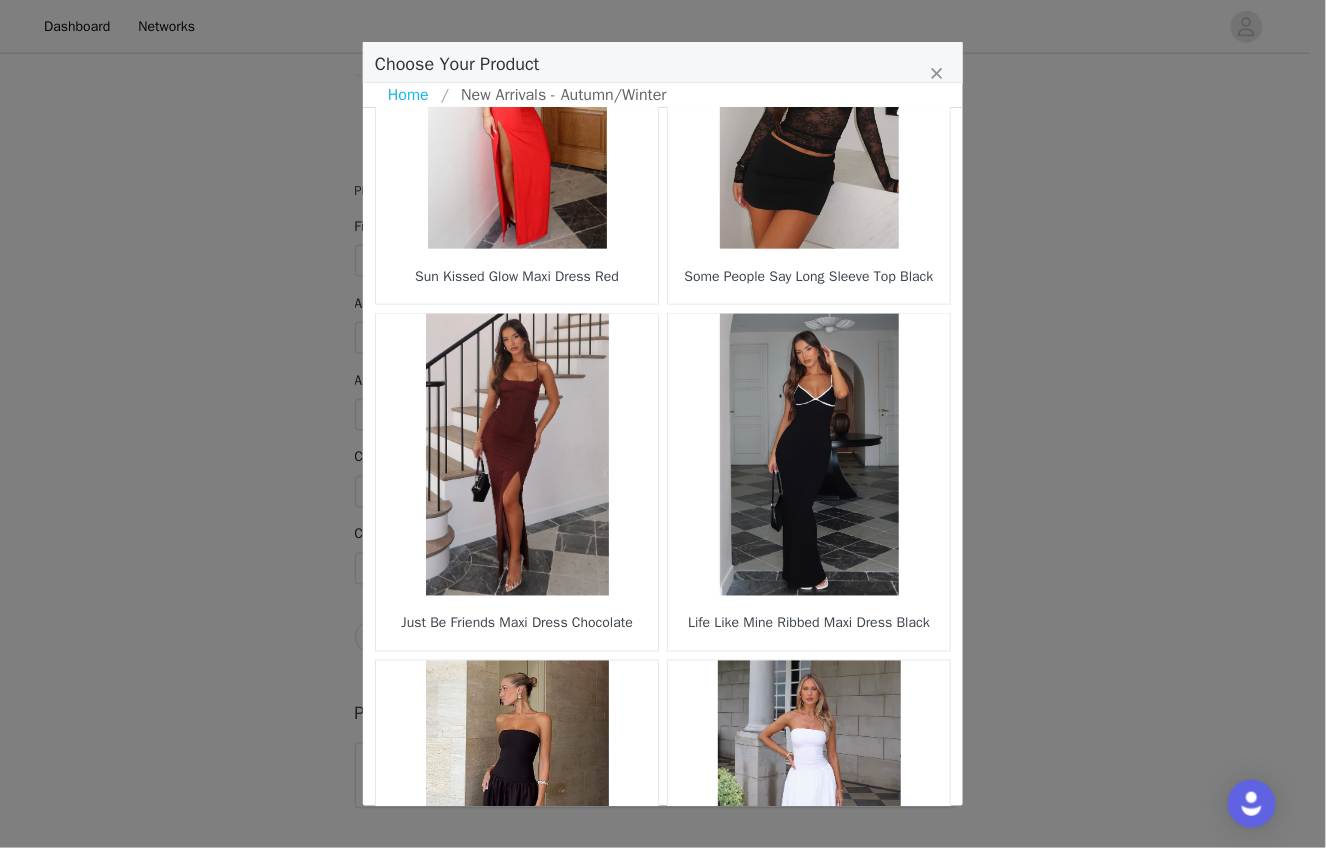 click at bounding box center [517, 455] 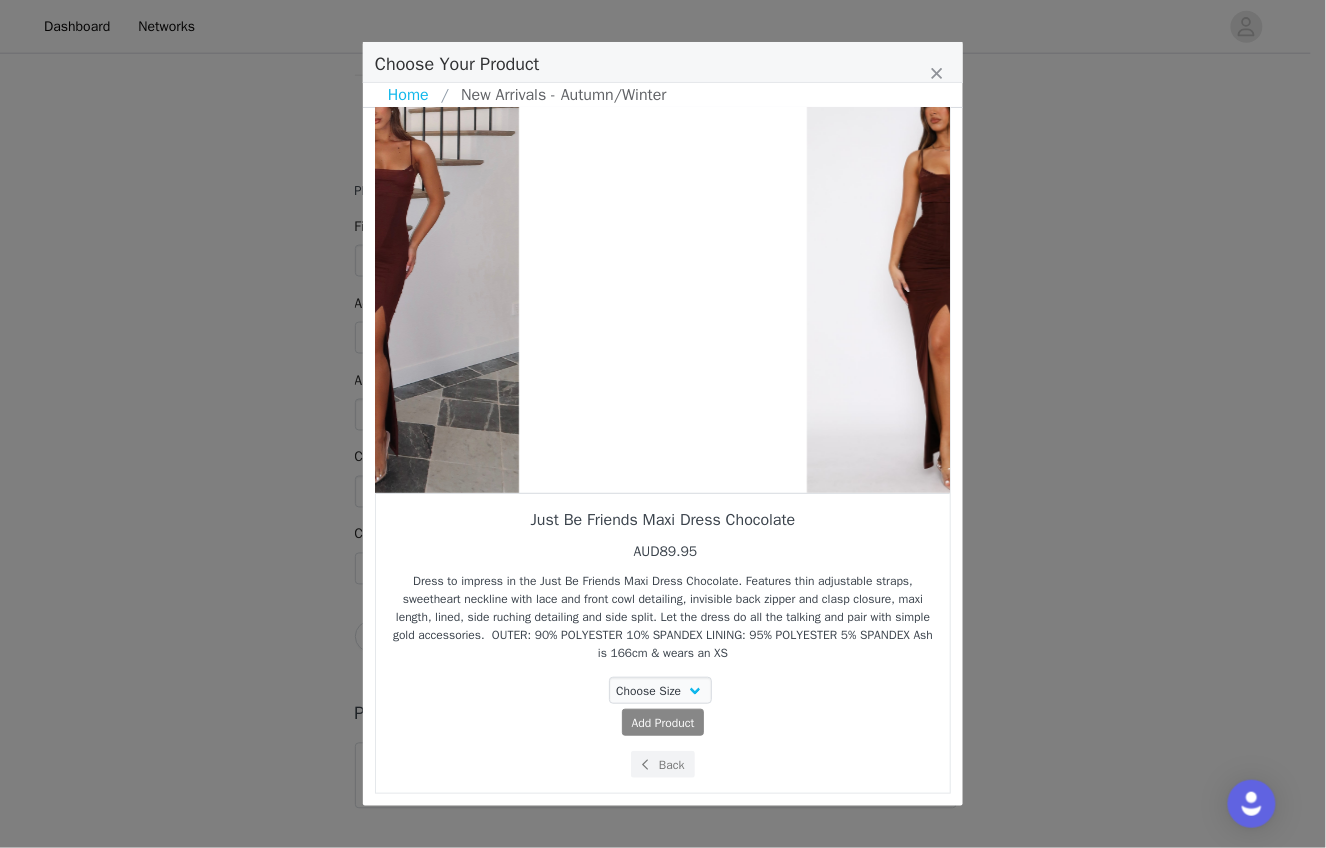 drag, startPoint x: 854, startPoint y: 365, endPoint x: 533, endPoint y: 416, distance: 325.02615 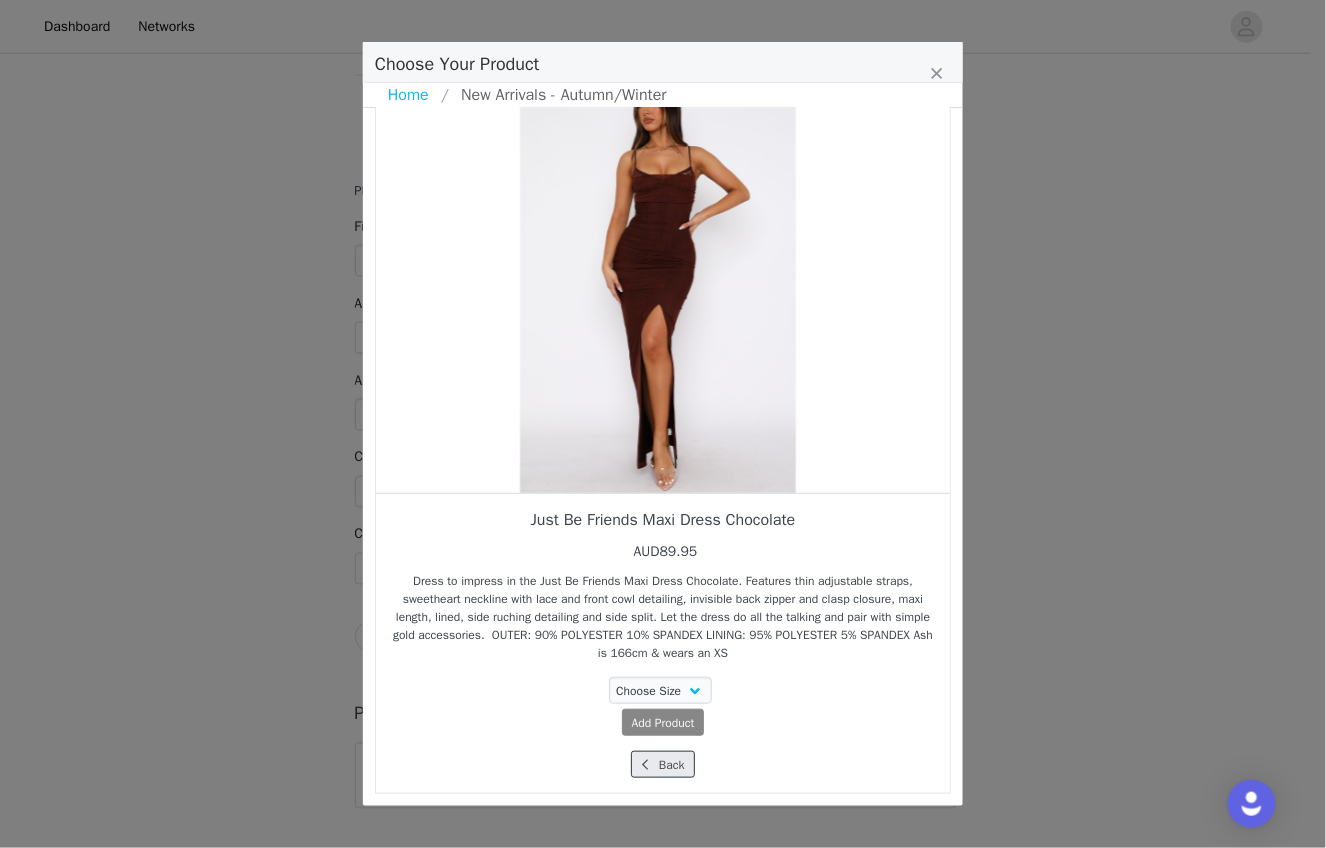 click on "Back" at bounding box center [662, 764] 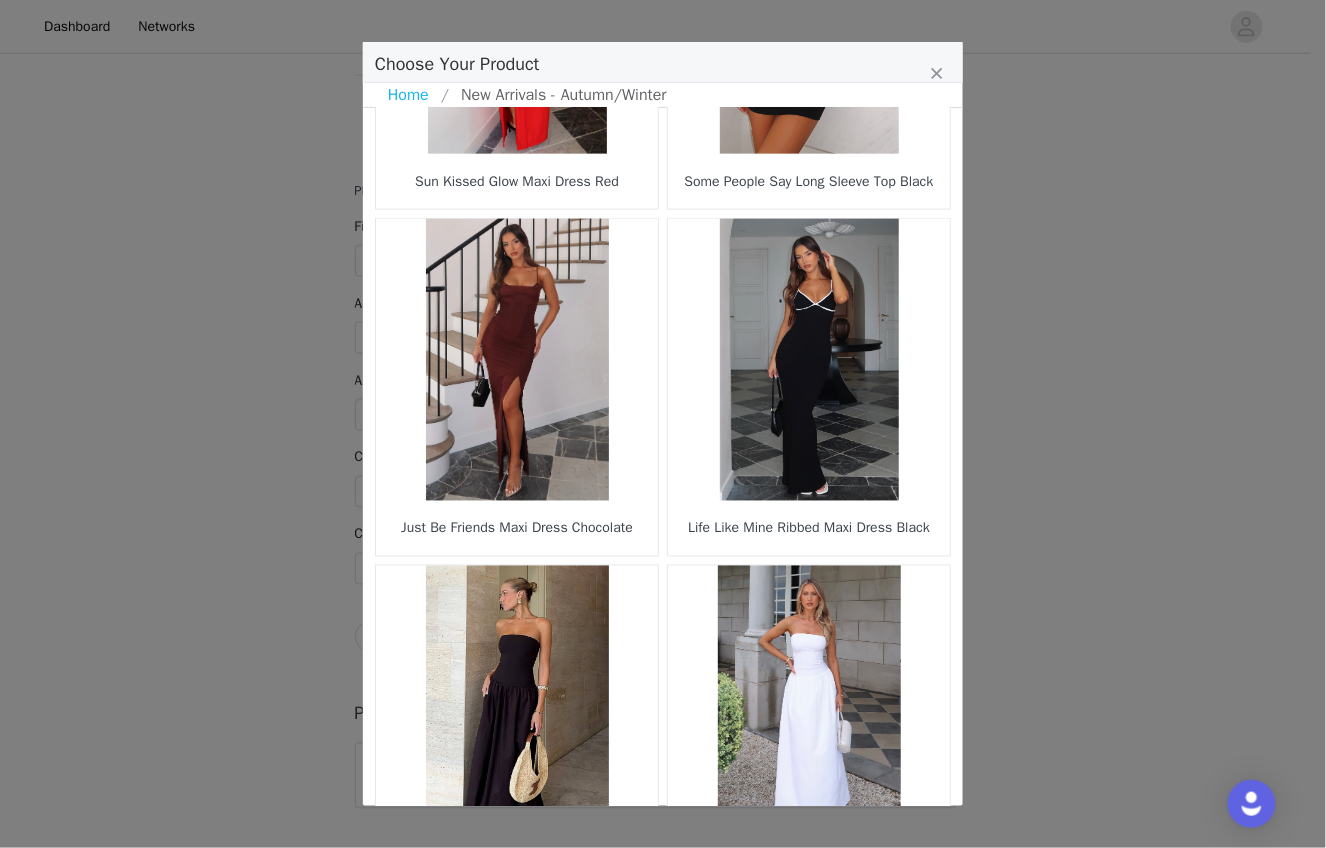 scroll, scrollTop: 2796, scrollLeft: 0, axis: vertical 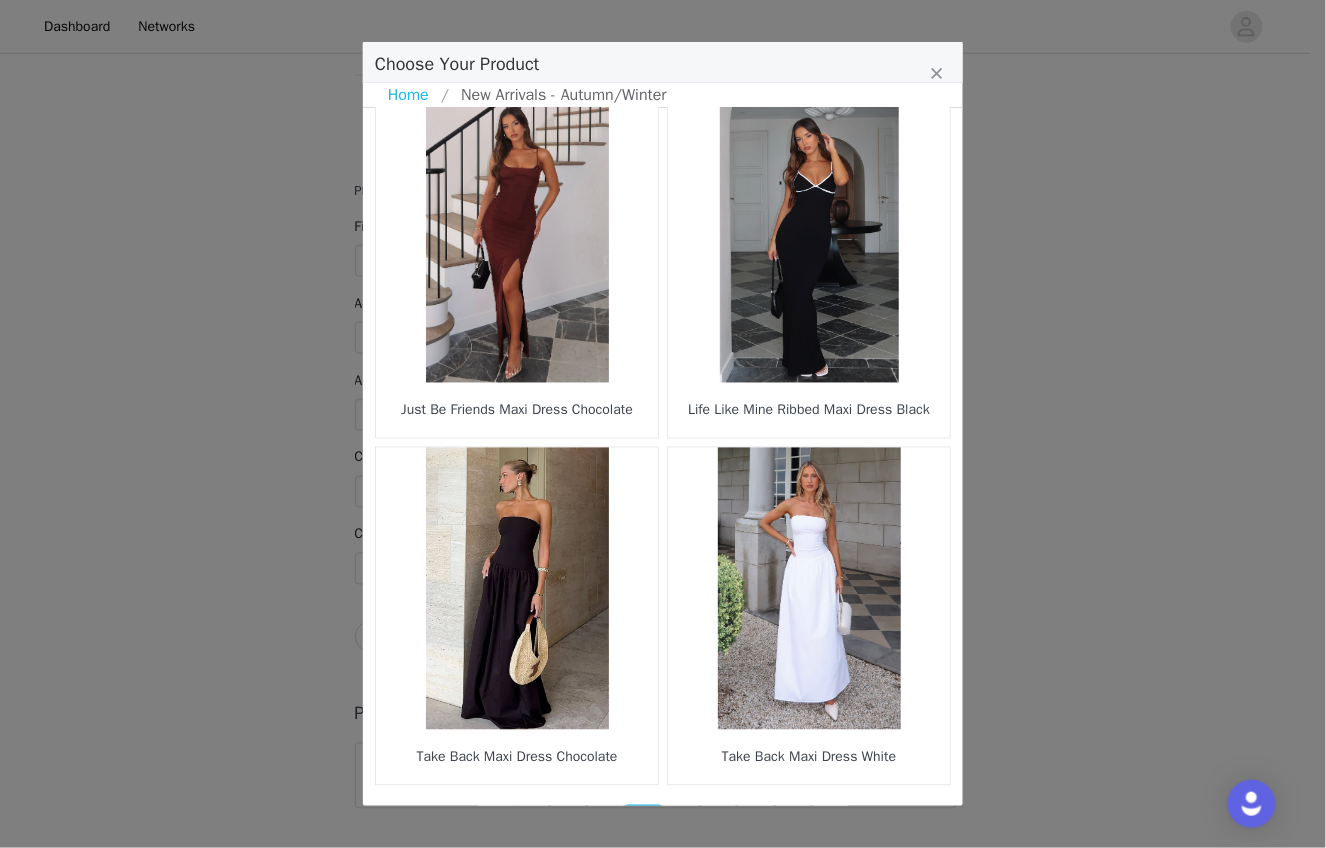 click on "5" at bounding box center (681, 819) 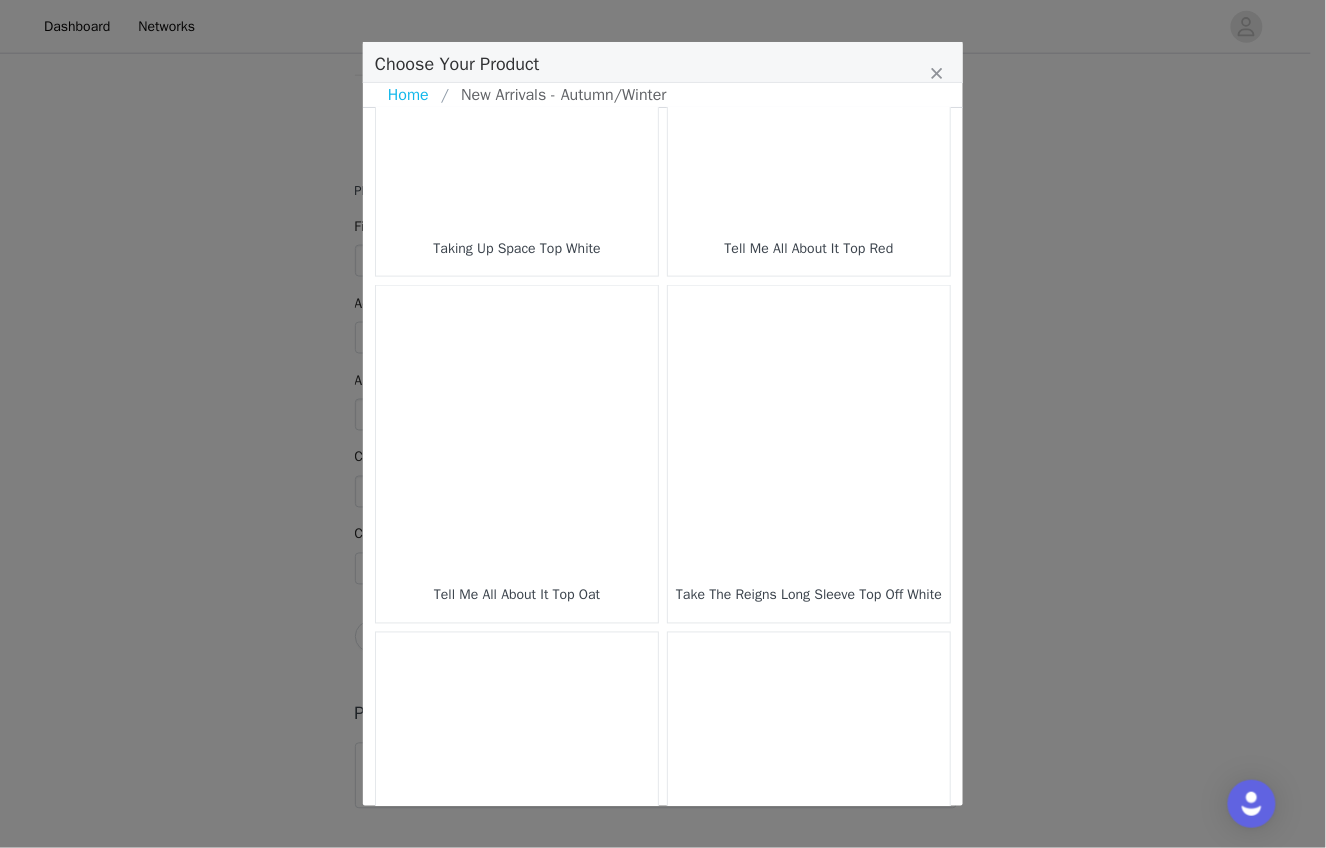 scroll, scrollTop: 2774, scrollLeft: 0, axis: vertical 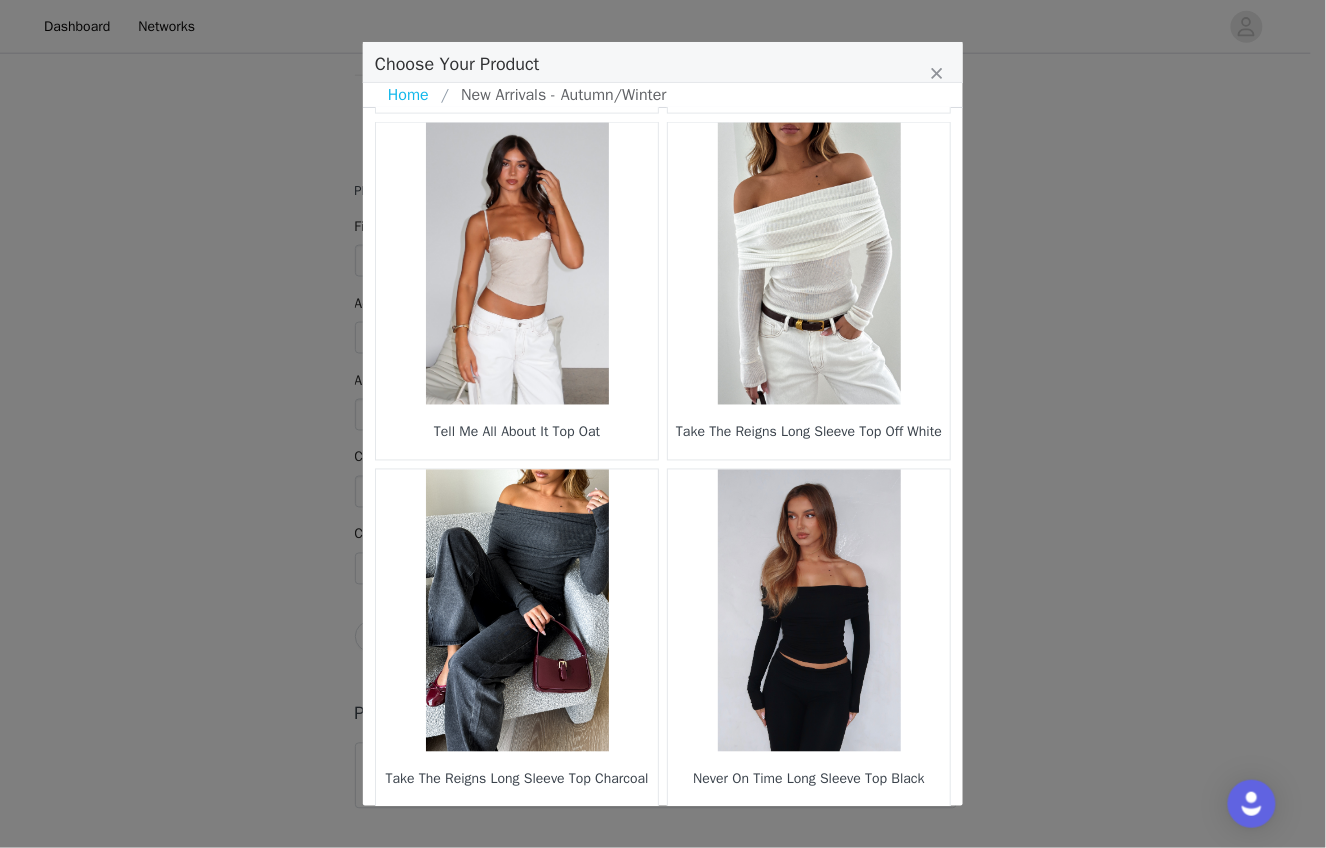 click on "6" at bounding box center (700, 841) 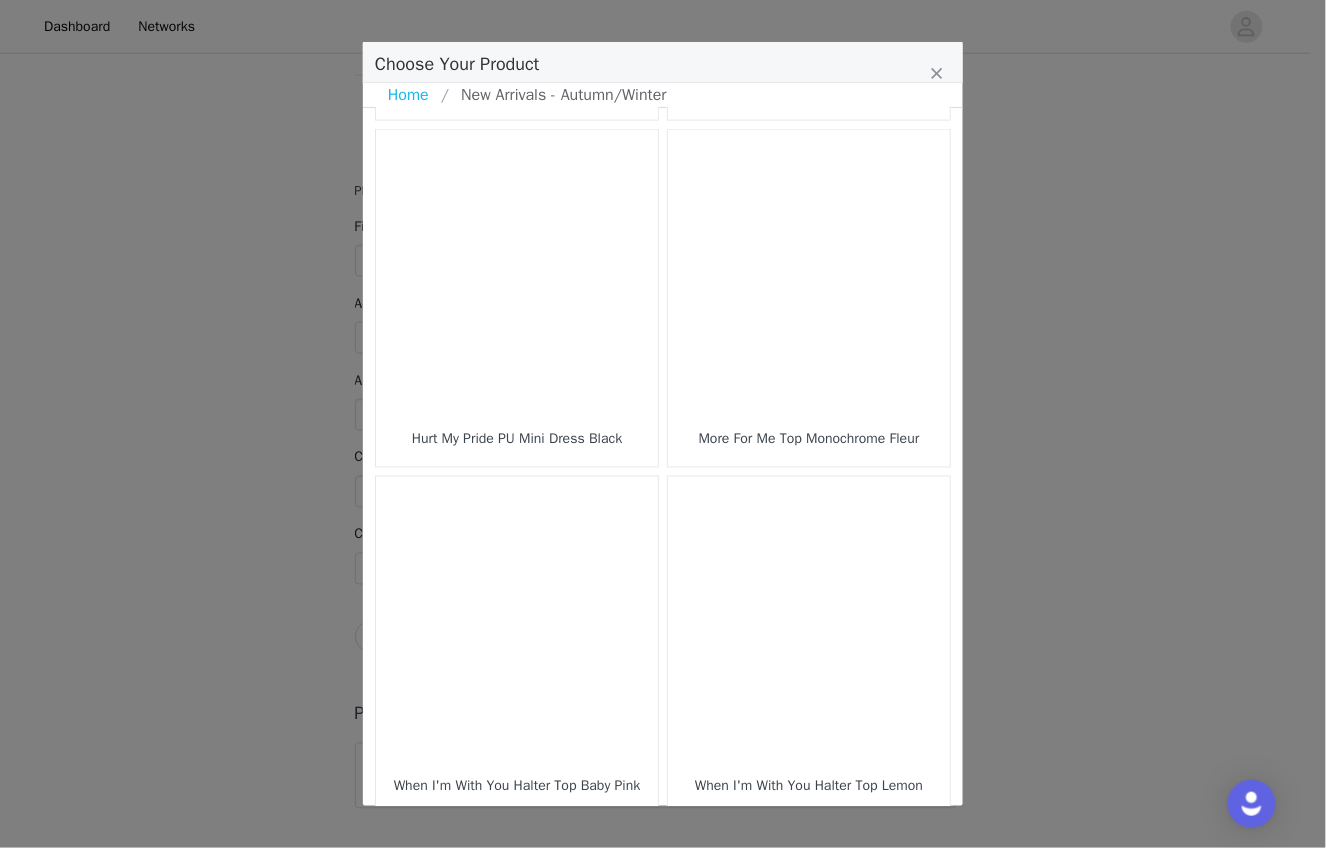 scroll, scrollTop: 2775, scrollLeft: 0, axis: vertical 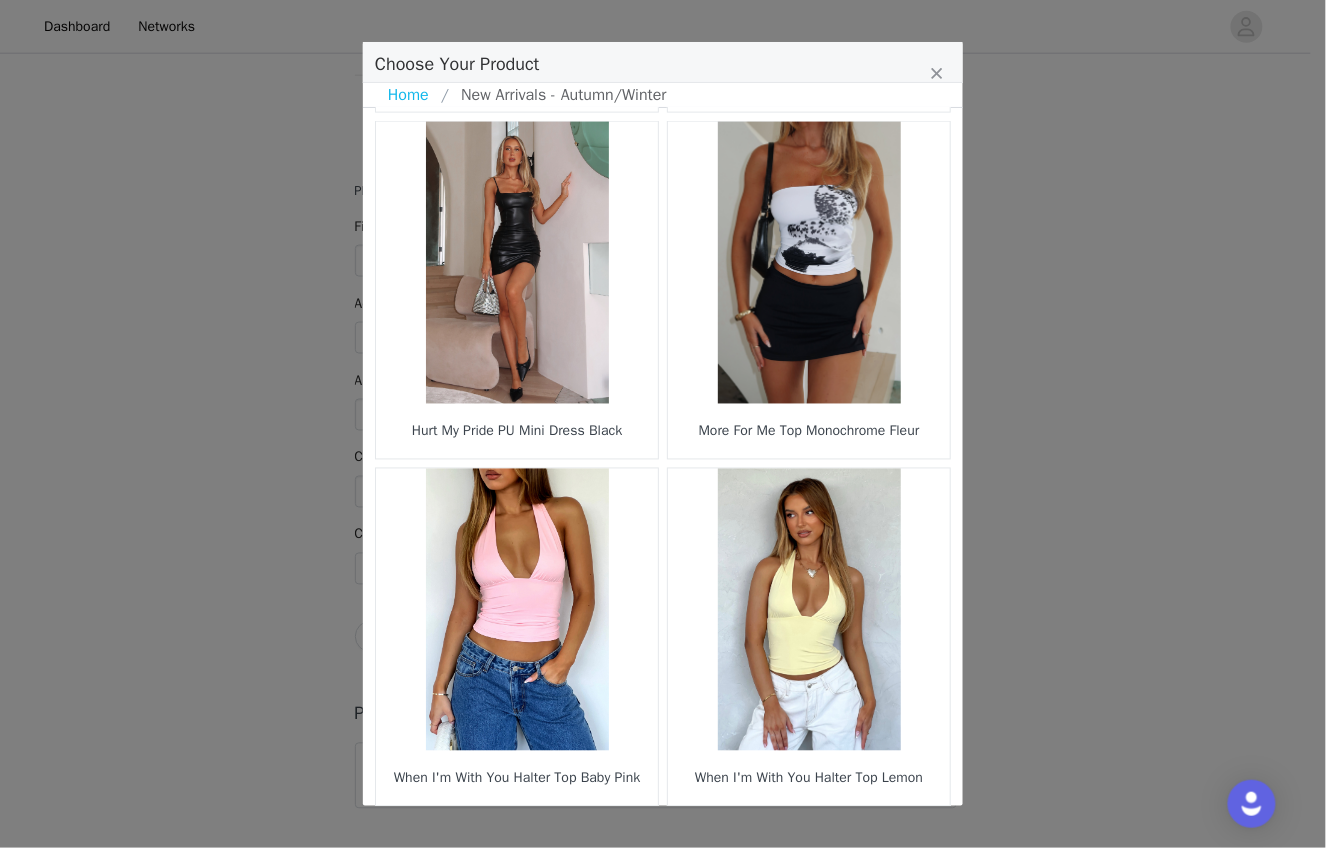 click on "7" at bounding box center (700, 840) 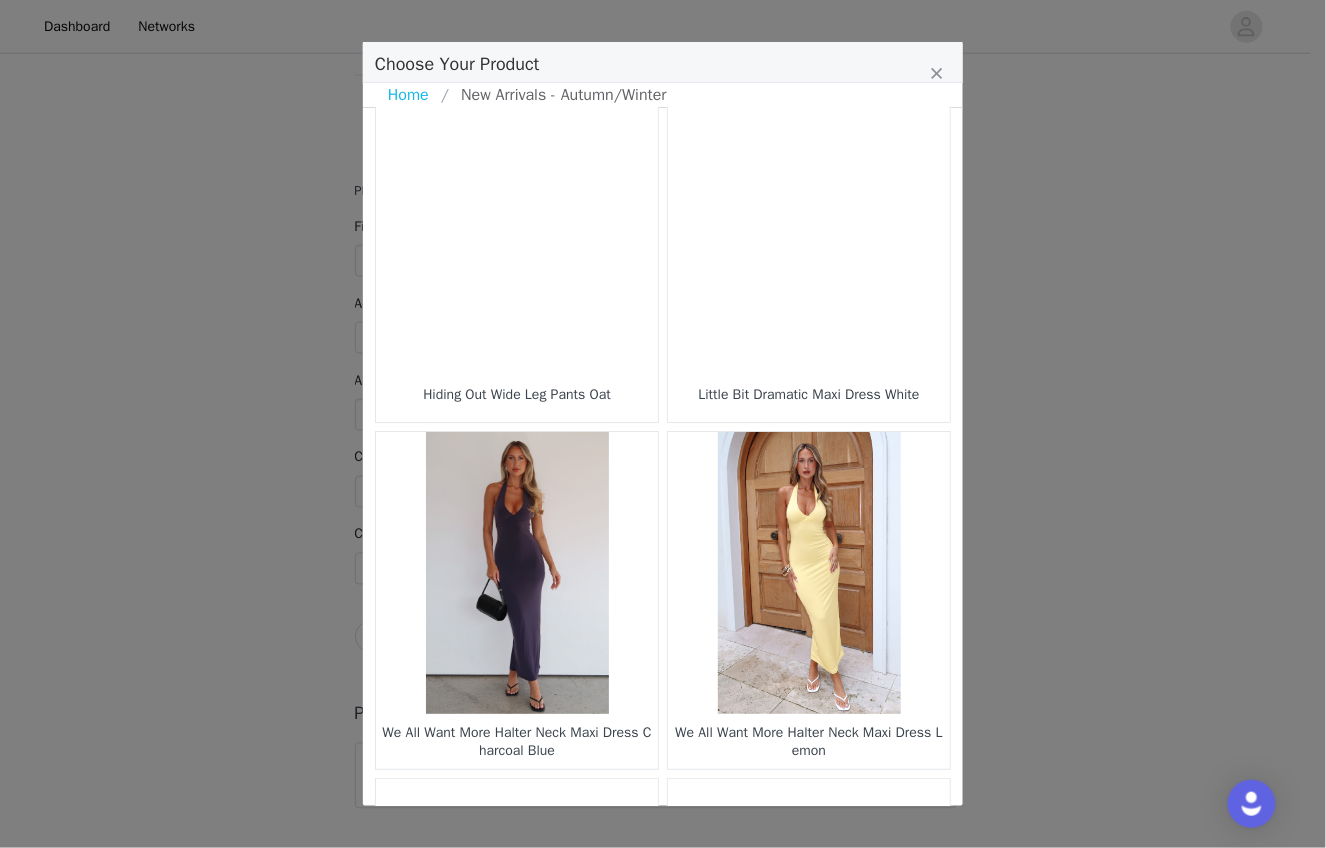 scroll, scrollTop: 1886, scrollLeft: 0, axis: vertical 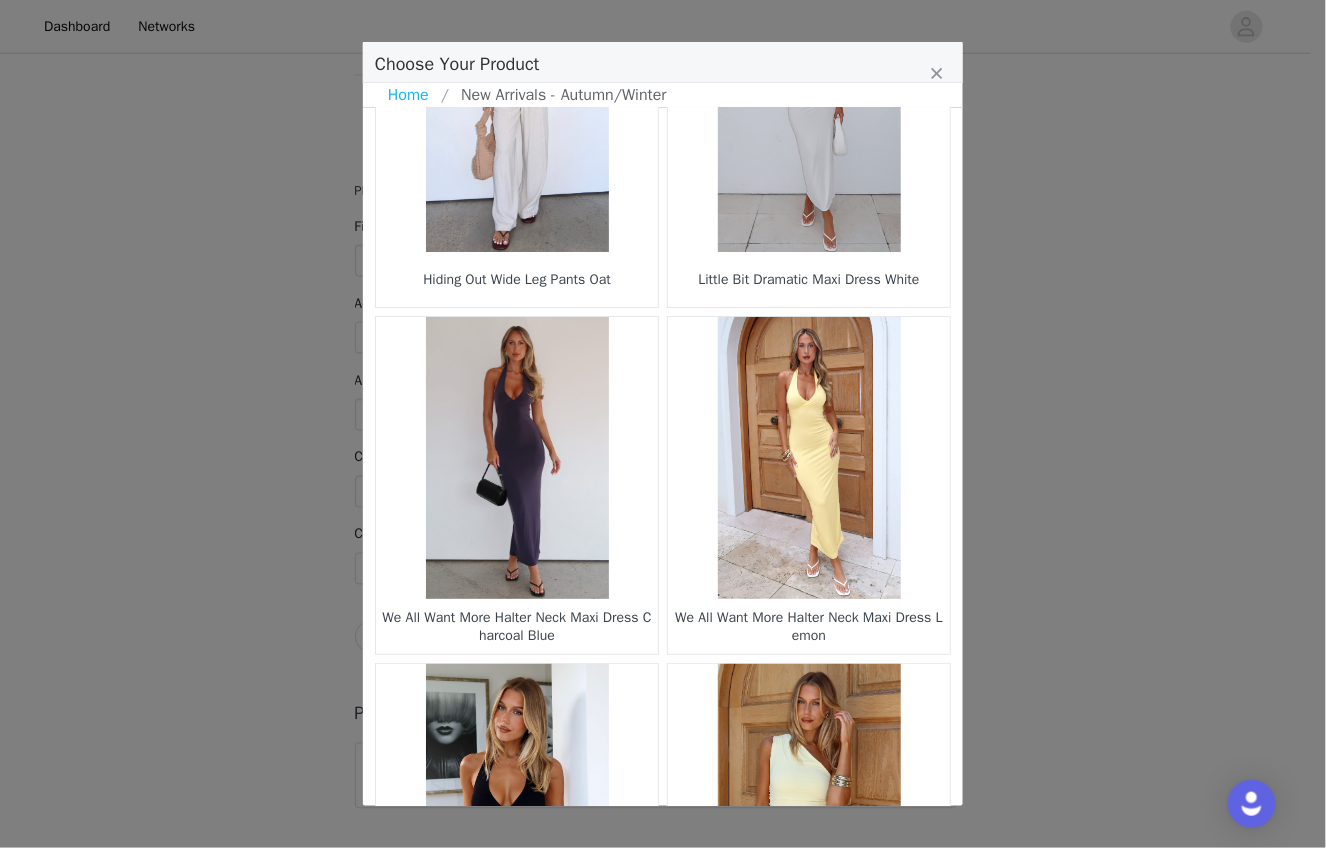 click at bounding box center (809, 458) 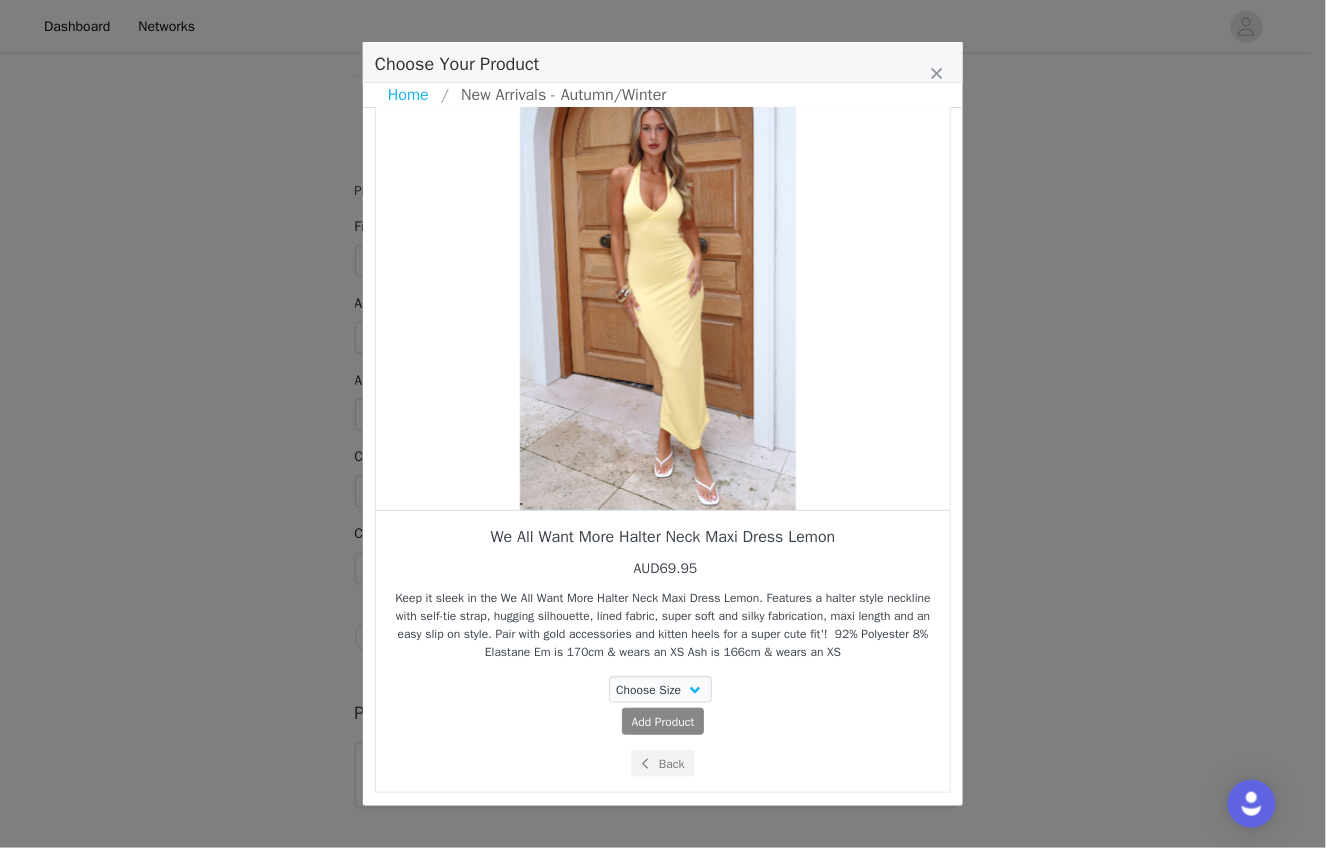 scroll, scrollTop: 53, scrollLeft: 0, axis: vertical 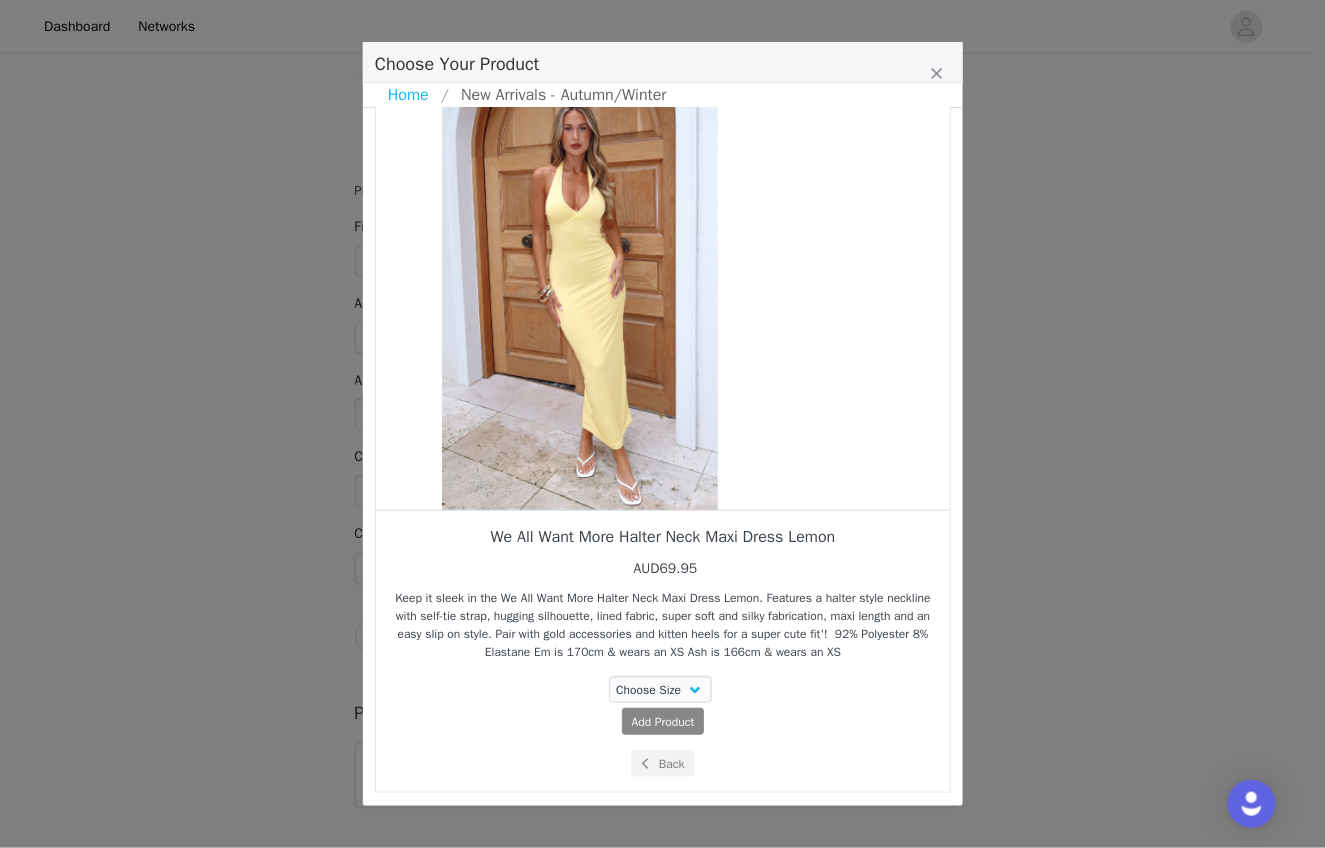 drag, startPoint x: 708, startPoint y: 310, endPoint x: 476, endPoint y: 384, distance: 243.51591 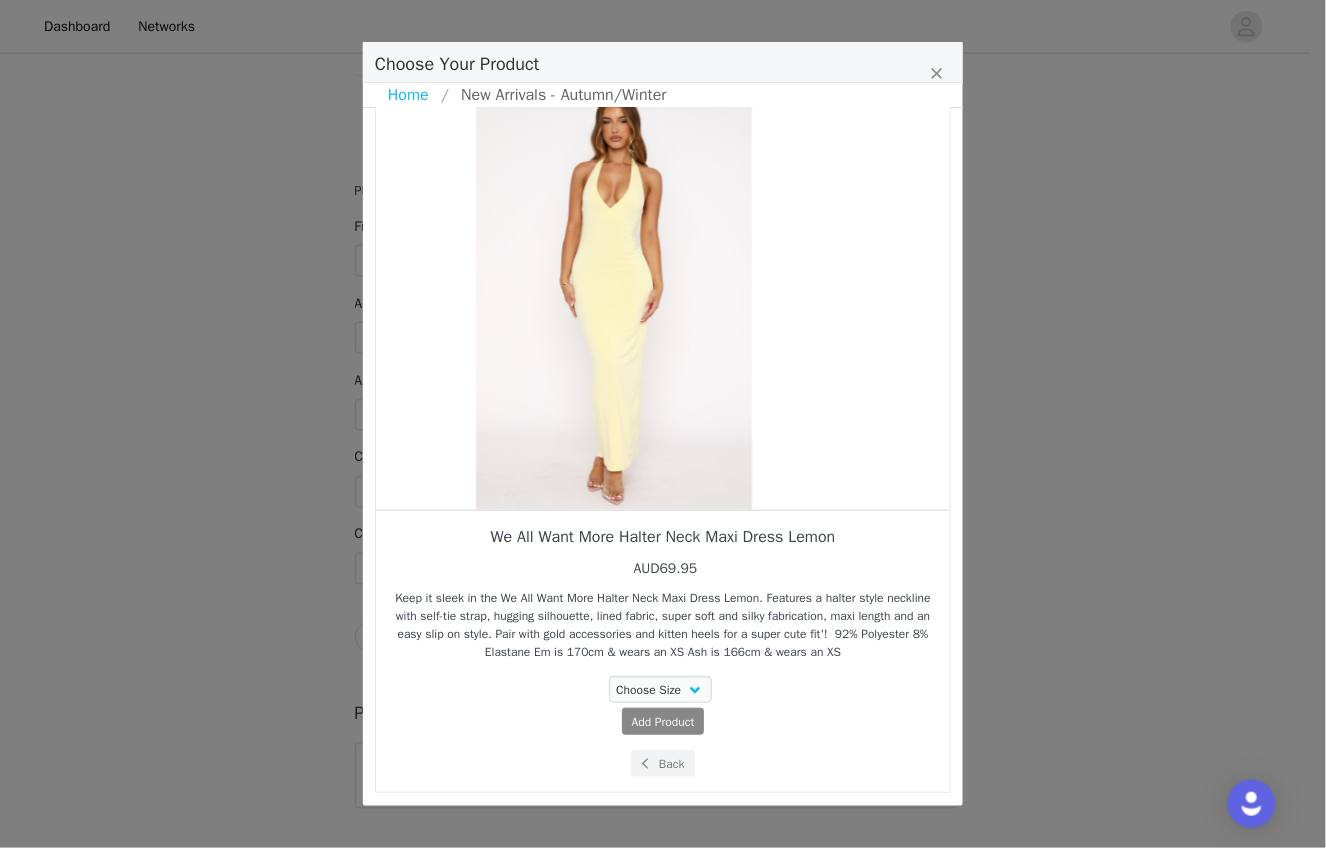 drag, startPoint x: 771, startPoint y: 352, endPoint x: 569, endPoint y: 434, distance: 218.00917 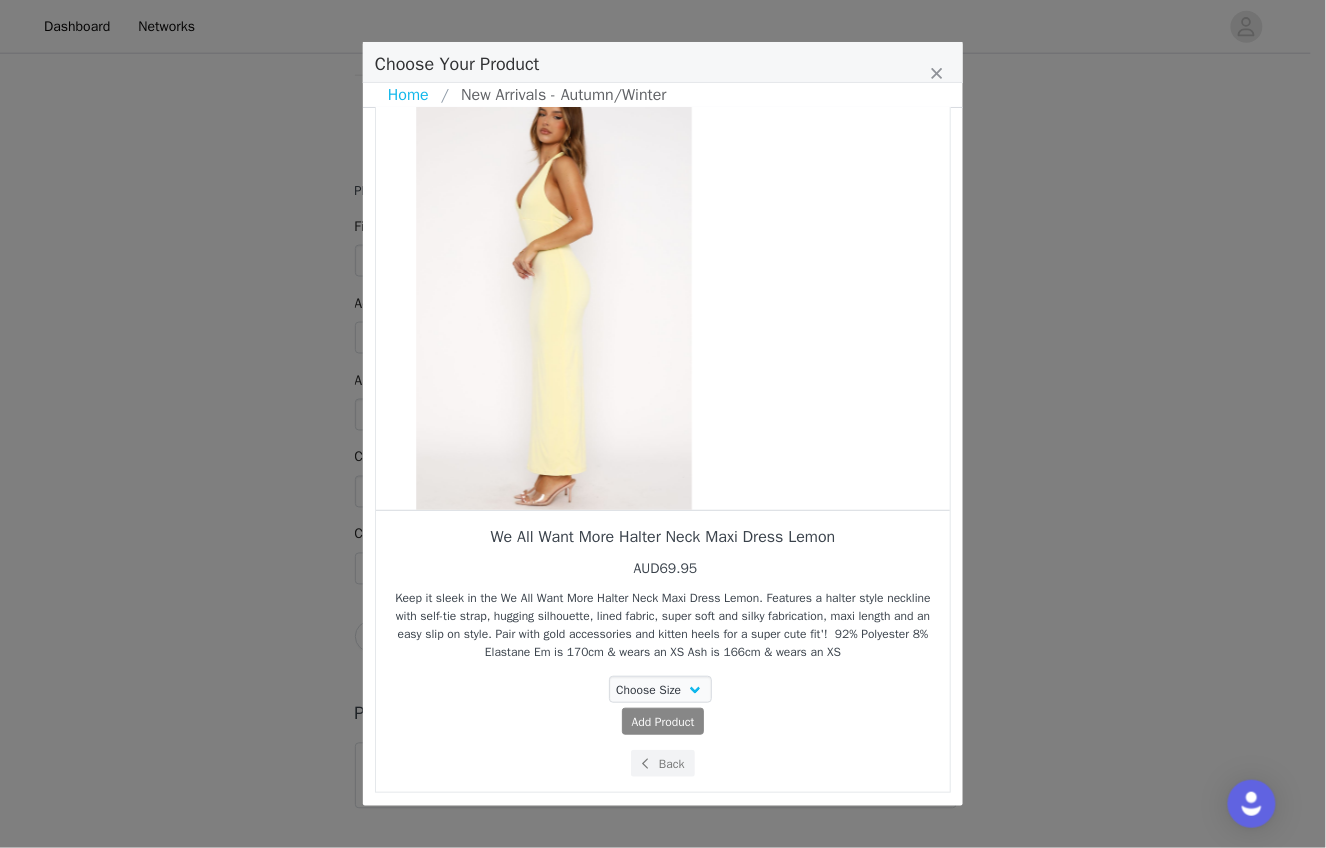 drag, startPoint x: 761, startPoint y: 392, endPoint x: 534, endPoint y: 469, distance: 239.70398 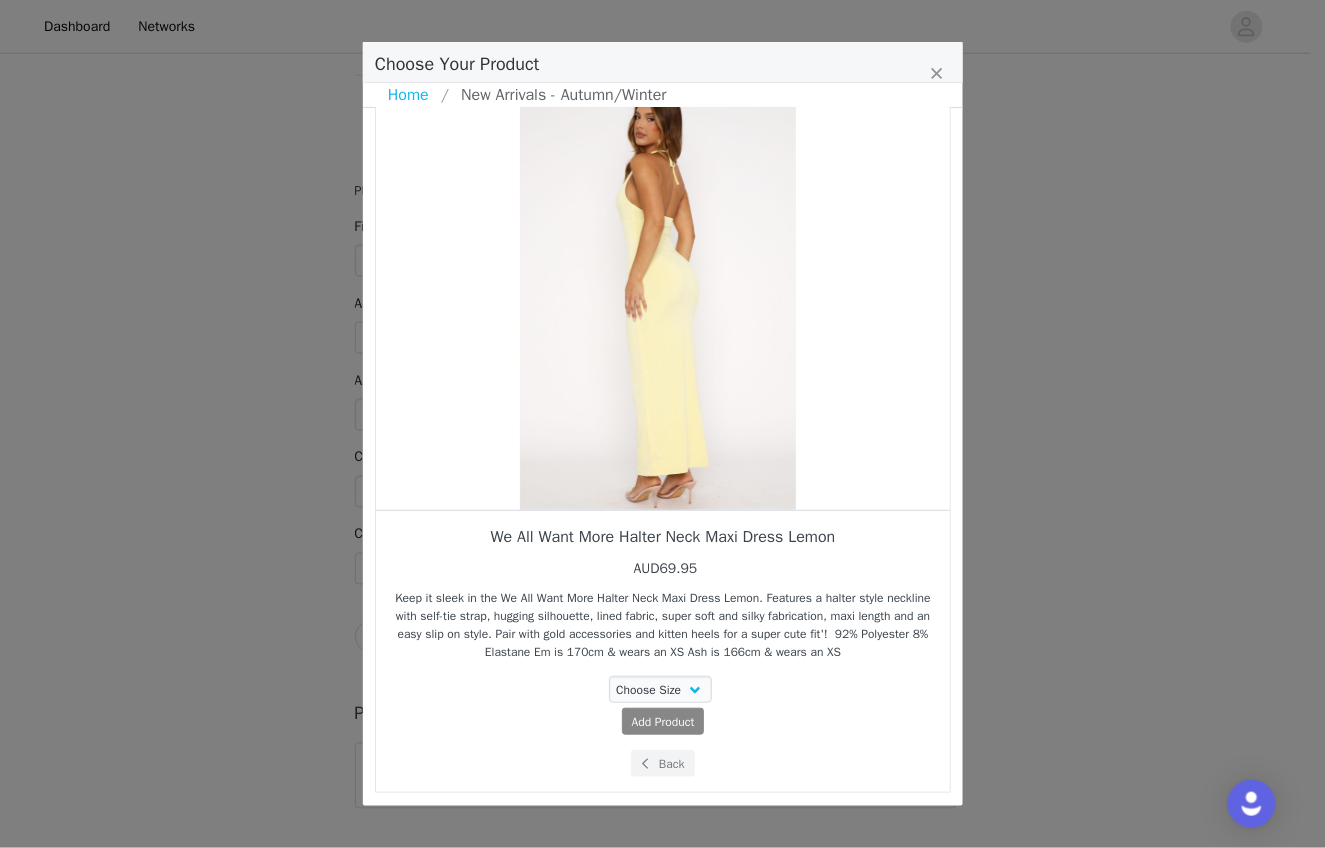 drag, startPoint x: 800, startPoint y: 437, endPoint x: 558, endPoint y: 463, distance: 243.39268 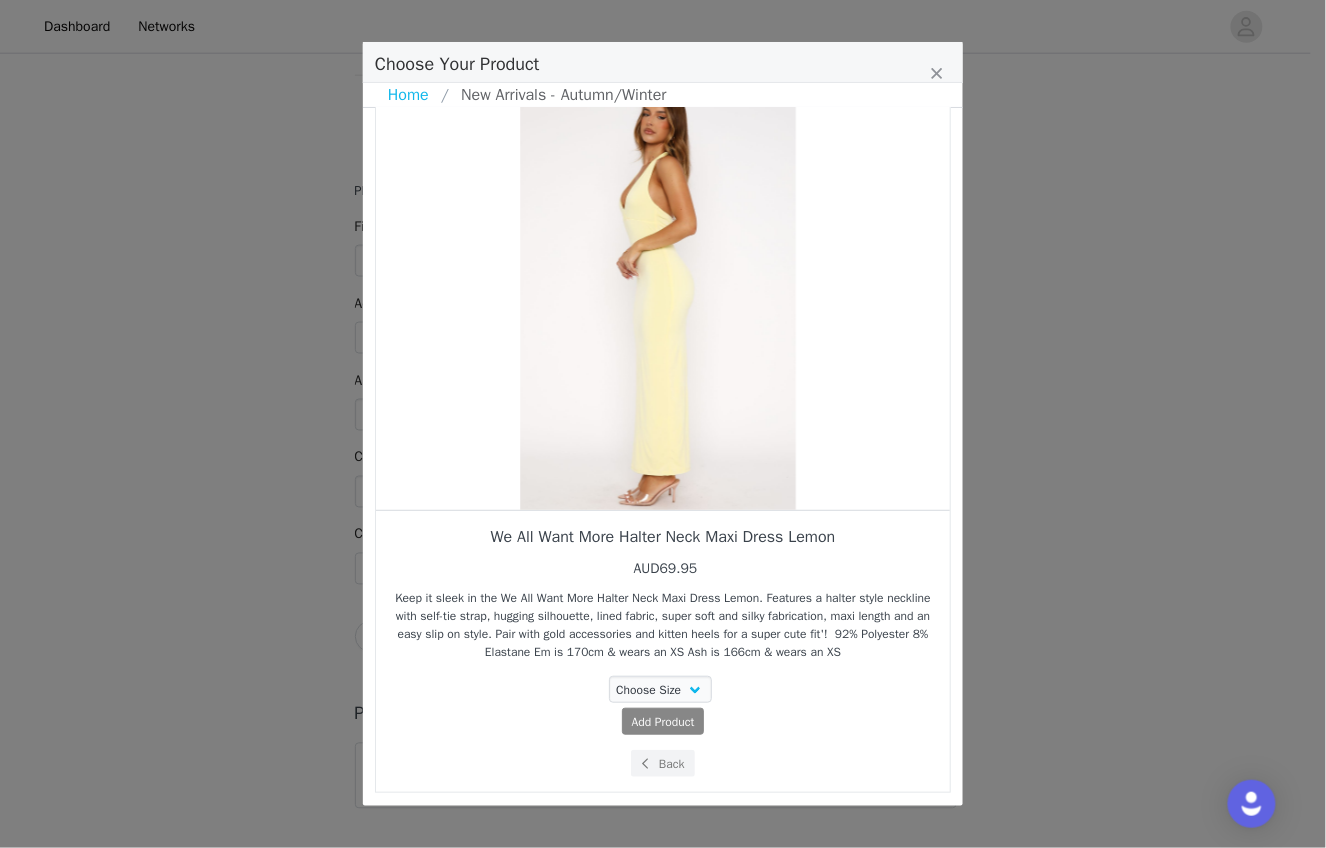 drag, startPoint x: 637, startPoint y: 426, endPoint x: 741, endPoint y: 432, distance: 104.172935 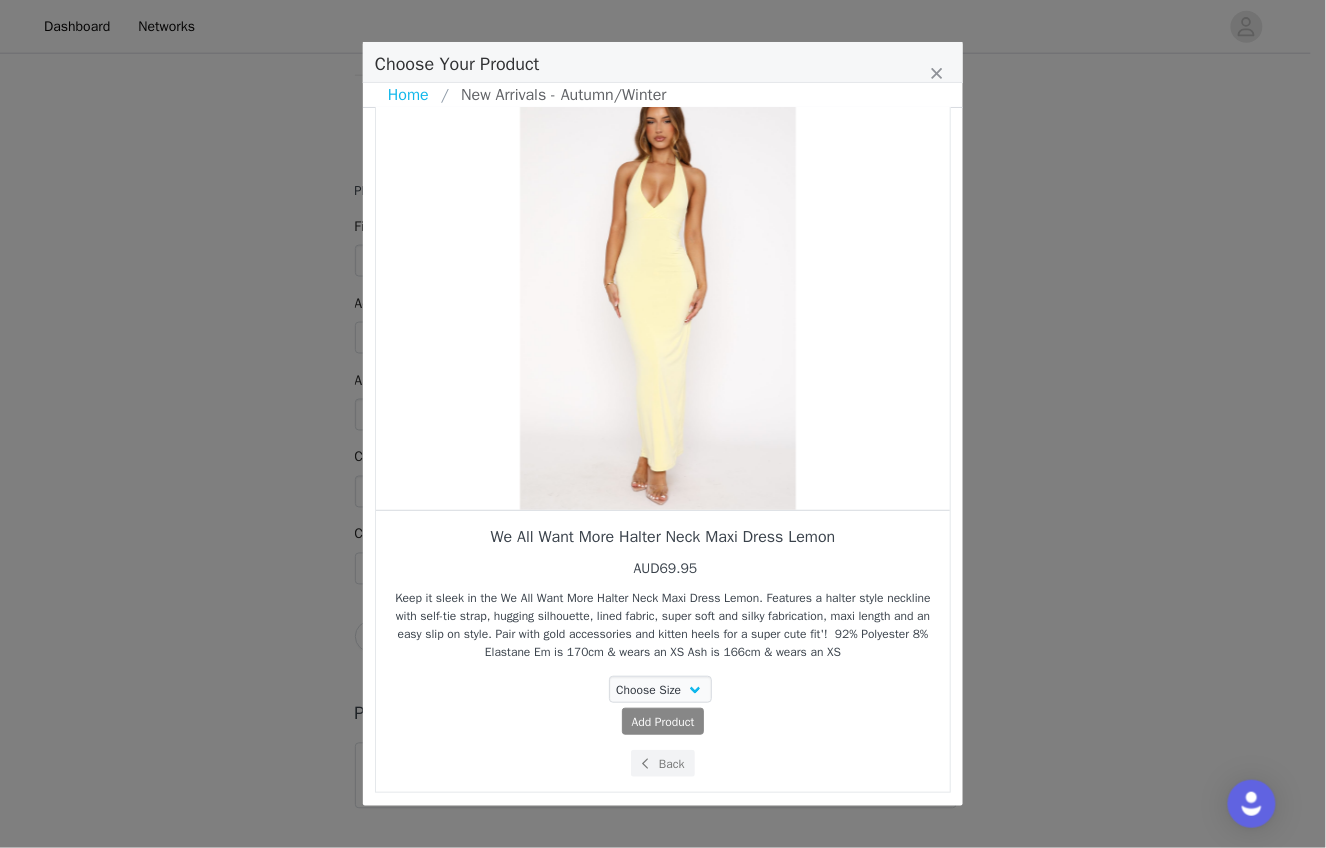 drag, startPoint x: 710, startPoint y: 440, endPoint x: 807, endPoint y: 452, distance: 97.73945 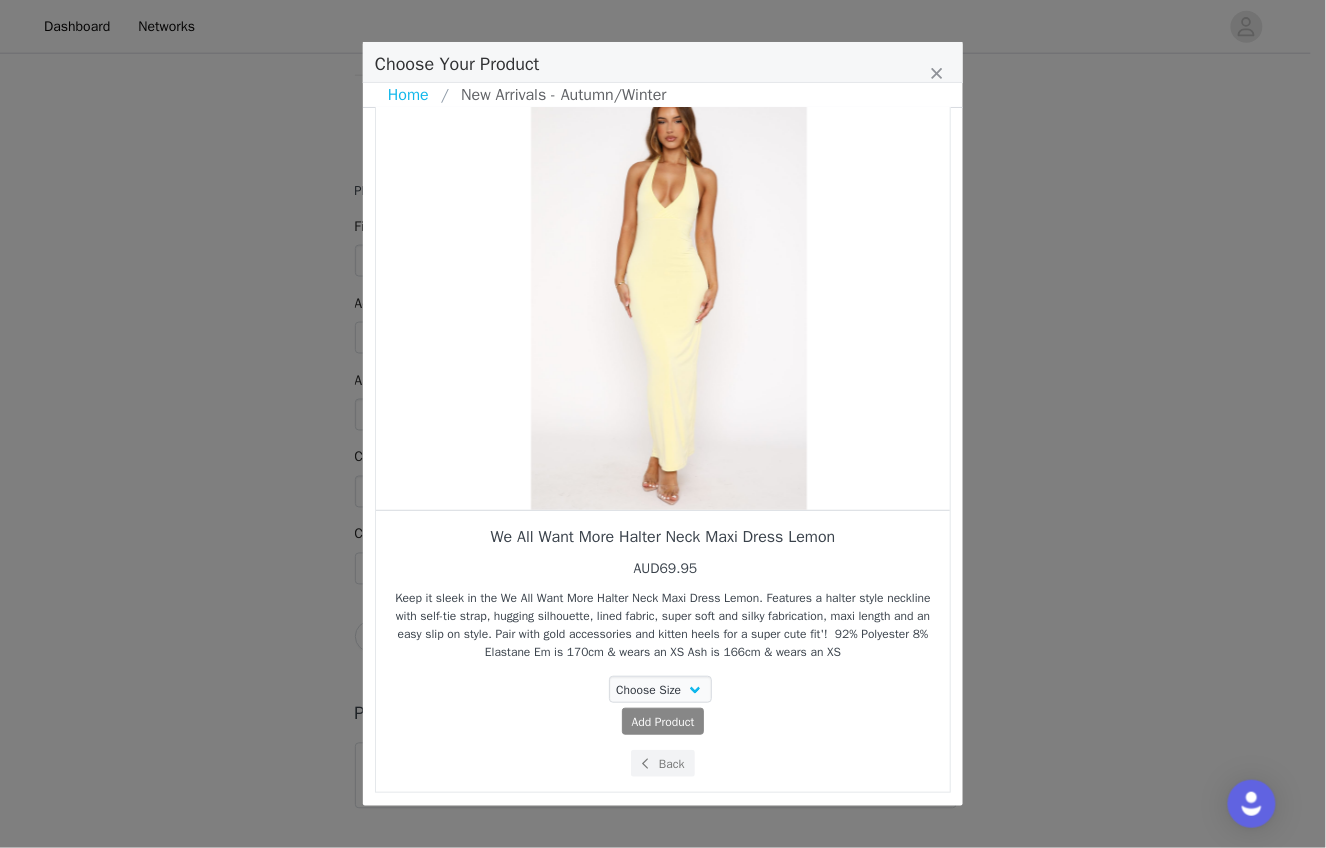 drag, startPoint x: 632, startPoint y: 308, endPoint x: 825, endPoint y: 316, distance: 193.16573 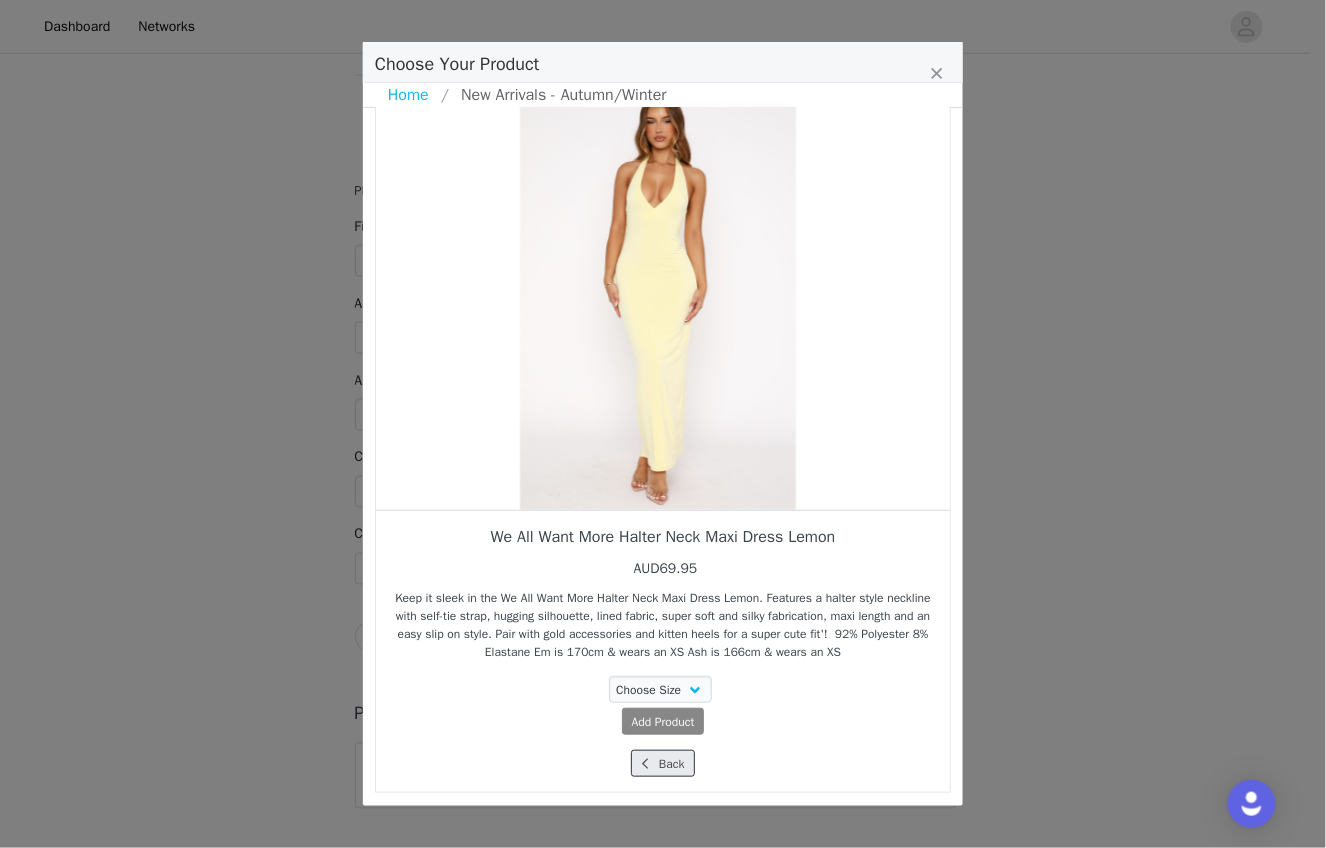 click on "Back" at bounding box center [662, 763] 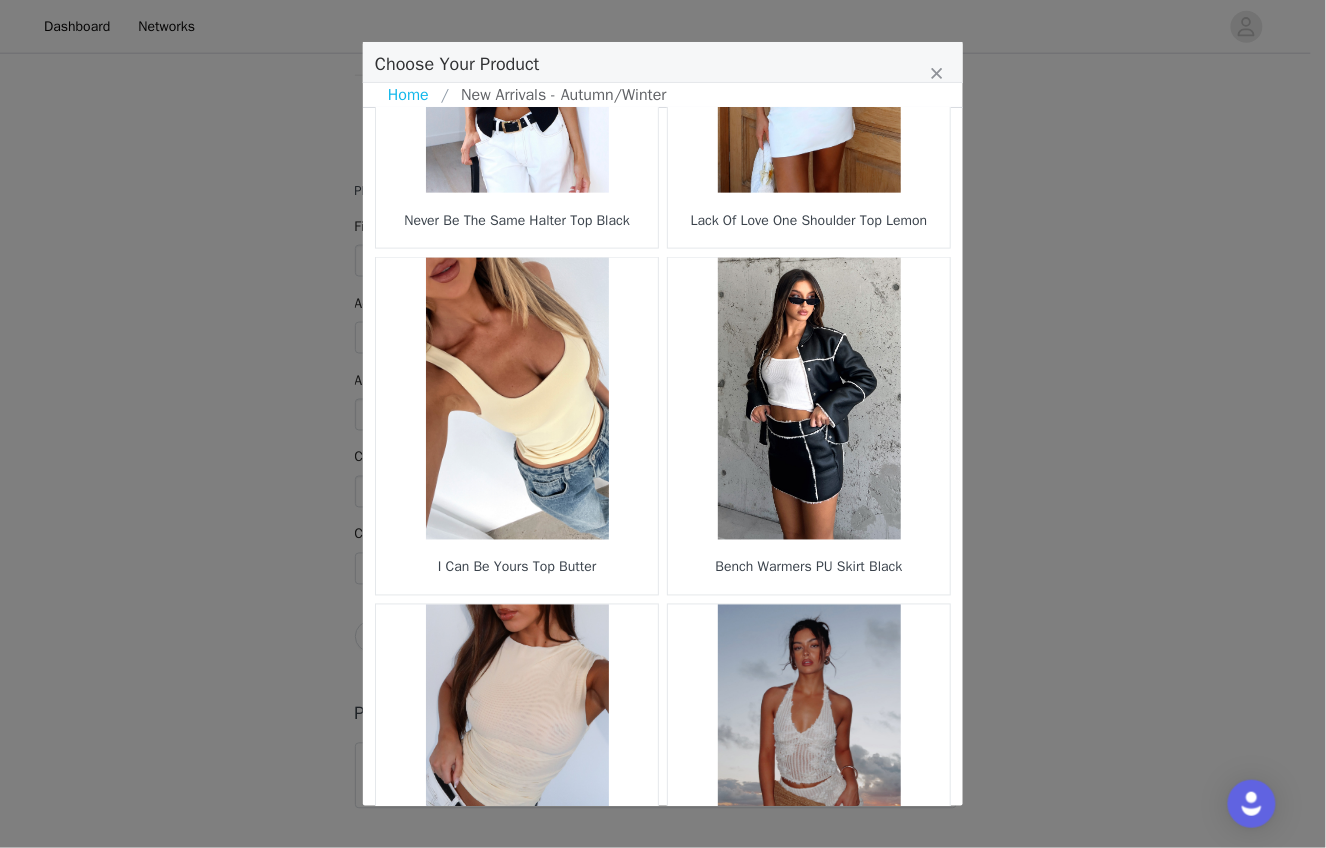 scroll, scrollTop: 2796, scrollLeft: 0, axis: vertical 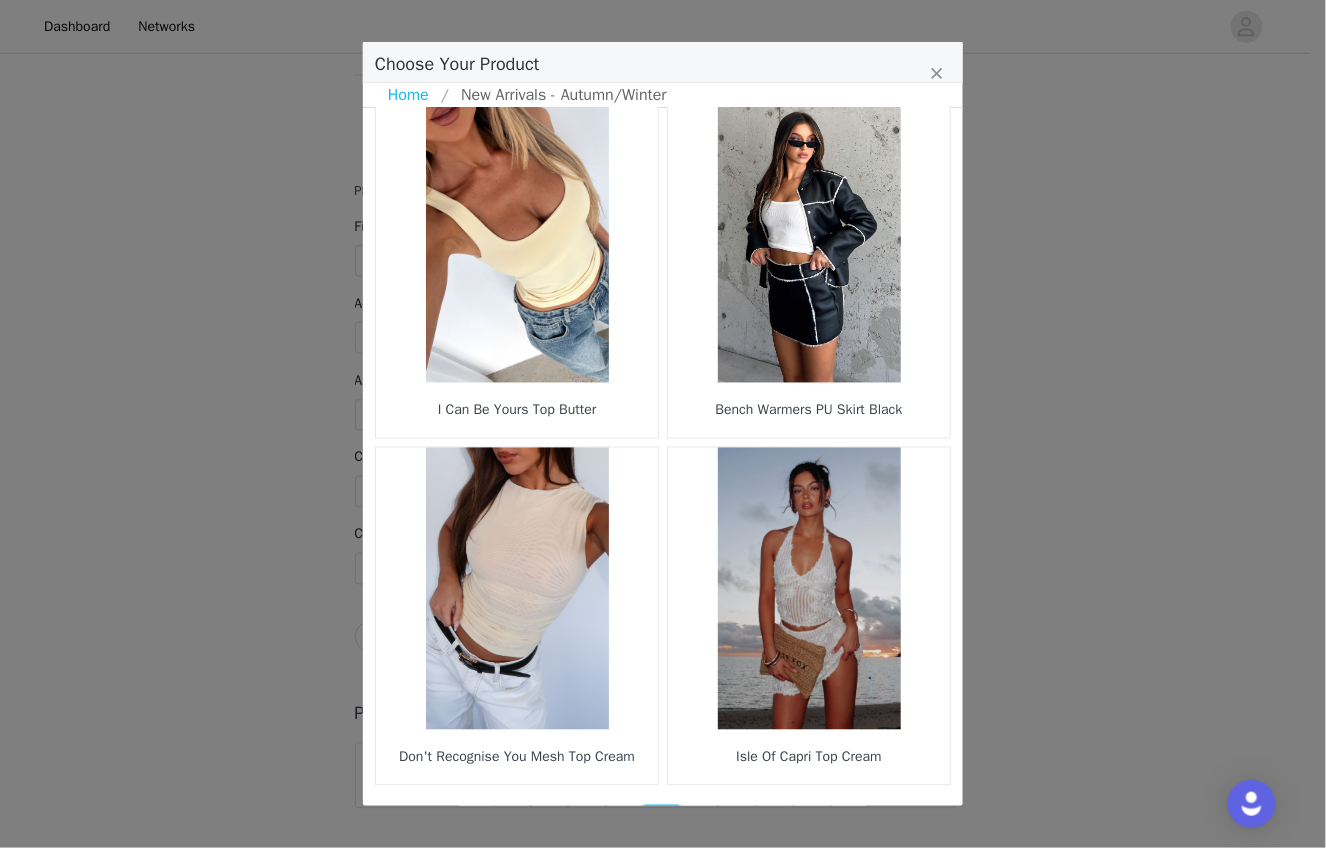 click on "8" at bounding box center [700, 819] 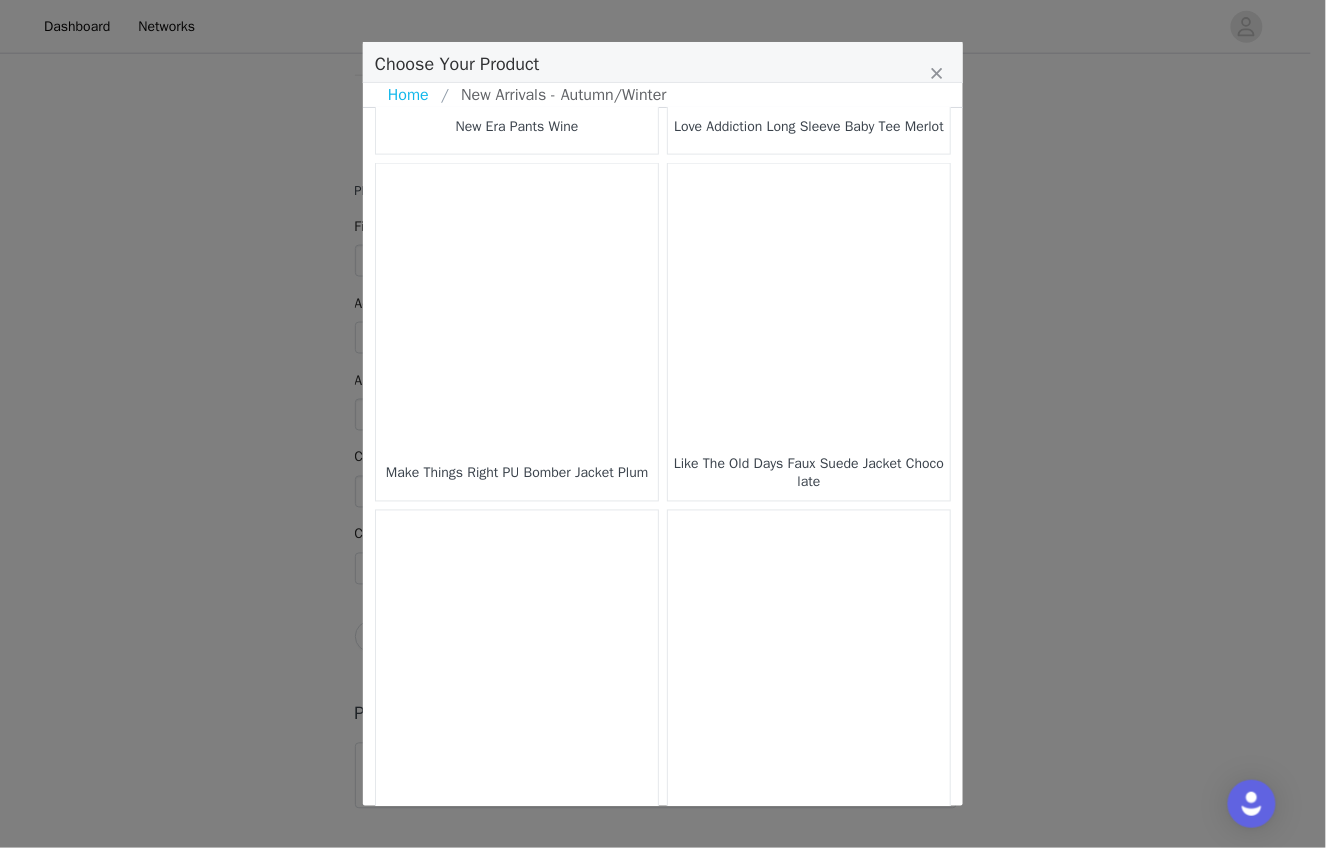 scroll, scrollTop: 2783, scrollLeft: 0, axis: vertical 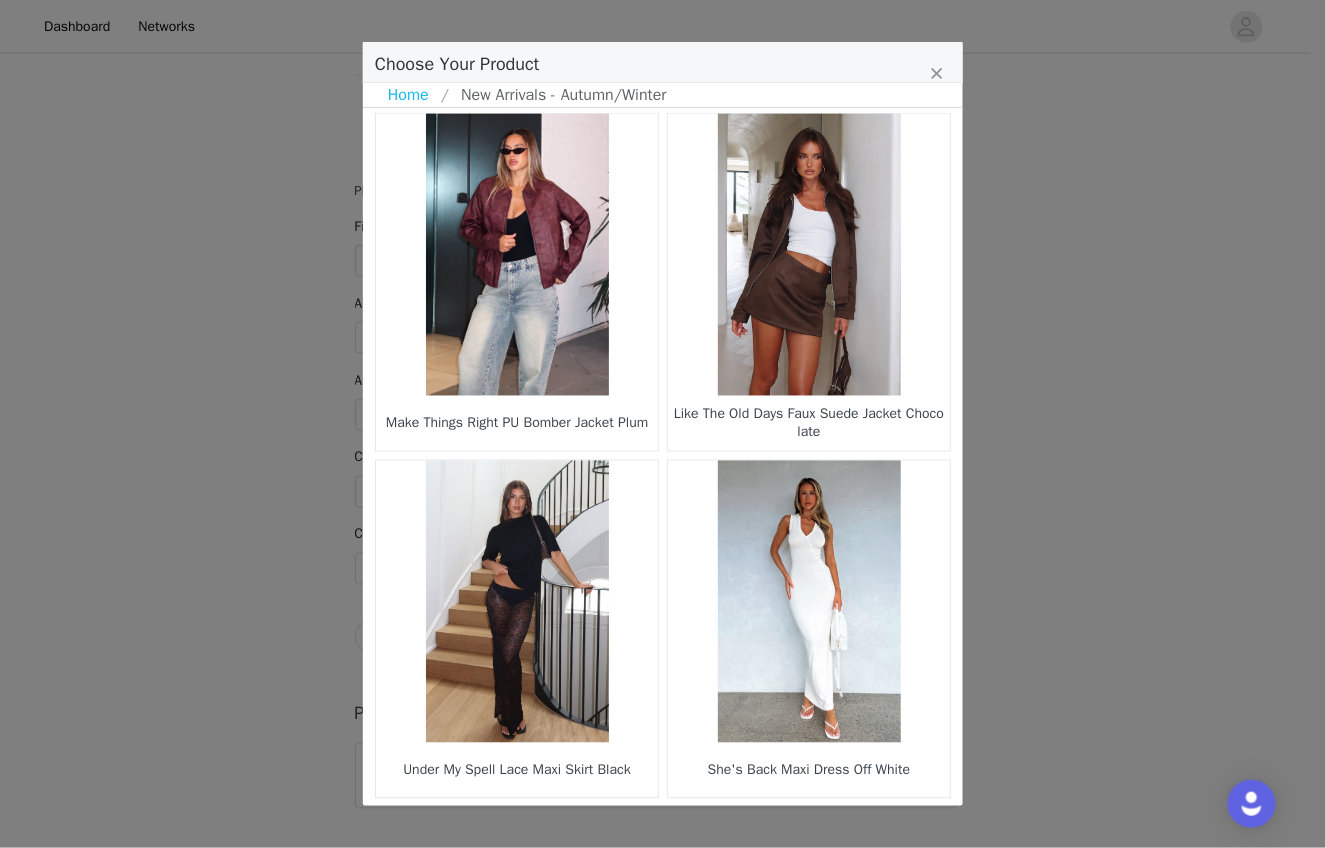 click on "9" at bounding box center [700, 832] 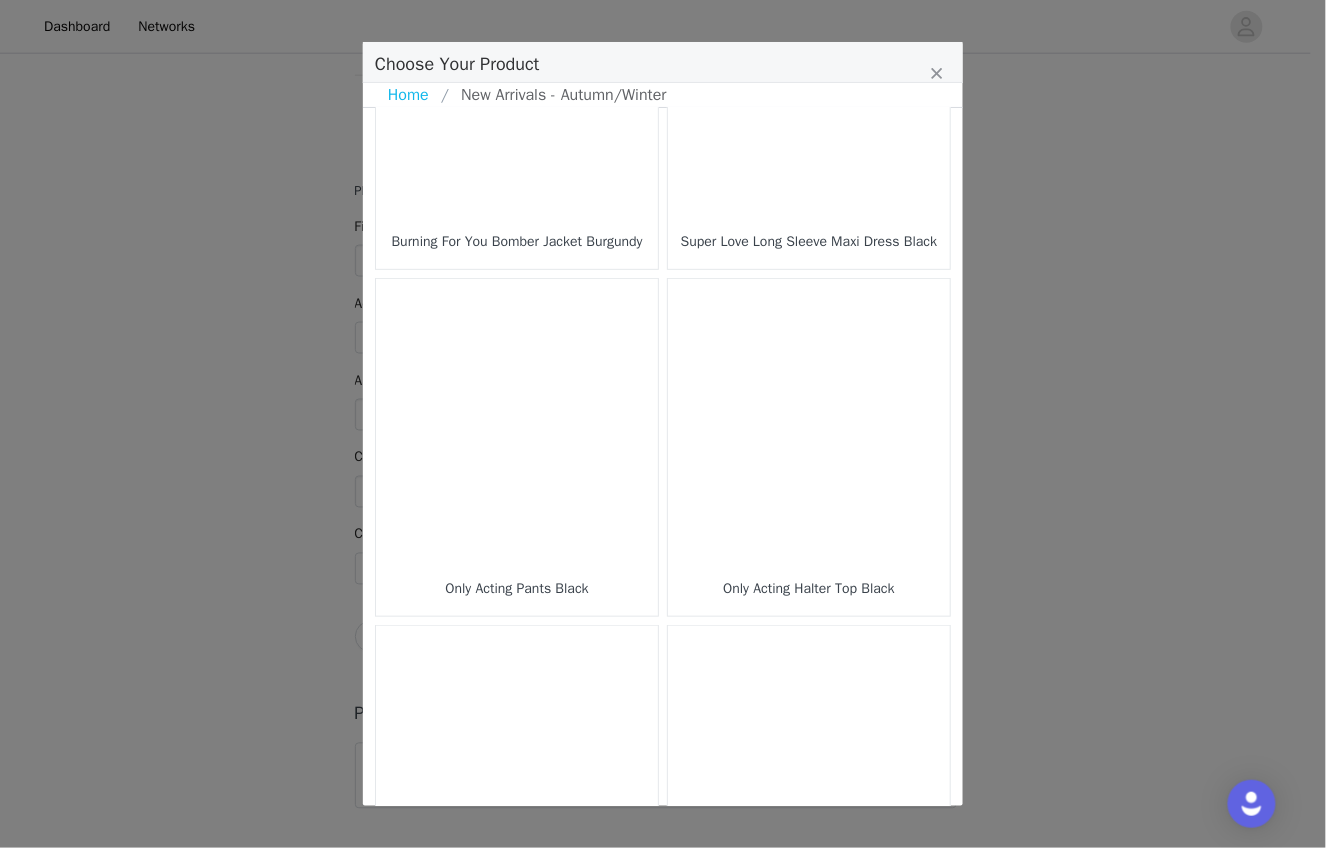 scroll, scrollTop: 189, scrollLeft: 0, axis: vertical 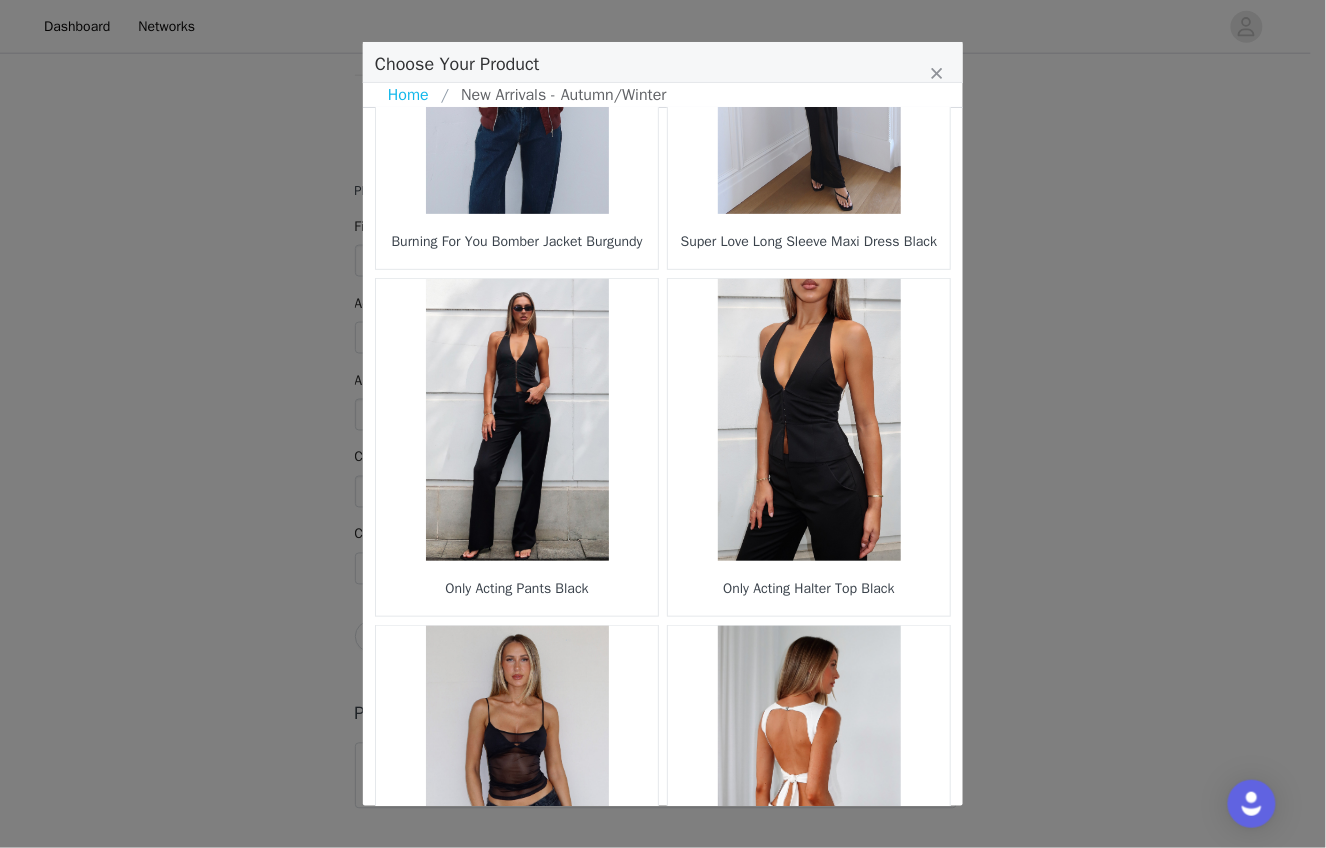 click at bounding box center [809, 420] 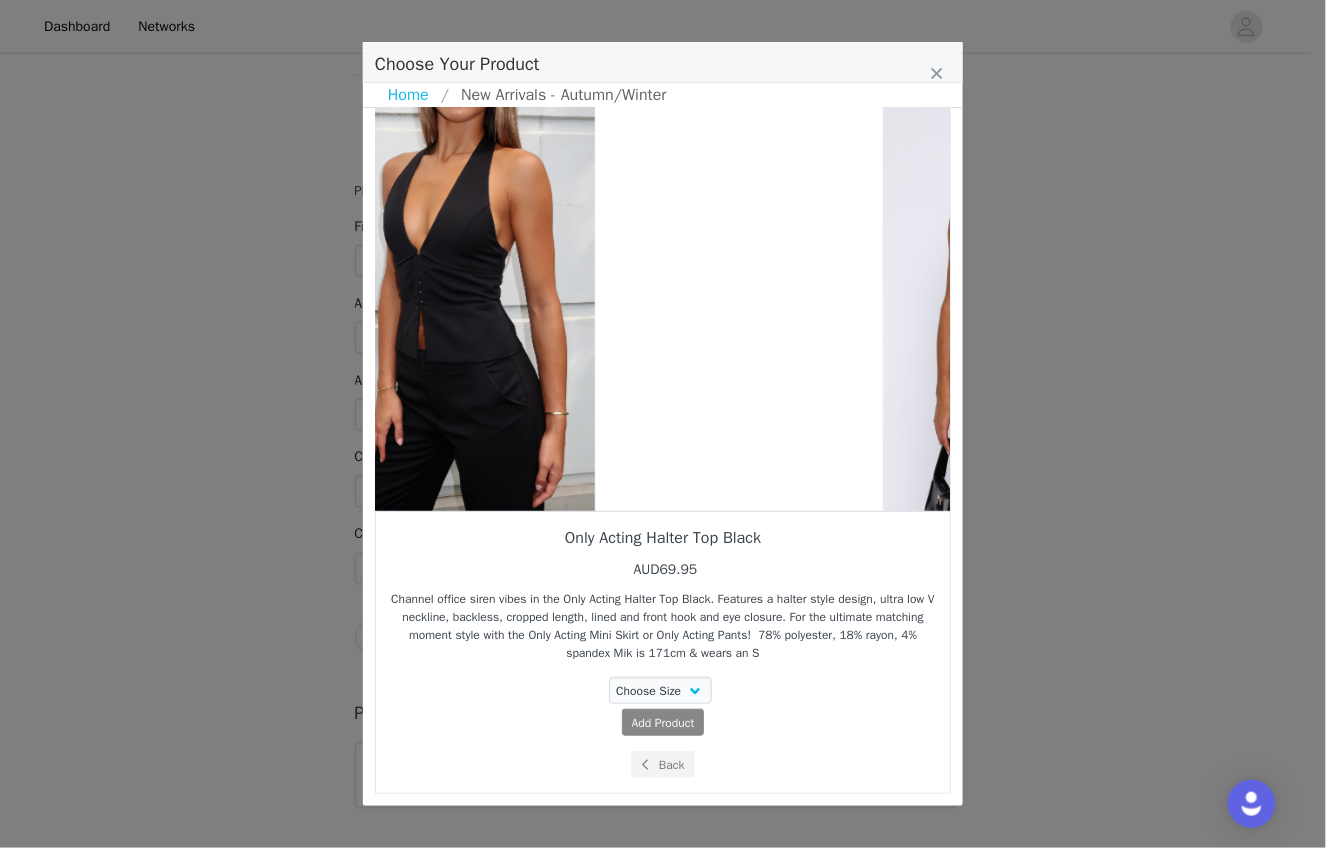 drag, startPoint x: 761, startPoint y: 336, endPoint x: 538, endPoint y: 408, distance: 234.33524 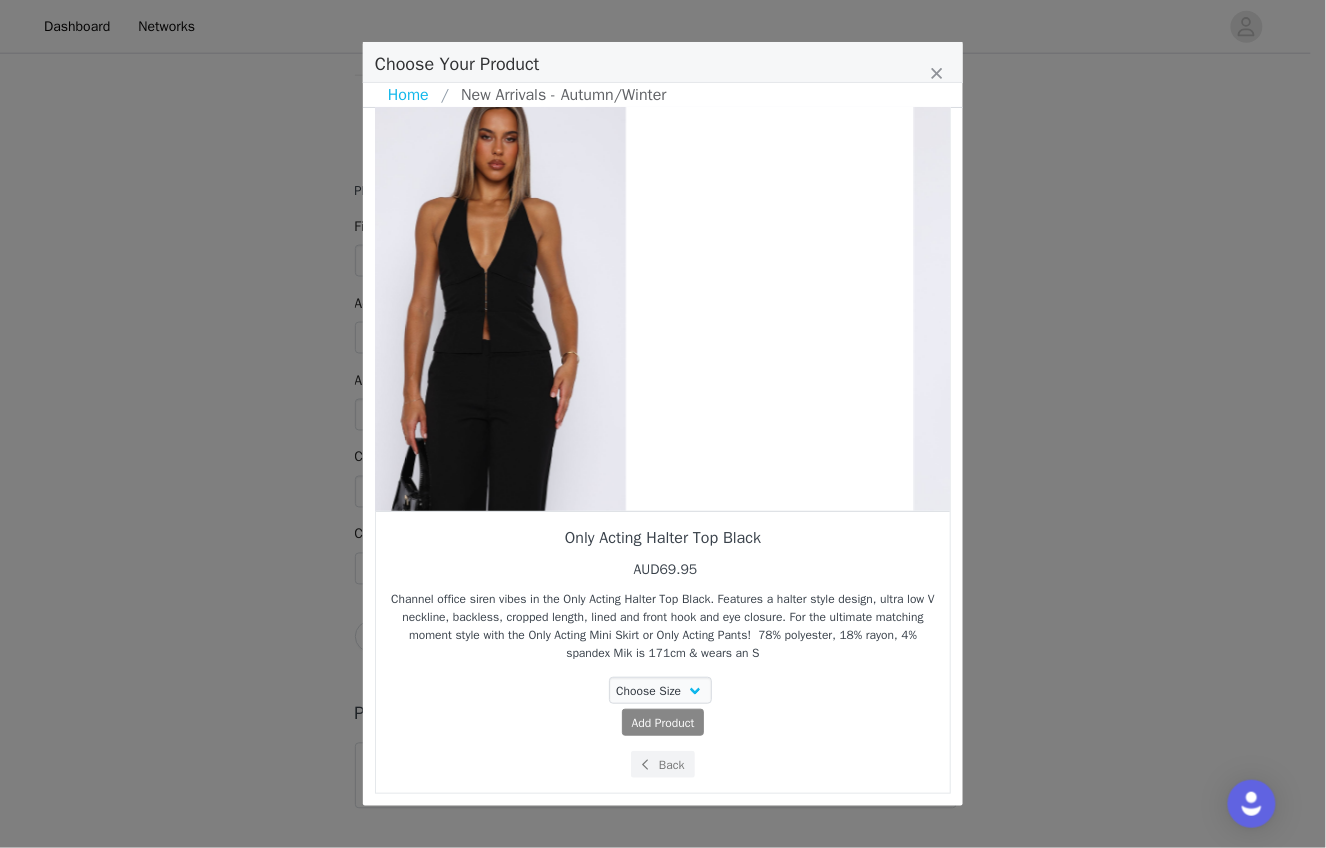 drag, startPoint x: 766, startPoint y: 354, endPoint x: 492, endPoint y: 474, distance: 299.1254 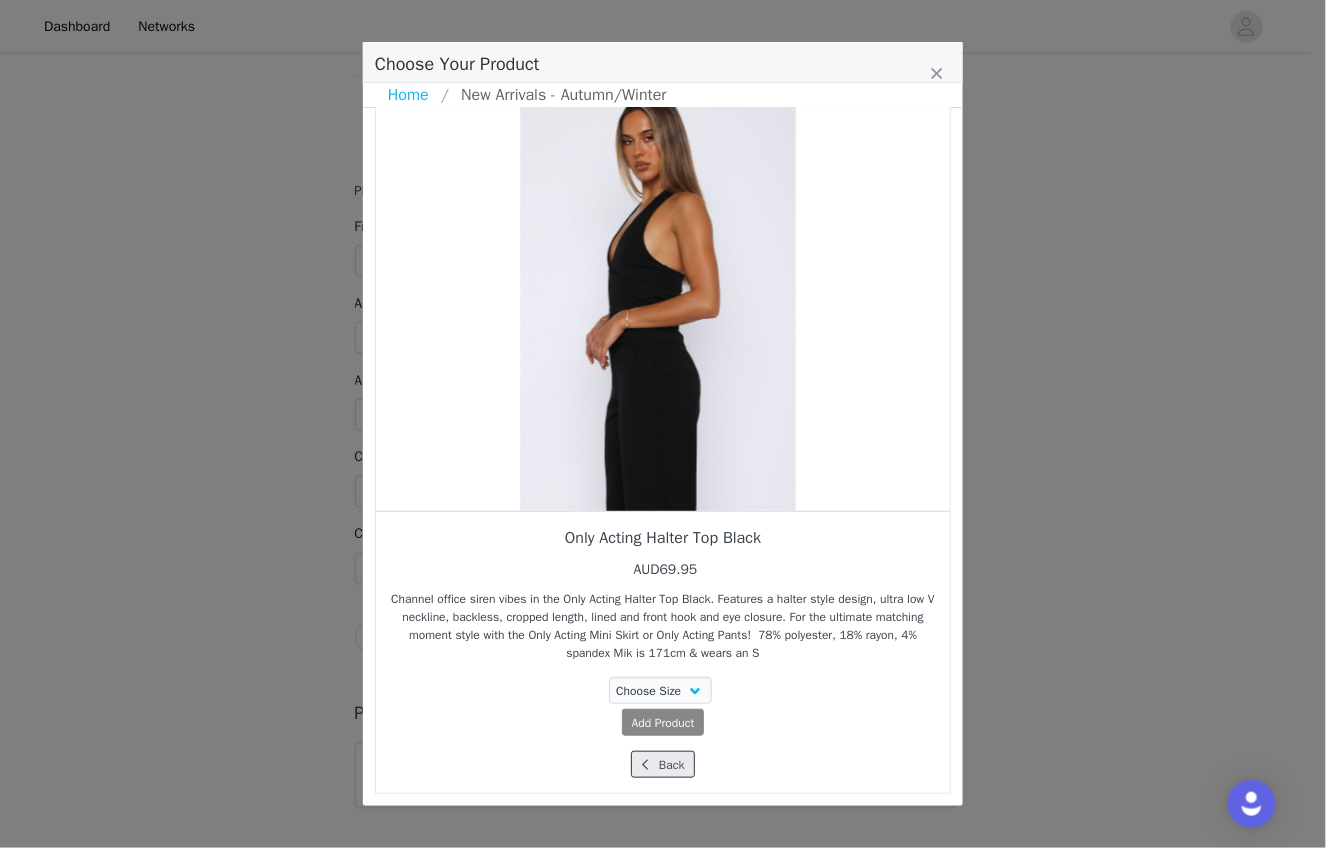 drag, startPoint x: 671, startPoint y: 768, endPoint x: 674, endPoint y: 744, distance: 24.186773 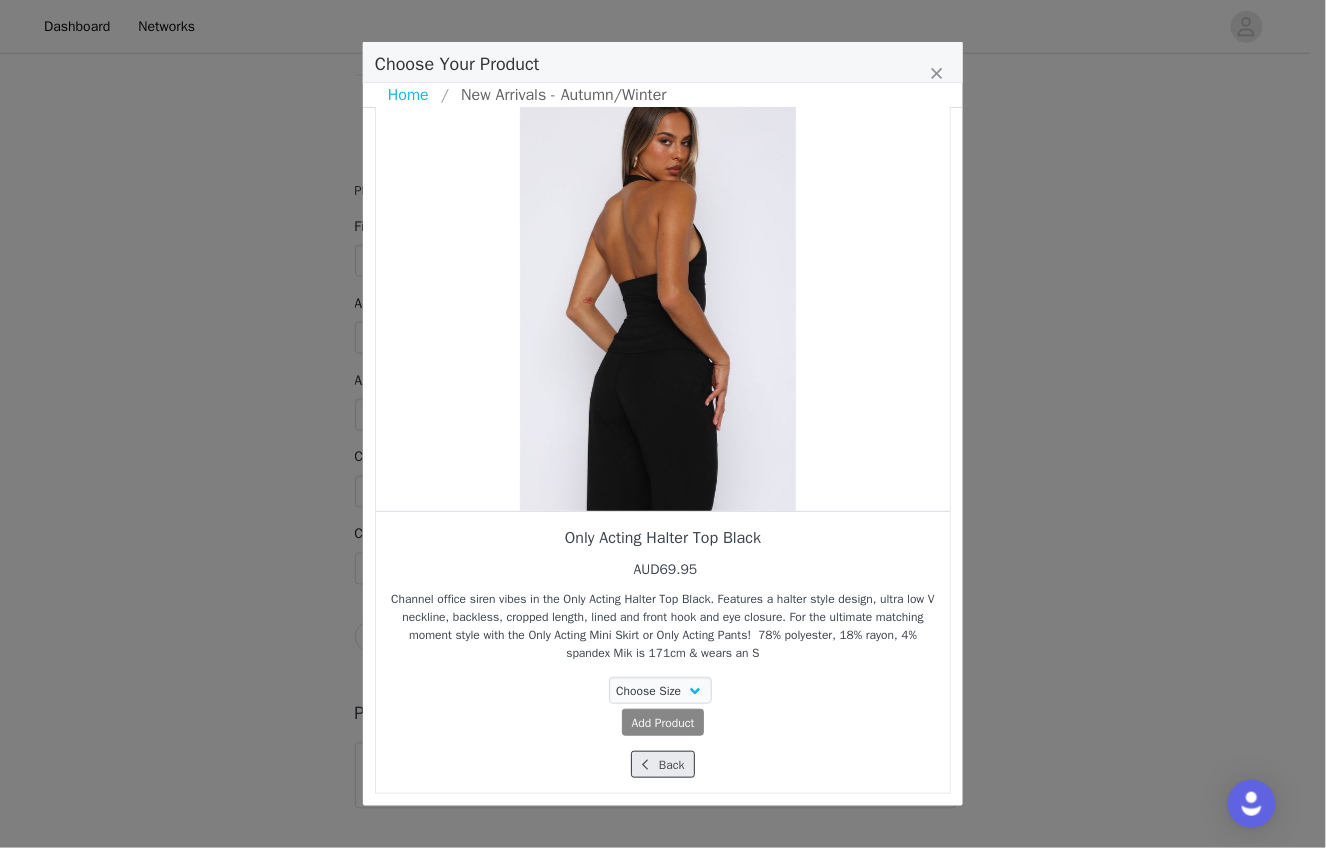 click on "Back" at bounding box center [662, 764] 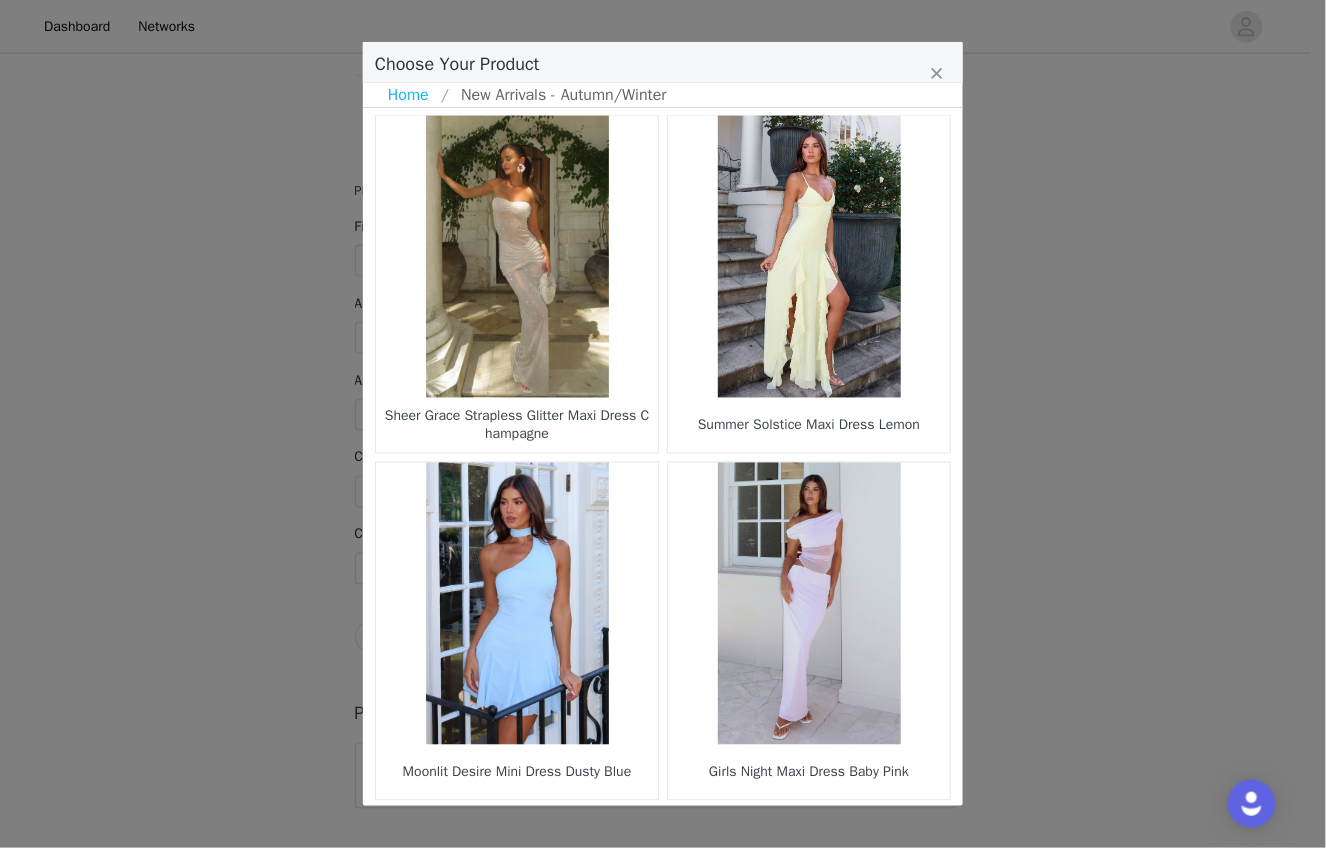scroll, scrollTop: 2796, scrollLeft: 0, axis: vertical 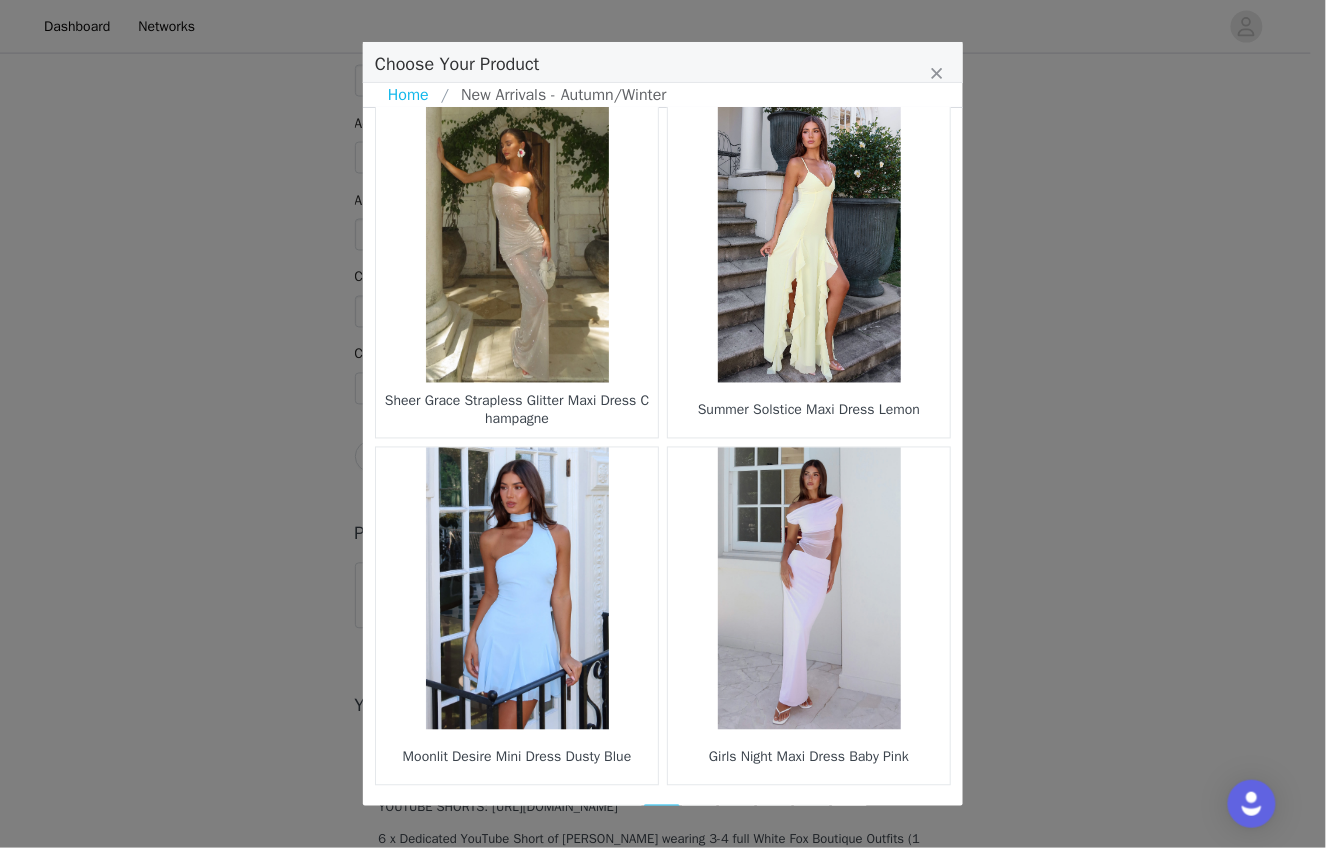 click on "10" at bounding box center (700, 819) 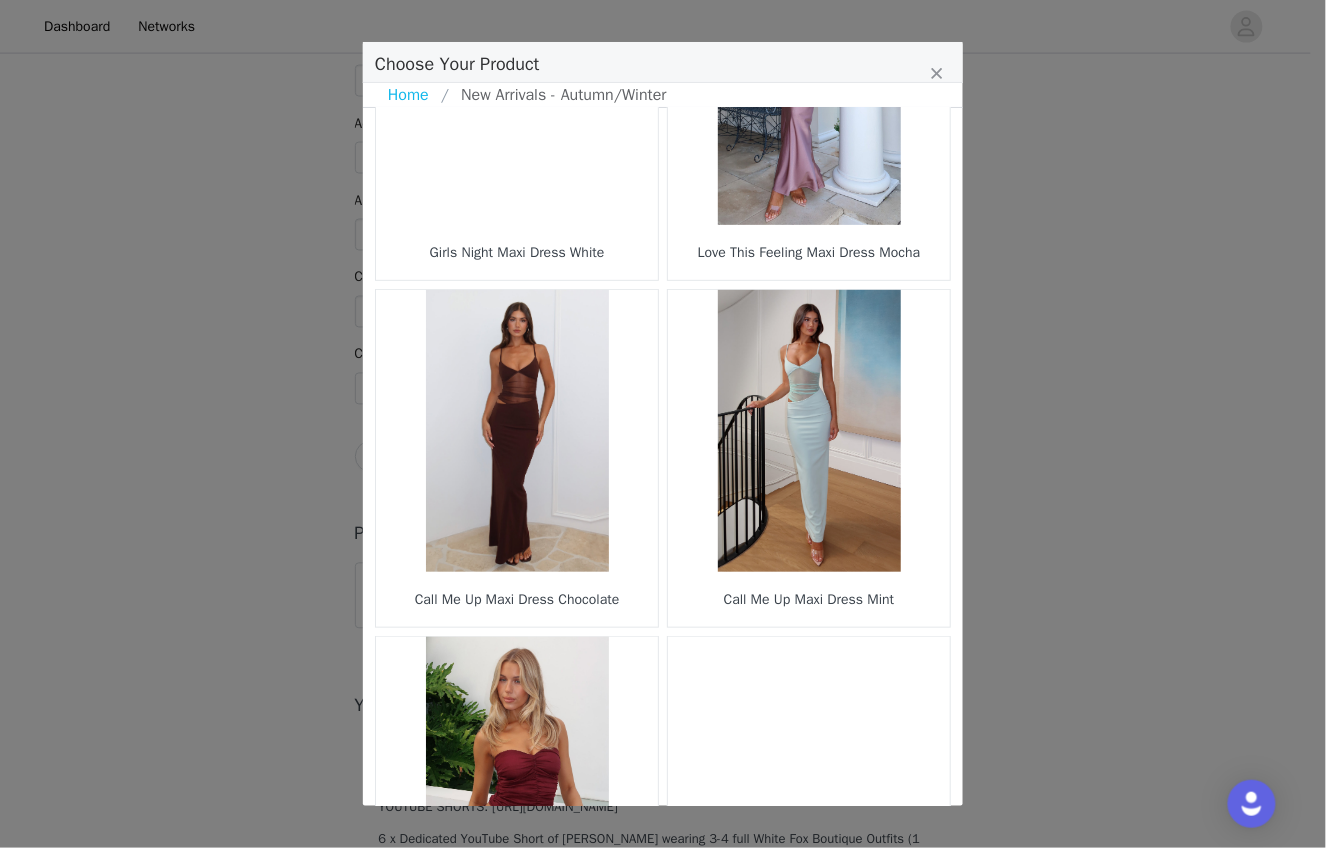 scroll, scrollTop: 0, scrollLeft: 0, axis: both 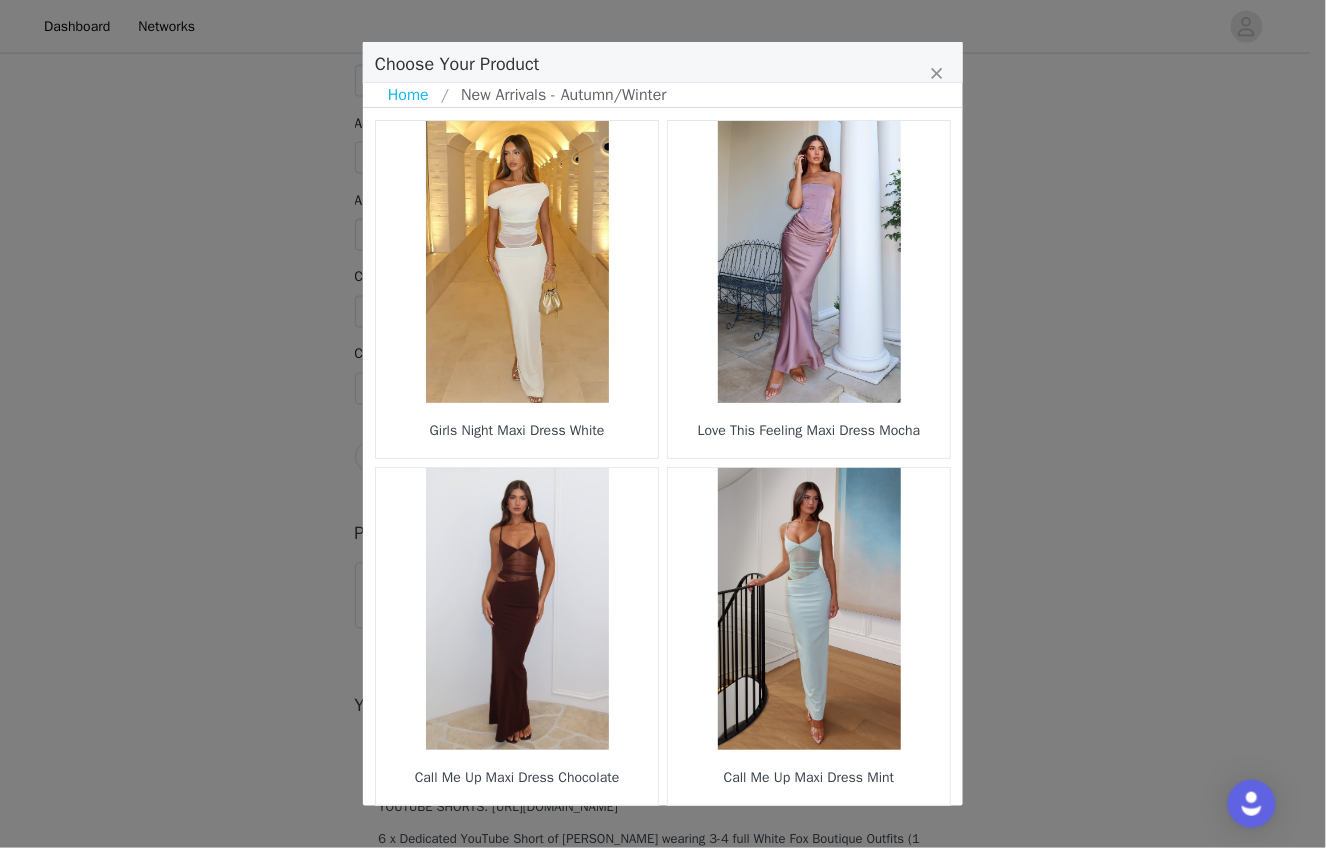 click at bounding box center [809, 262] 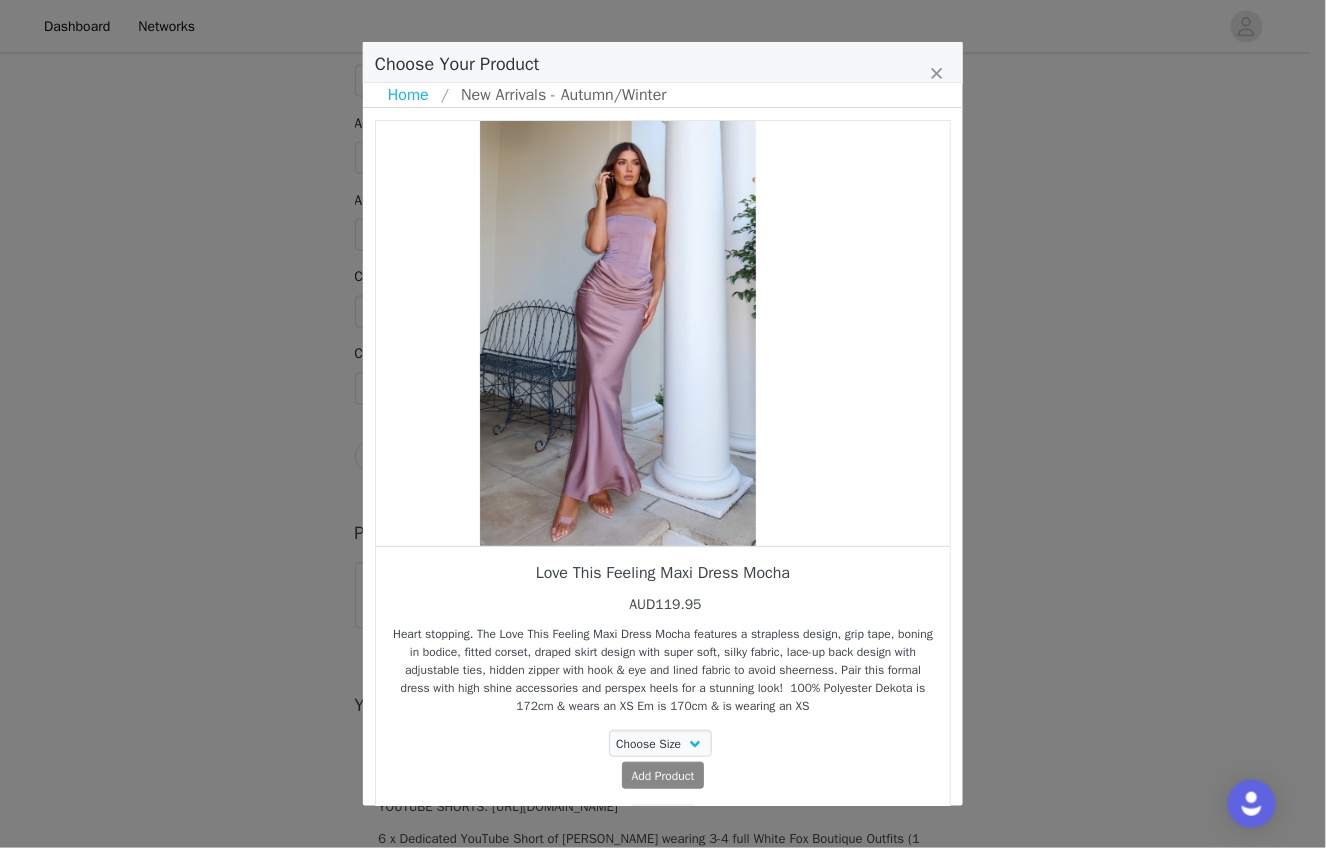 drag, startPoint x: 834, startPoint y: 245, endPoint x: 669, endPoint y: 422, distance: 241.97934 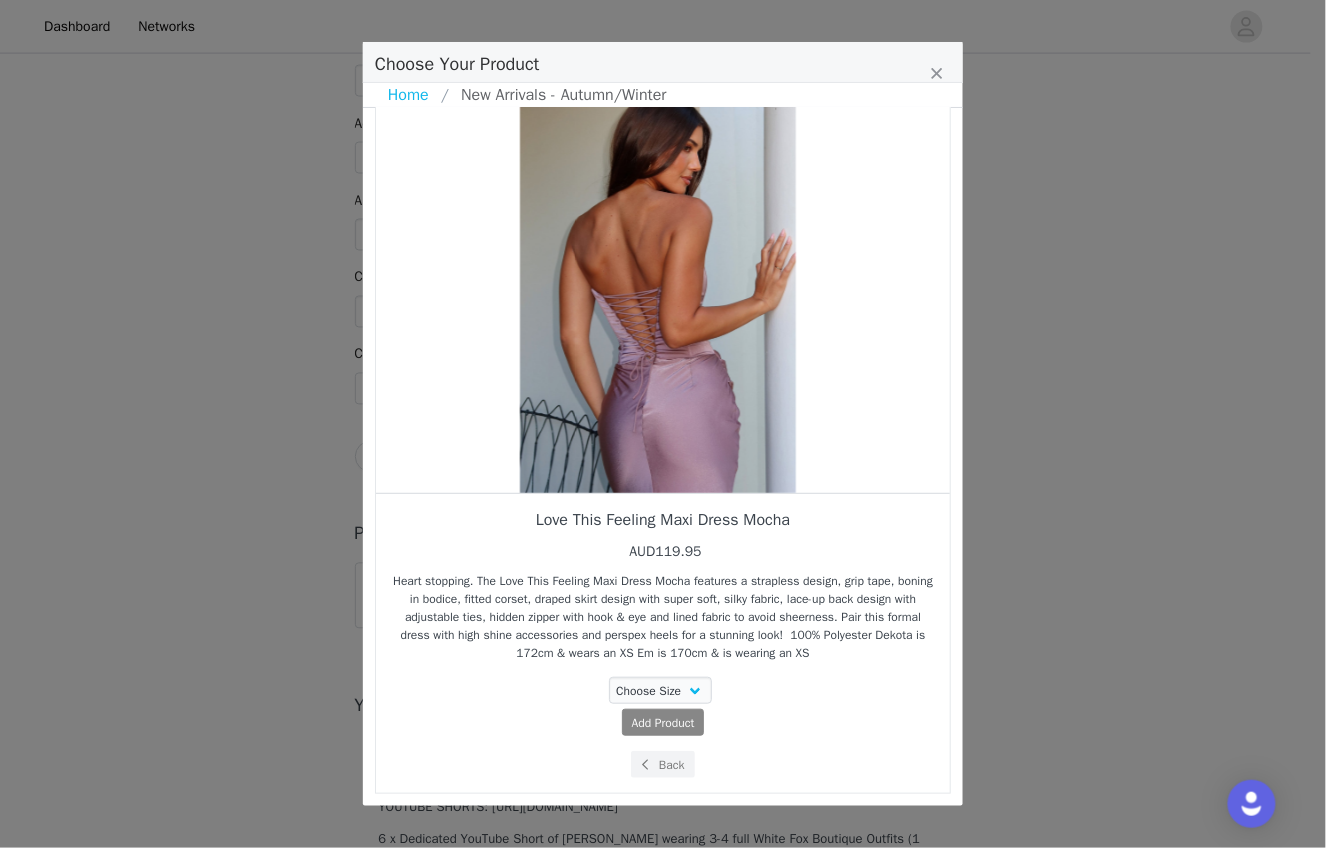 scroll, scrollTop: 53, scrollLeft: 0, axis: vertical 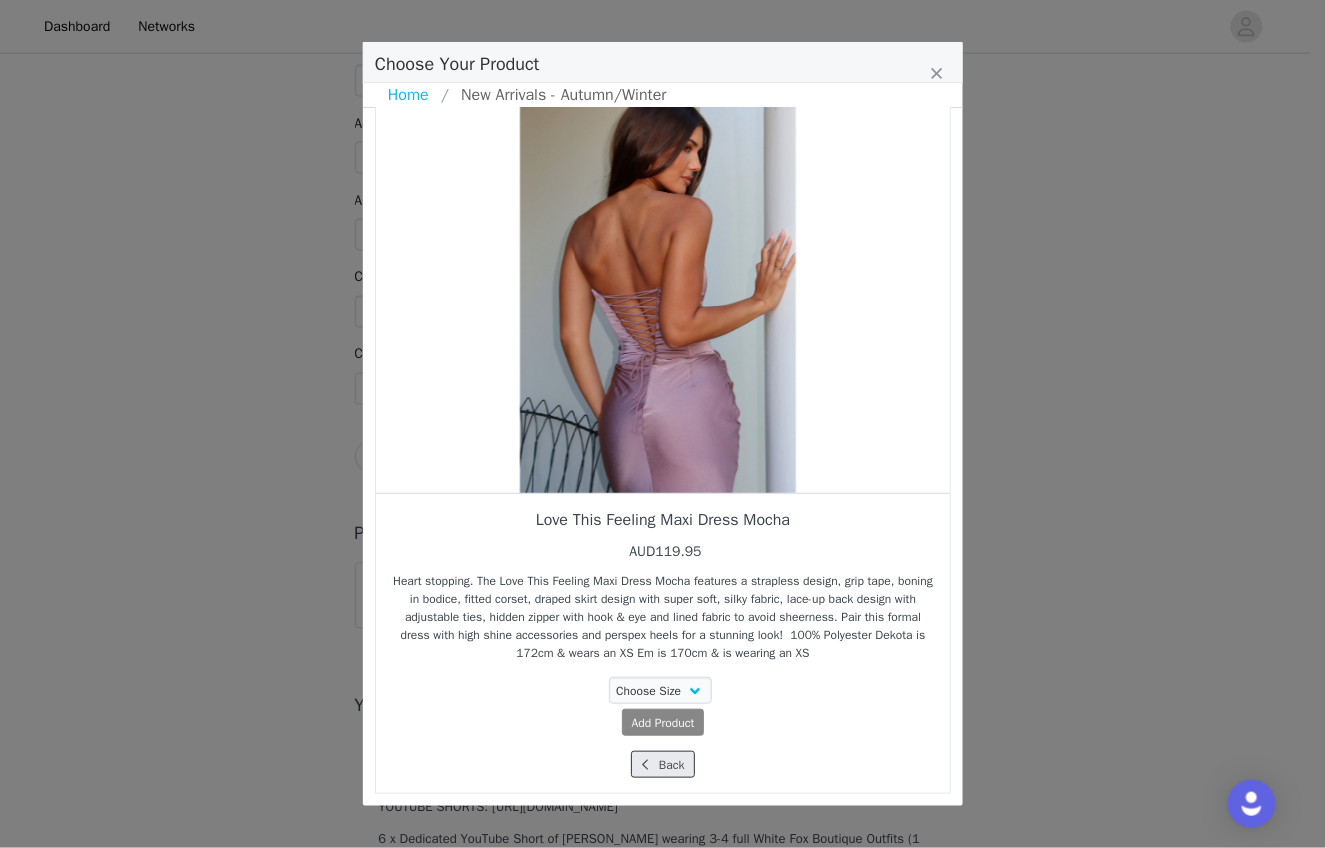 click on "Back" at bounding box center [662, 764] 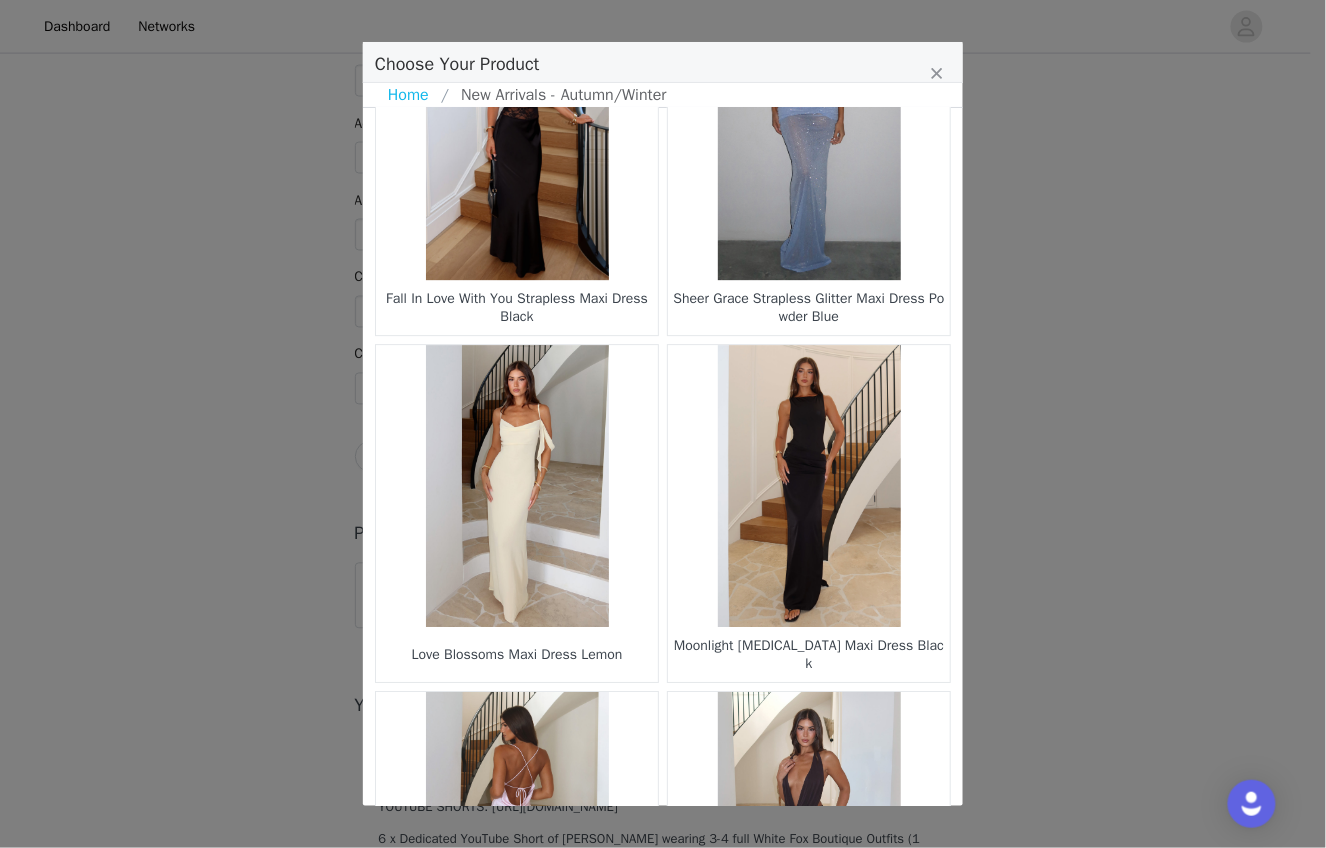 scroll, scrollTop: 1521, scrollLeft: 0, axis: vertical 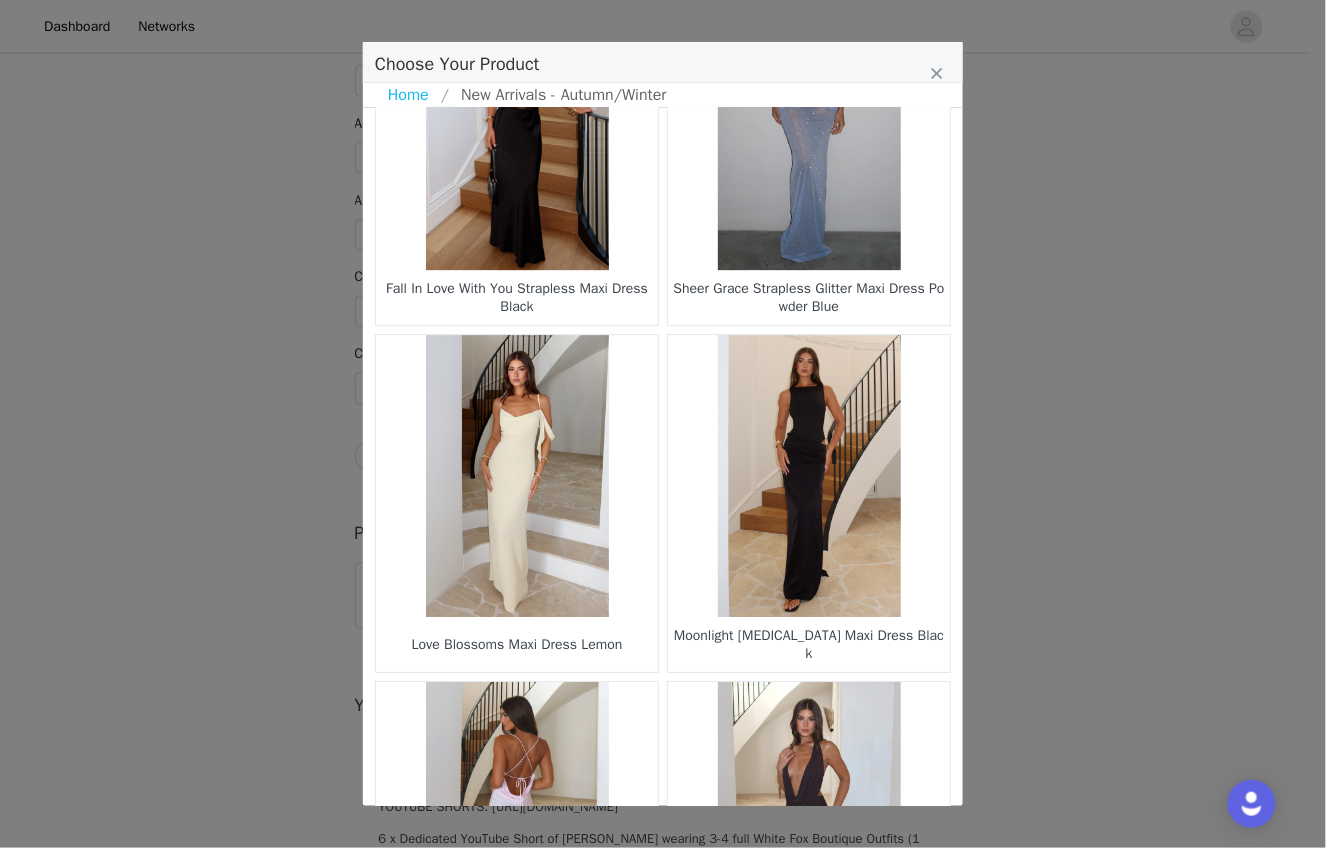 click at bounding box center [517, 476] 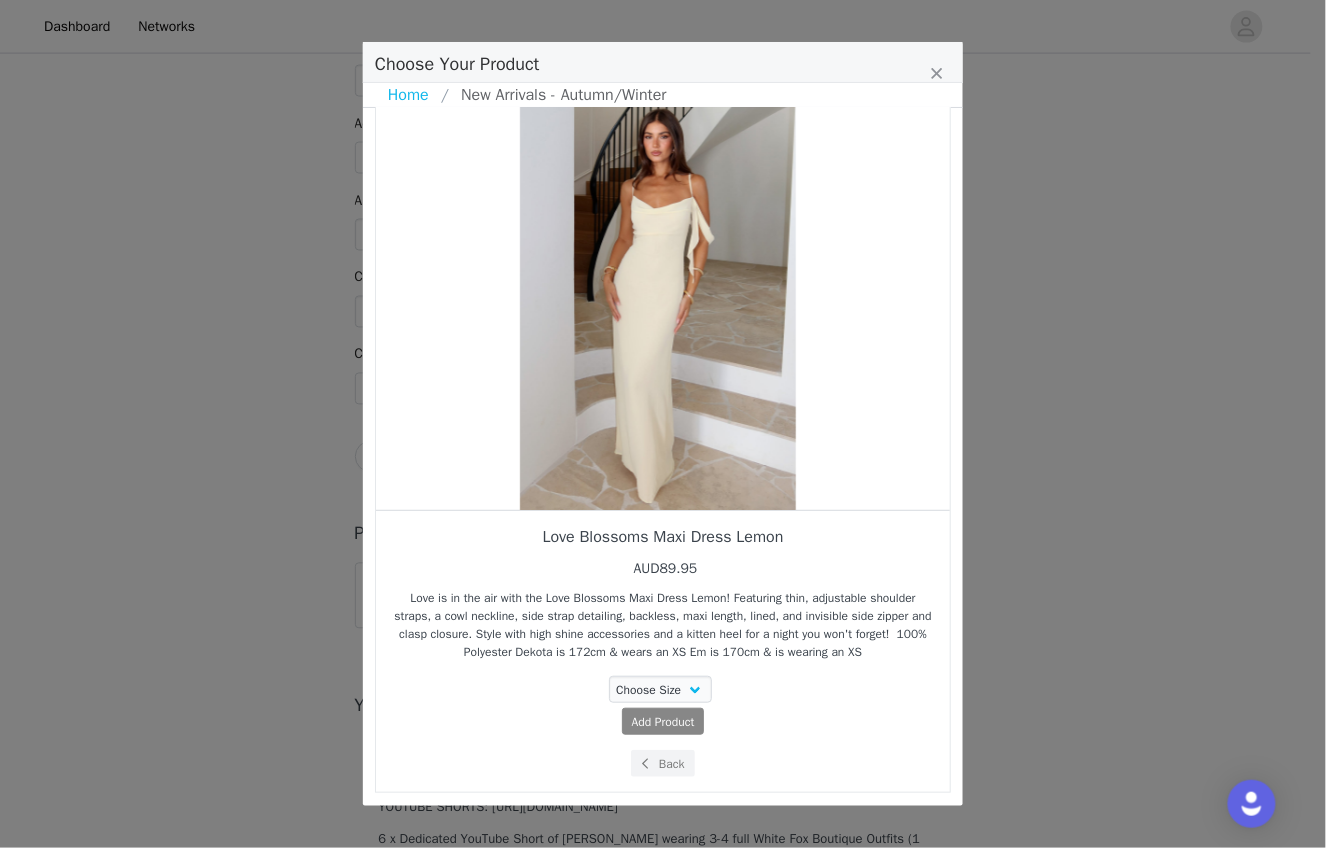 scroll, scrollTop: 53, scrollLeft: 0, axis: vertical 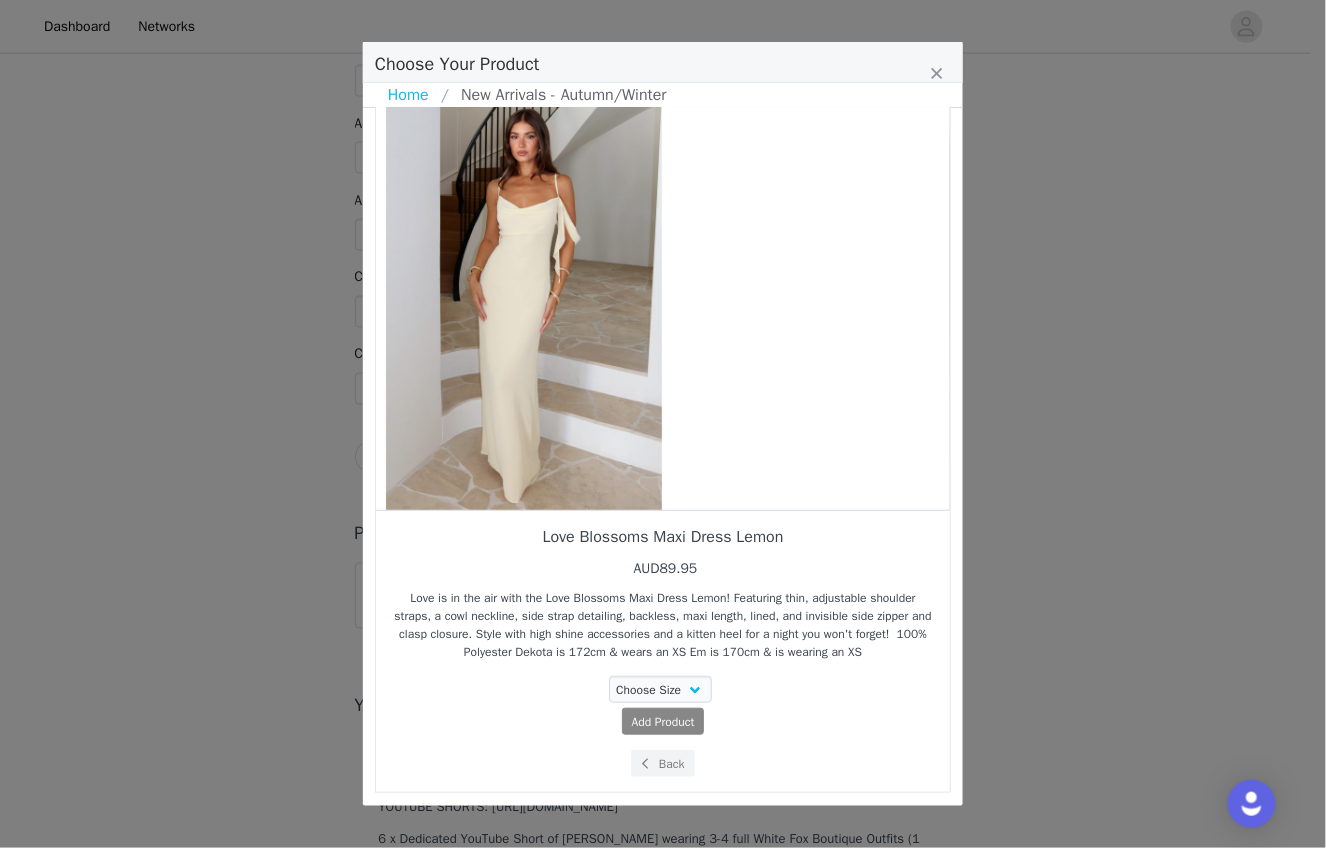drag, startPoint x: 730, startPoint y: 345, endPoint x: 586, endPoint y: 425, distance: 164.73009 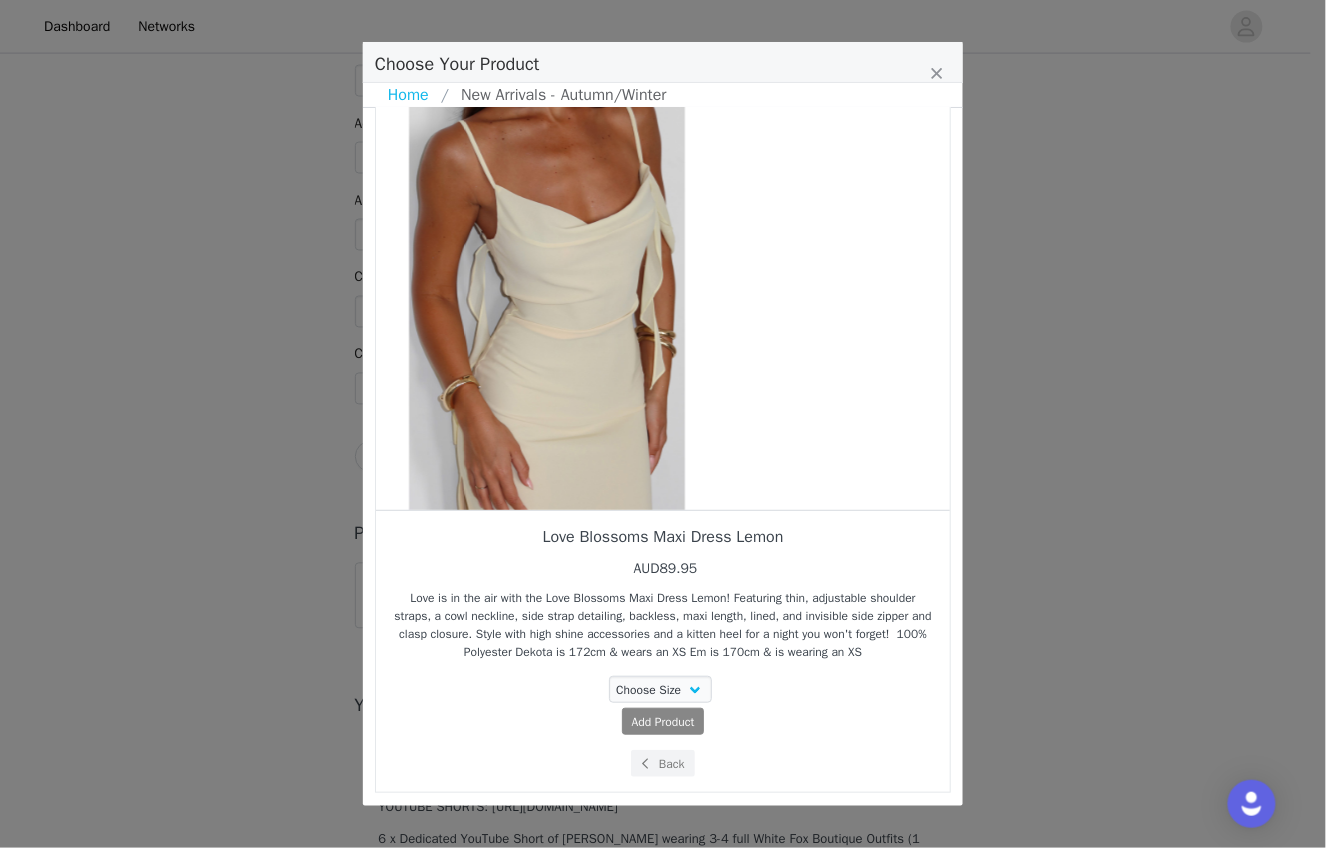 drag, startPoint x: 730, startPoint y: 375, endPoint x: 619, endPoint y: 444, distance: 130.69812 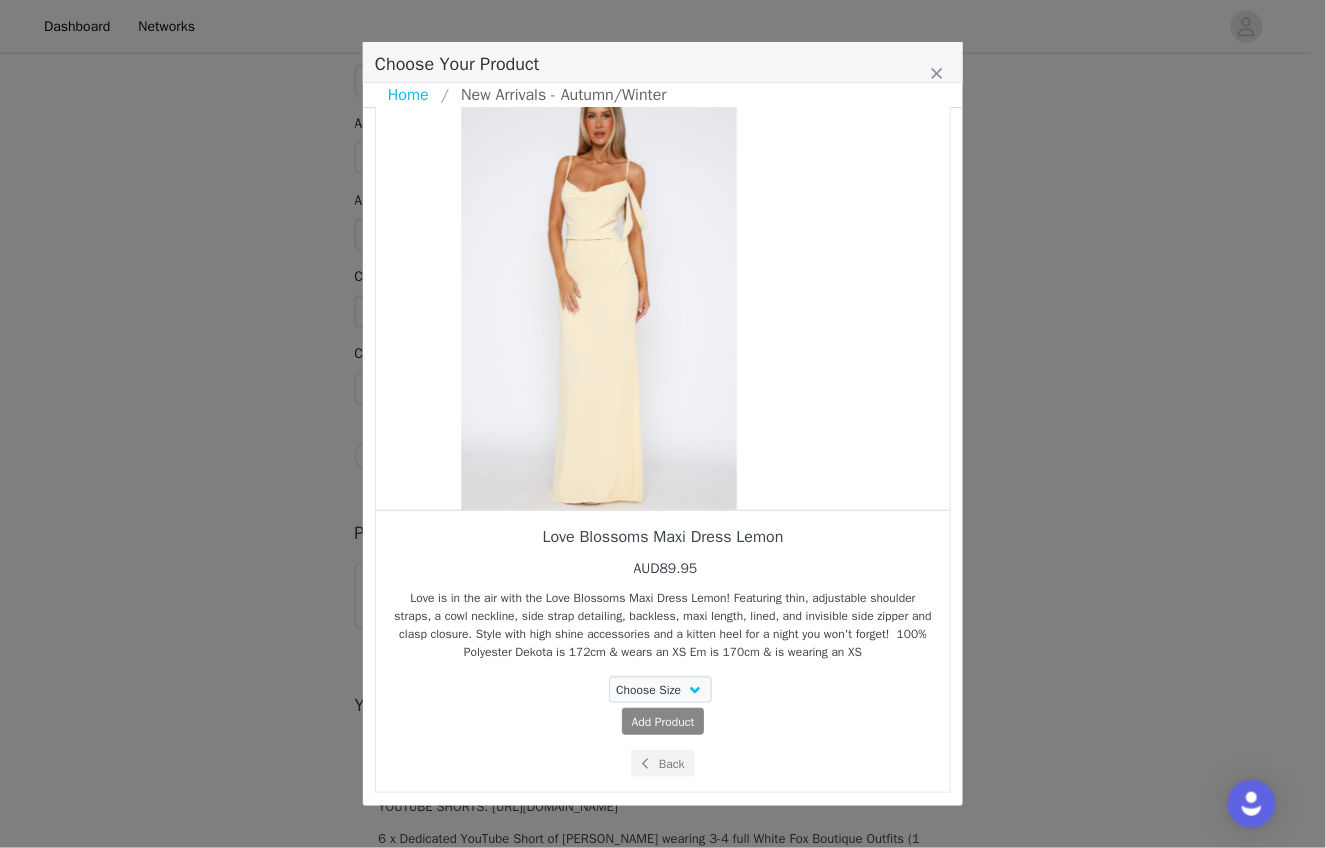 drag, startPoint x: 786, startPoint y: 369, endPoint x: 727, endPoint y: 421, distance: 78.64477 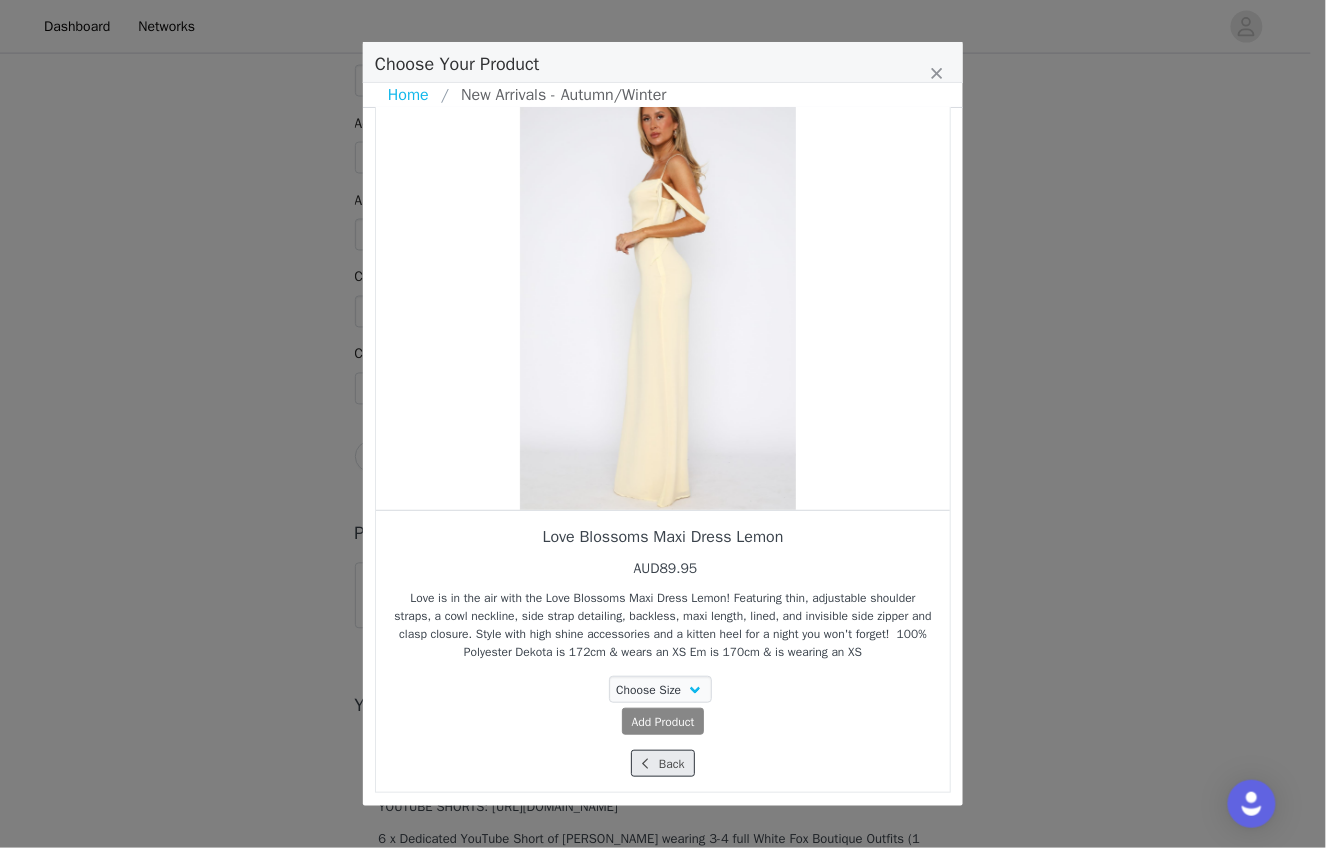 click on "Back" at bounding box center [662, 763] 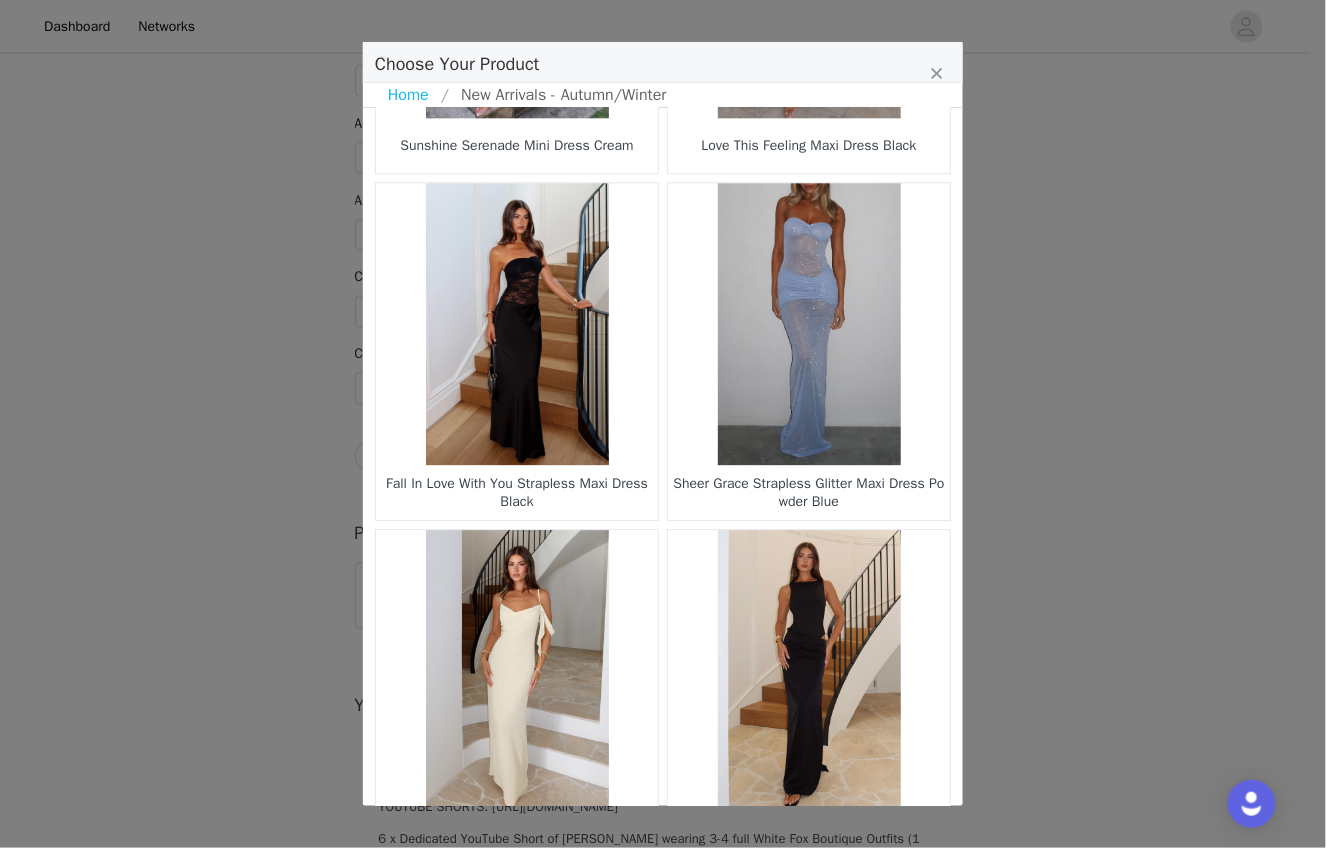 click at bounding box center (517, 671) 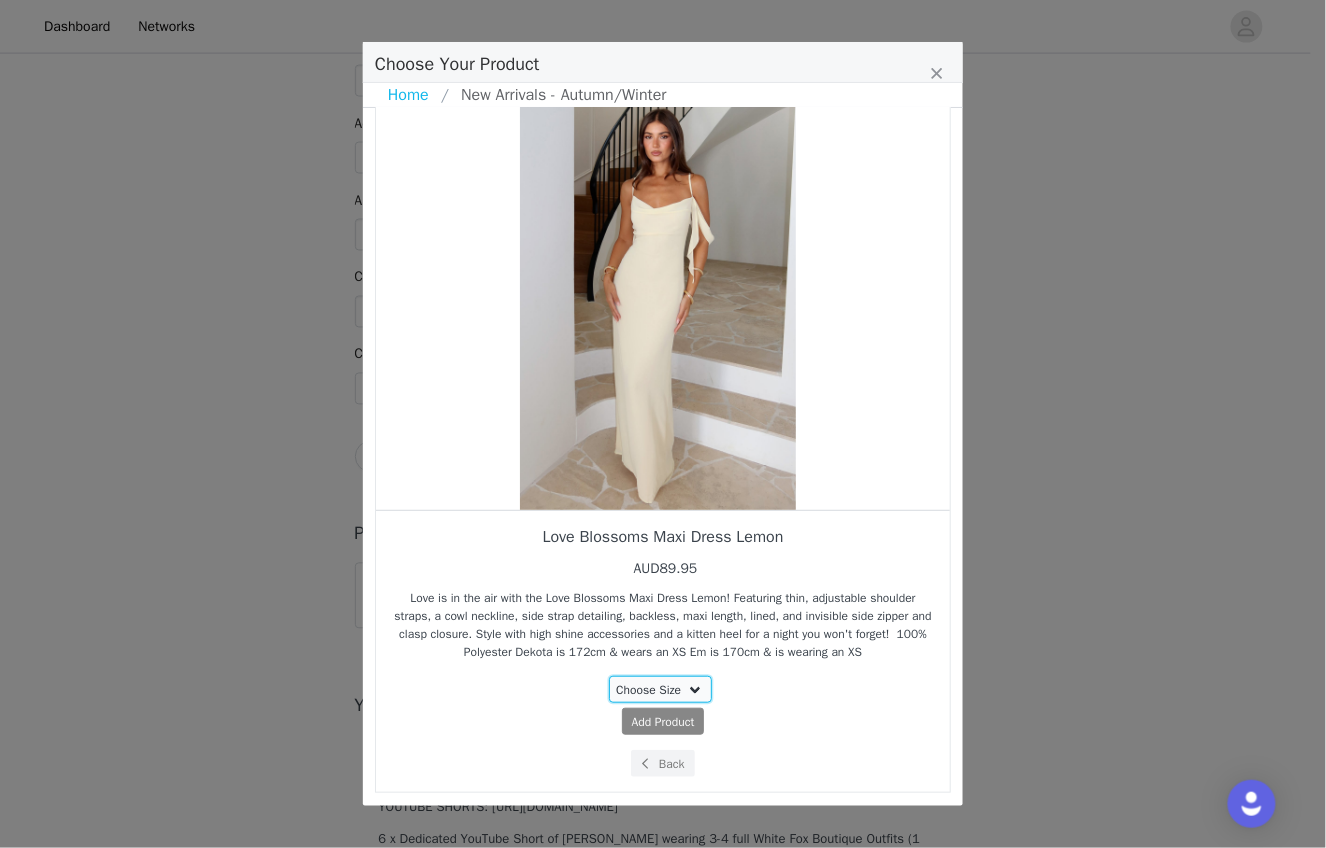 click on "Choose Size
XS
S
M
L
XL" at bounding box center [661, 689] 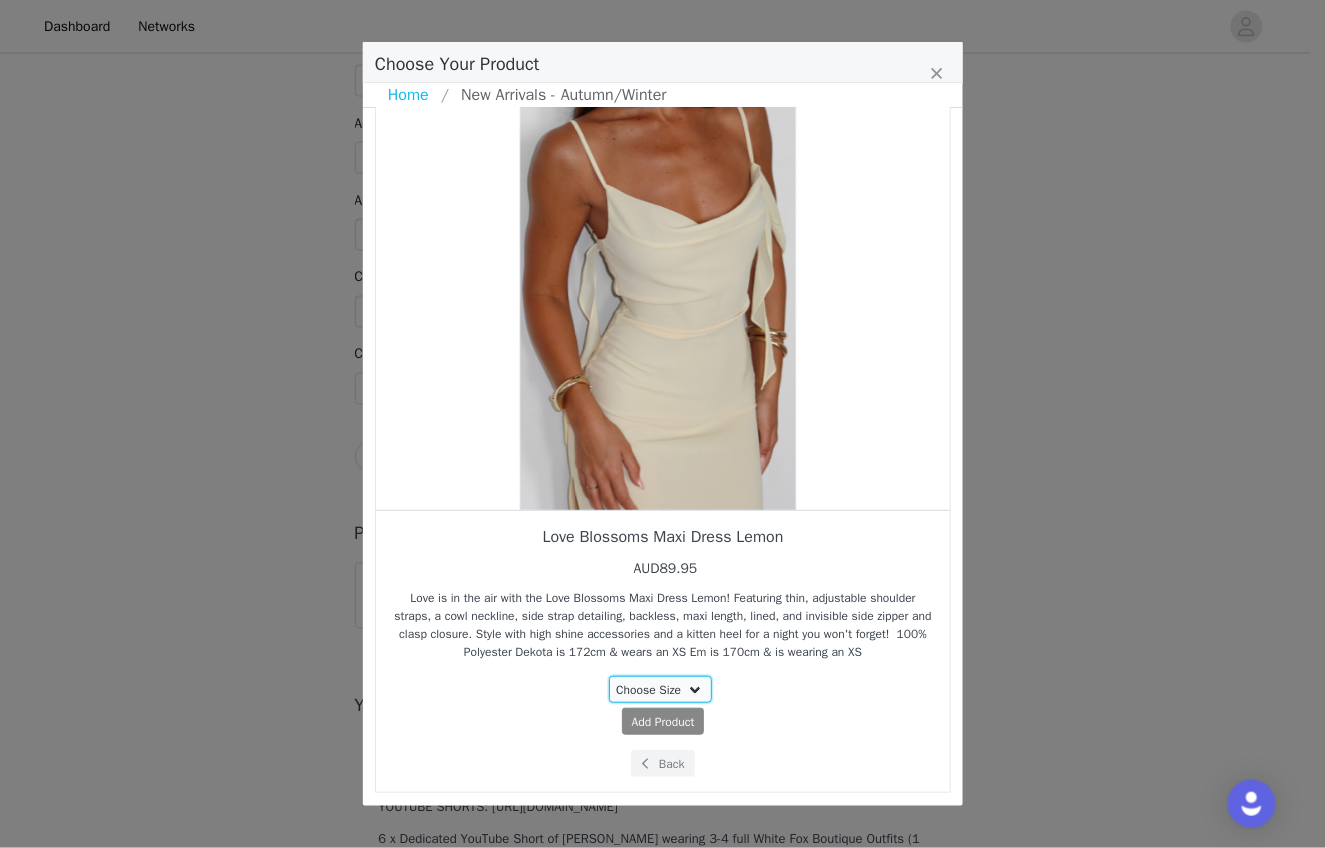select on "26798202" 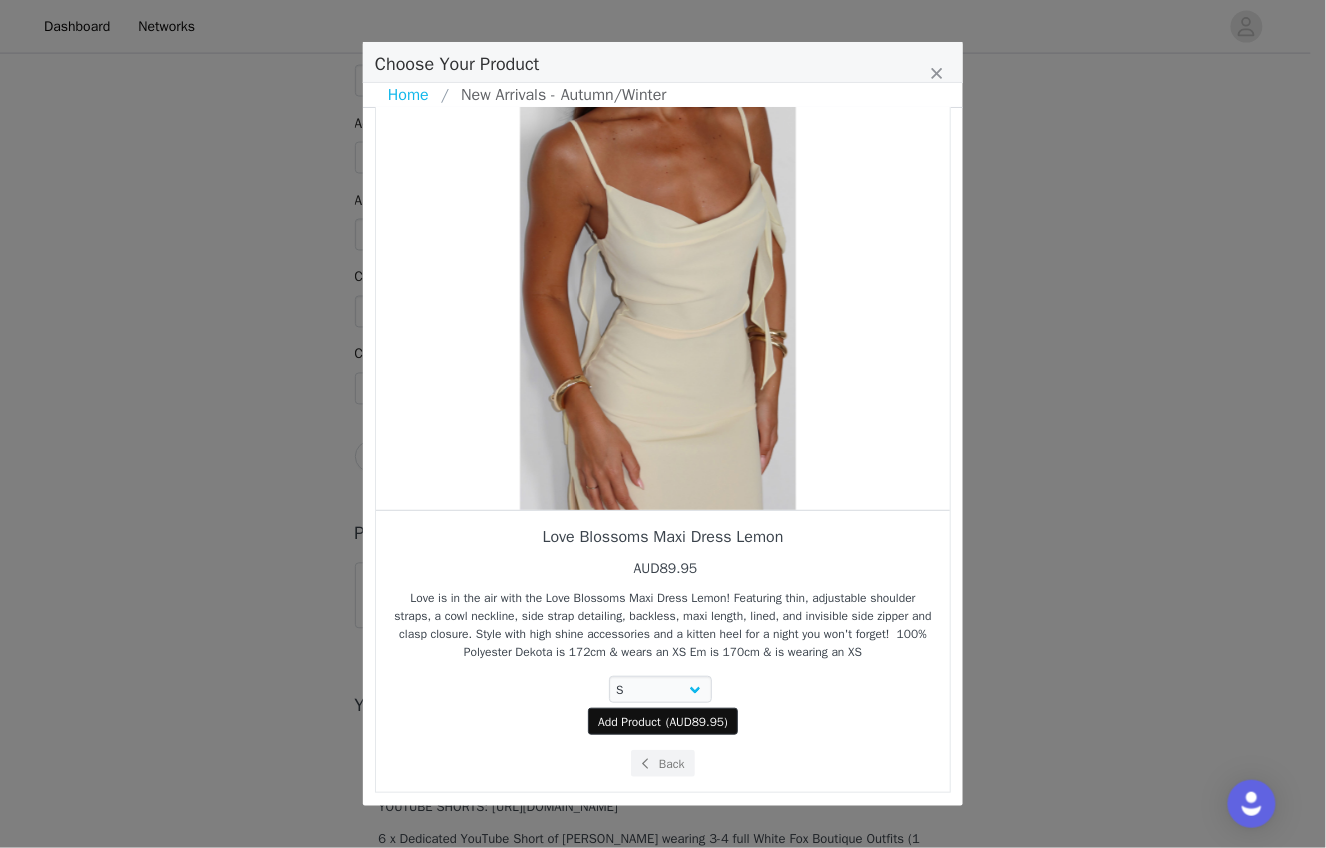 click on "Add Product
( AUD89.95 )" at bounding box center (663, 721) 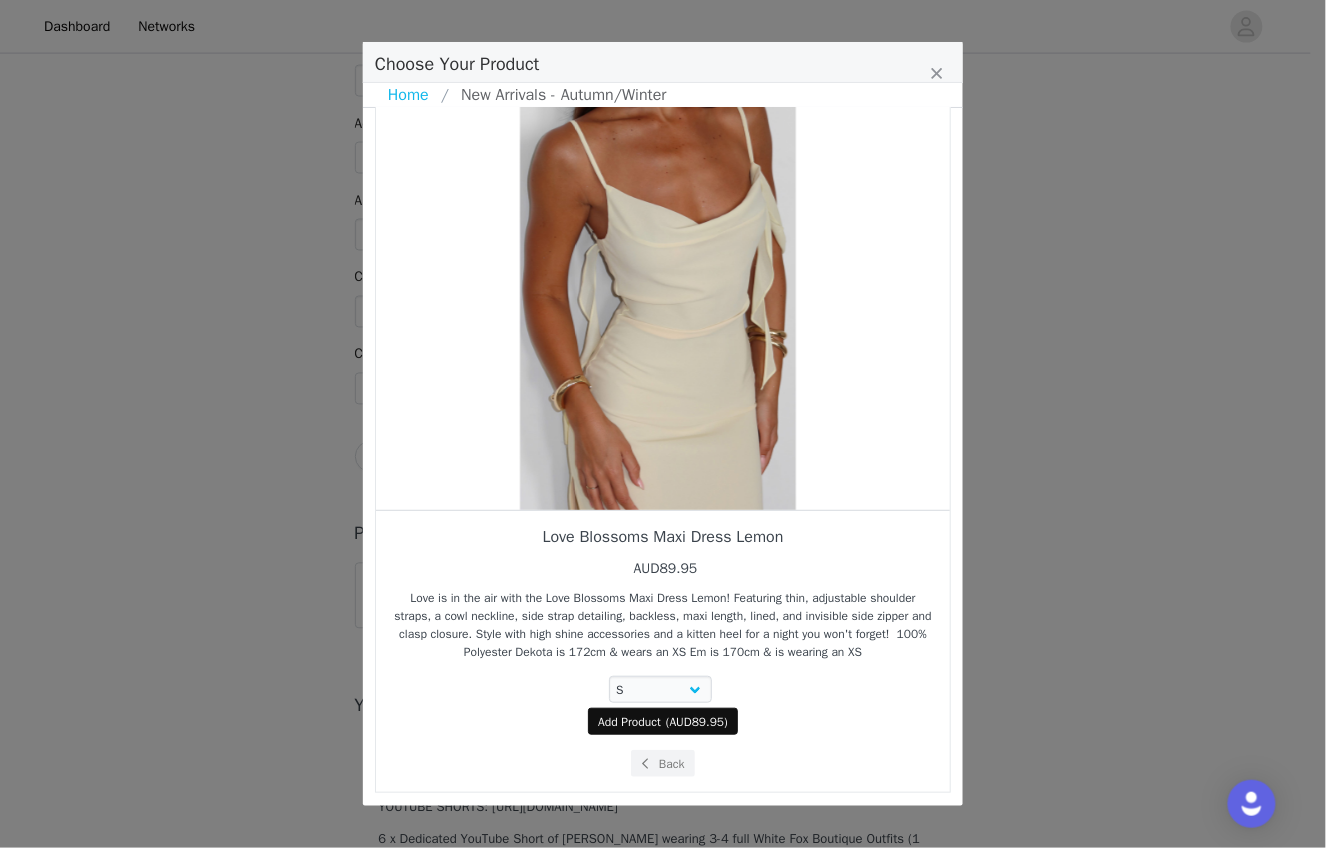 select on "26798202" 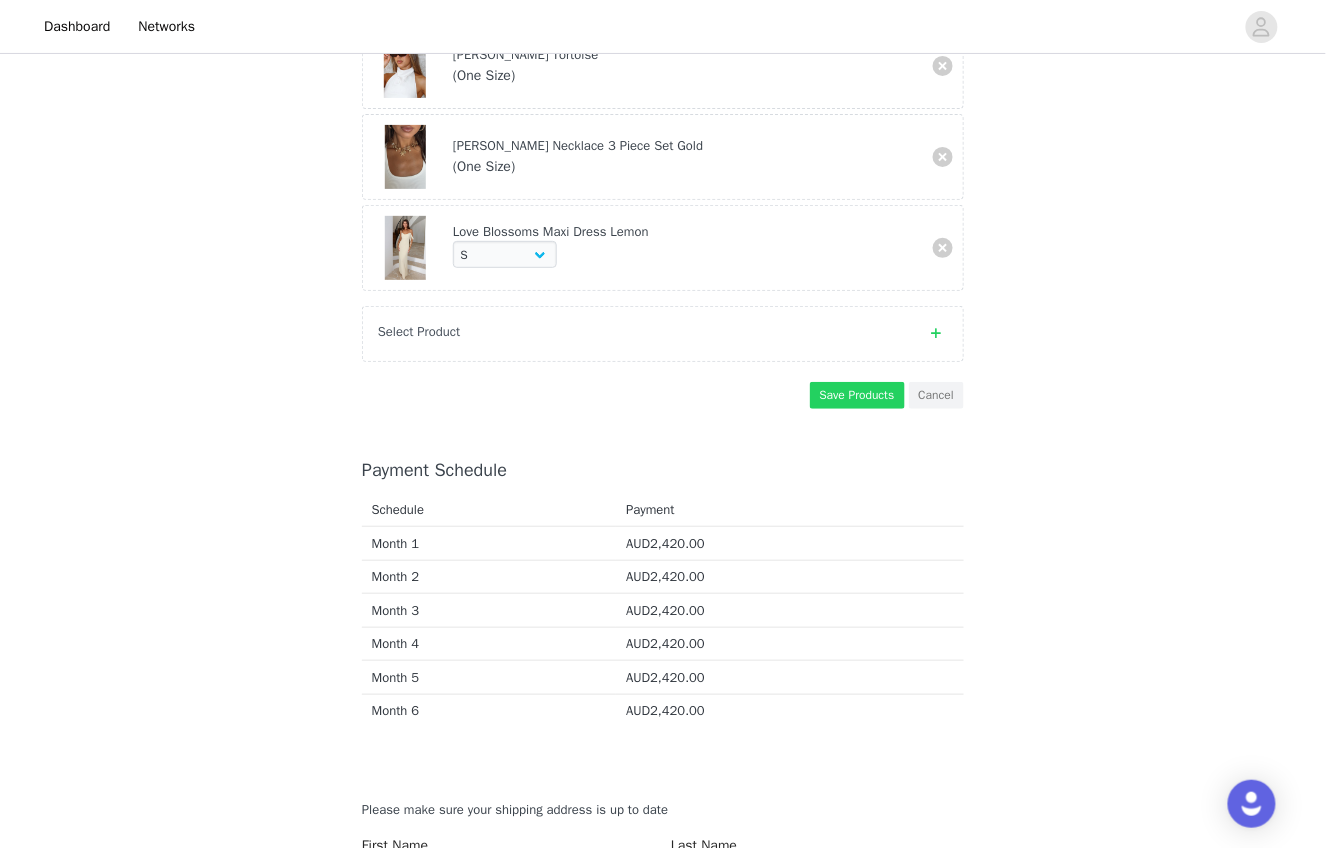 scroll, scrollTop: 2050, scrollLeft: 0, axis: vertical 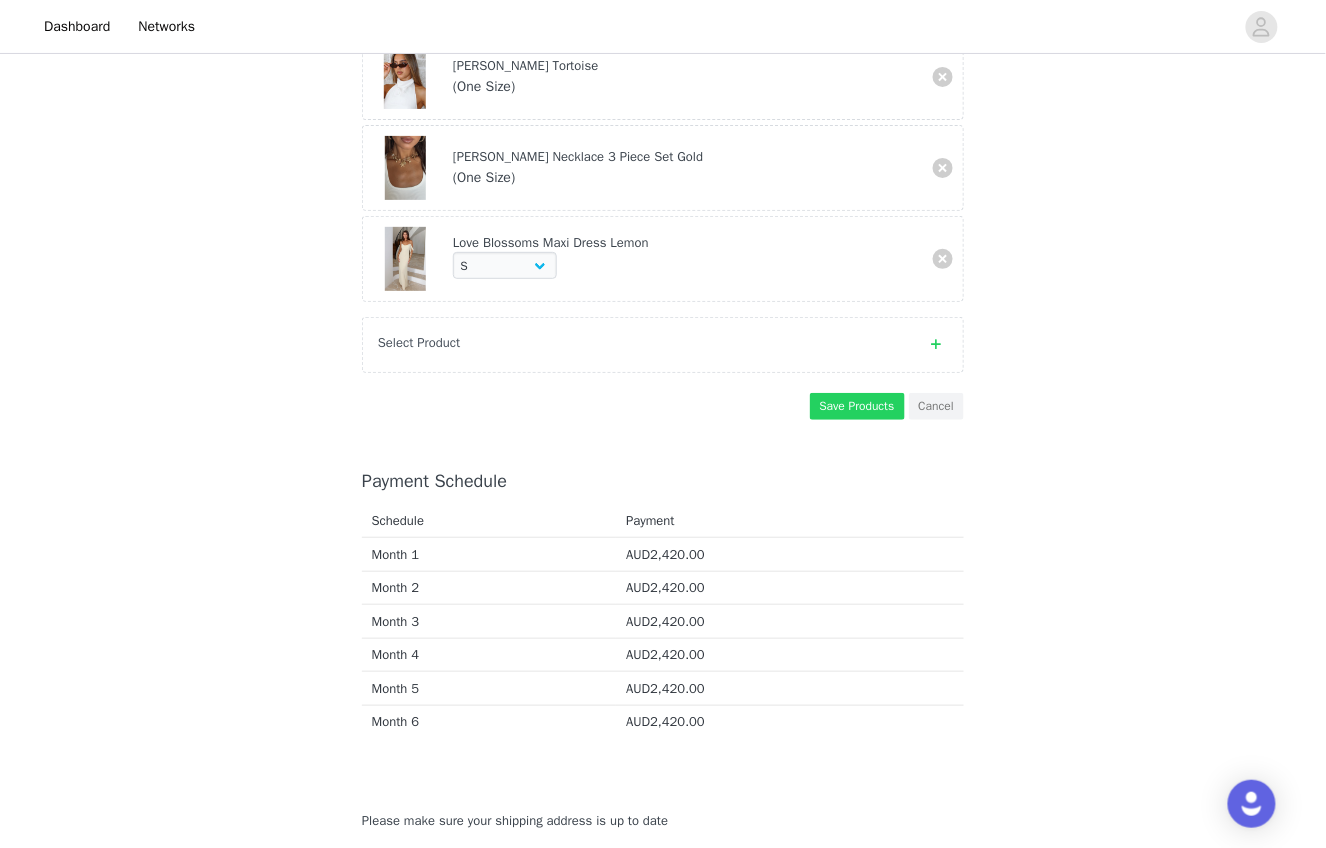 click on "Select Product" at bounding box center (643, 343) 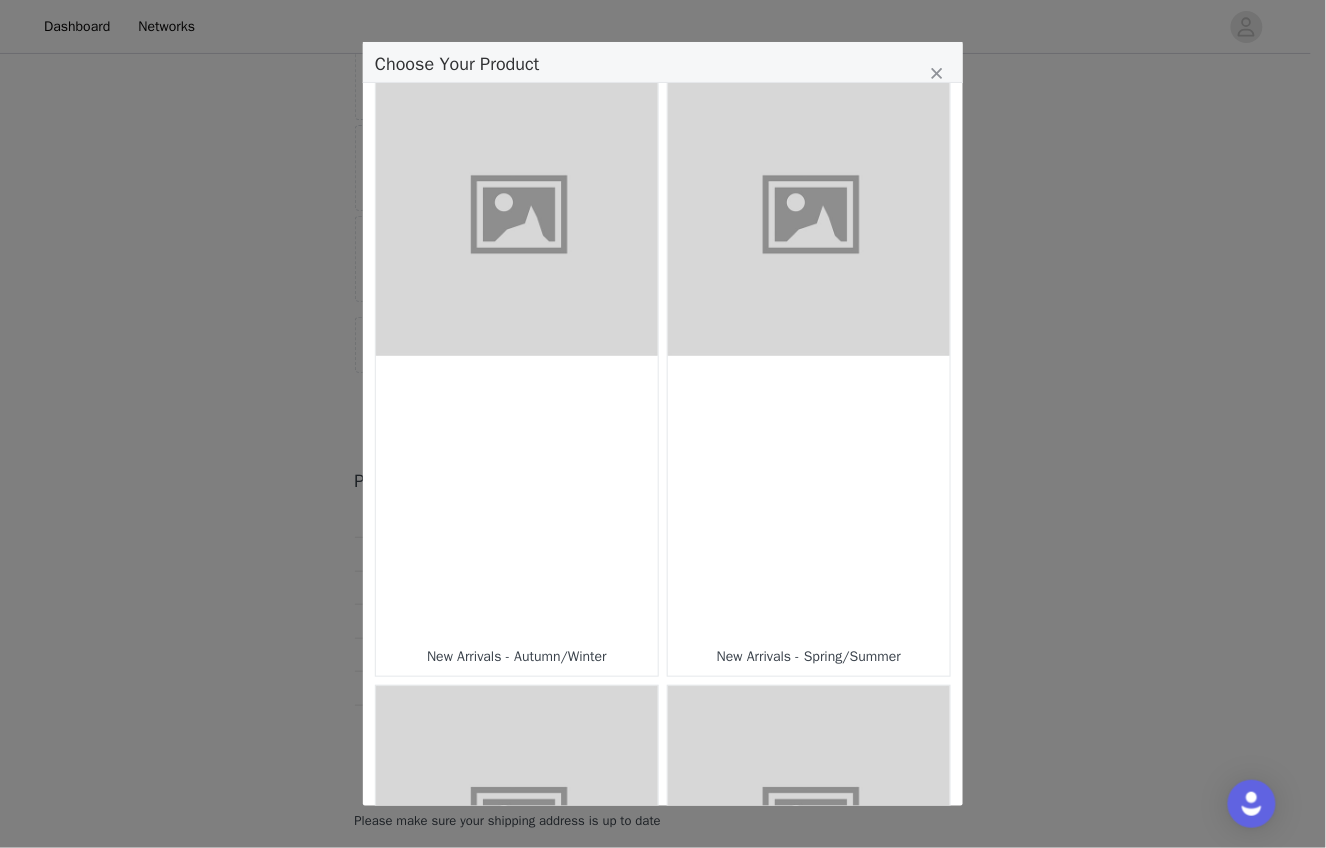scroll, scrollTop: 23, scrollLeft: 0, axis: vertical 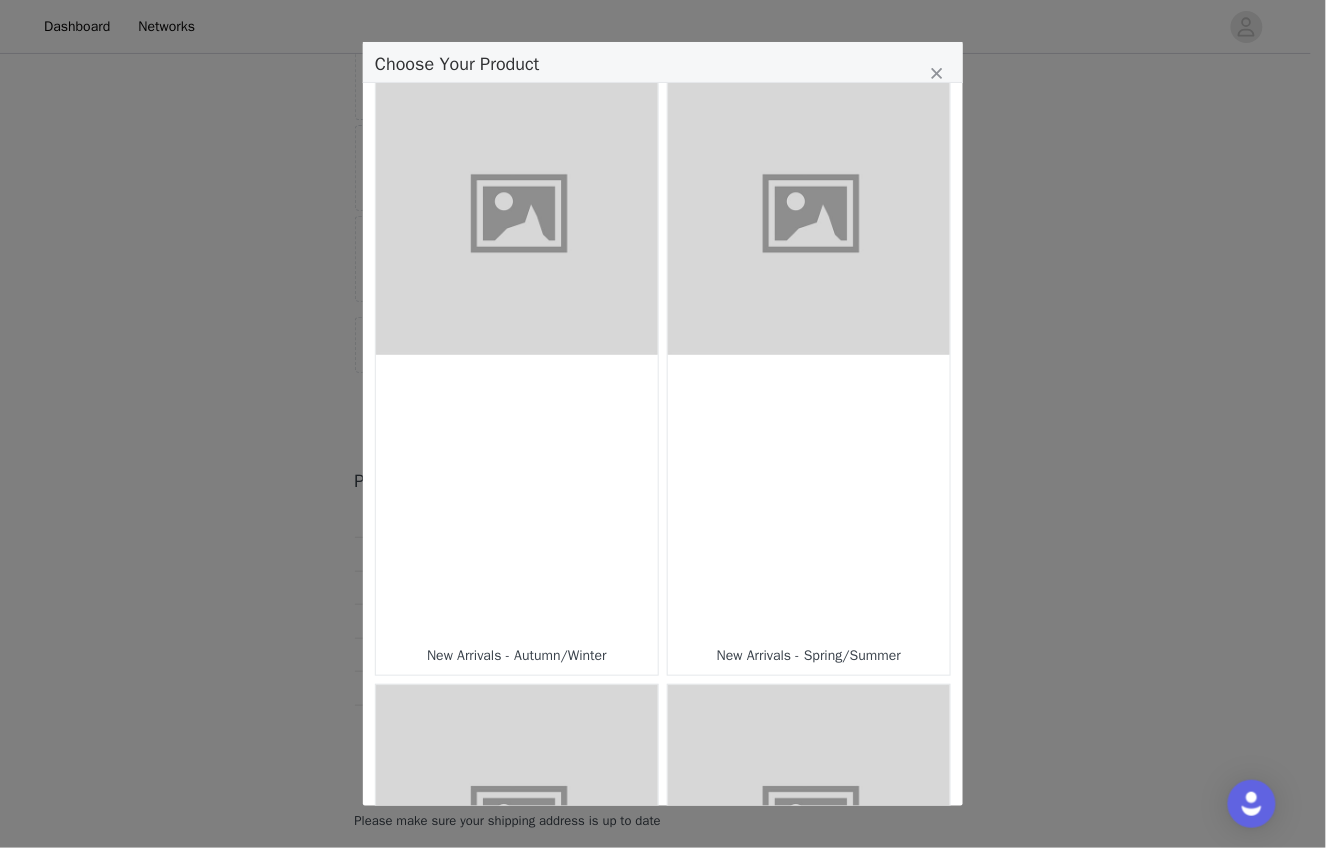click at bounding box center (517, 496) 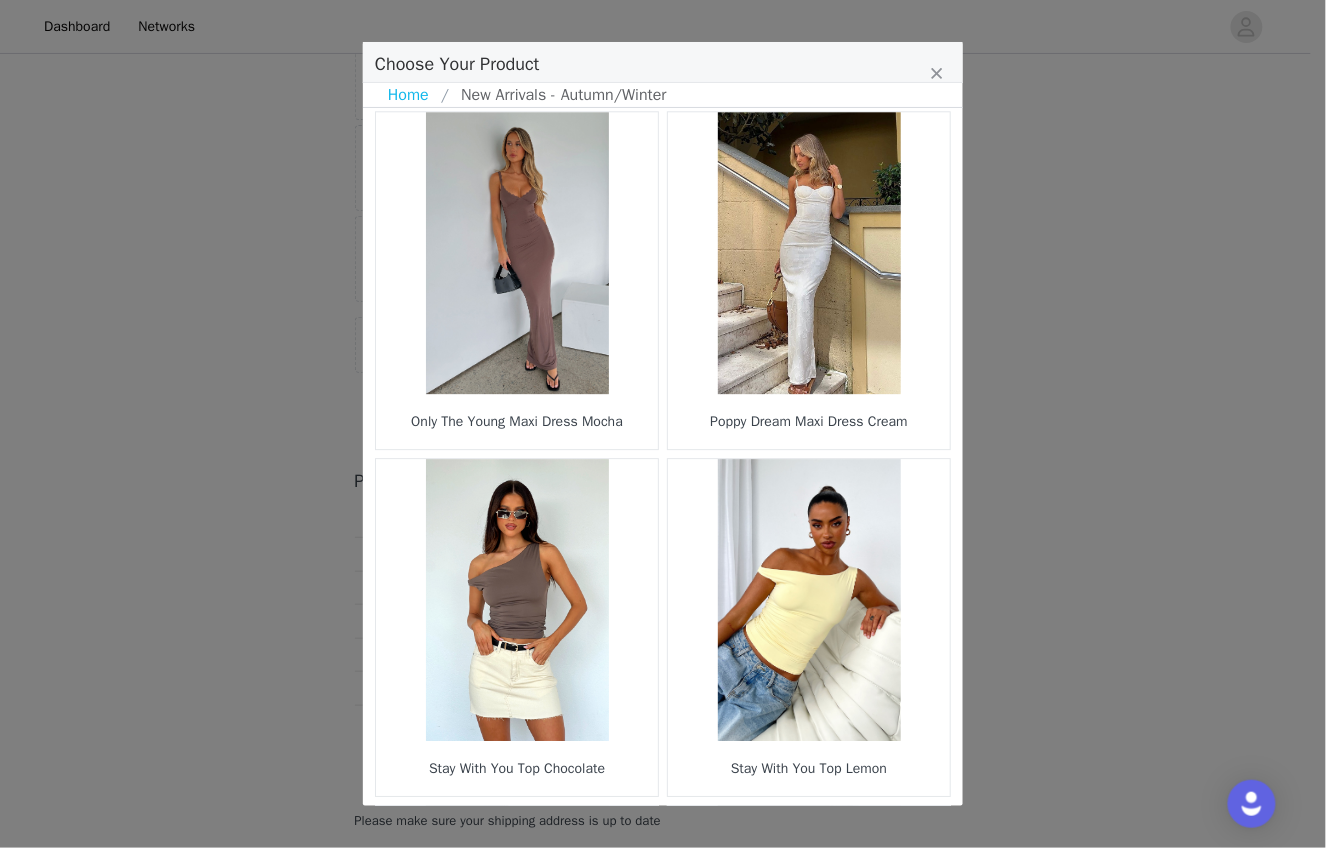 scroll, scrollTop: 2796, scrollLeft: 0, axis: vertical 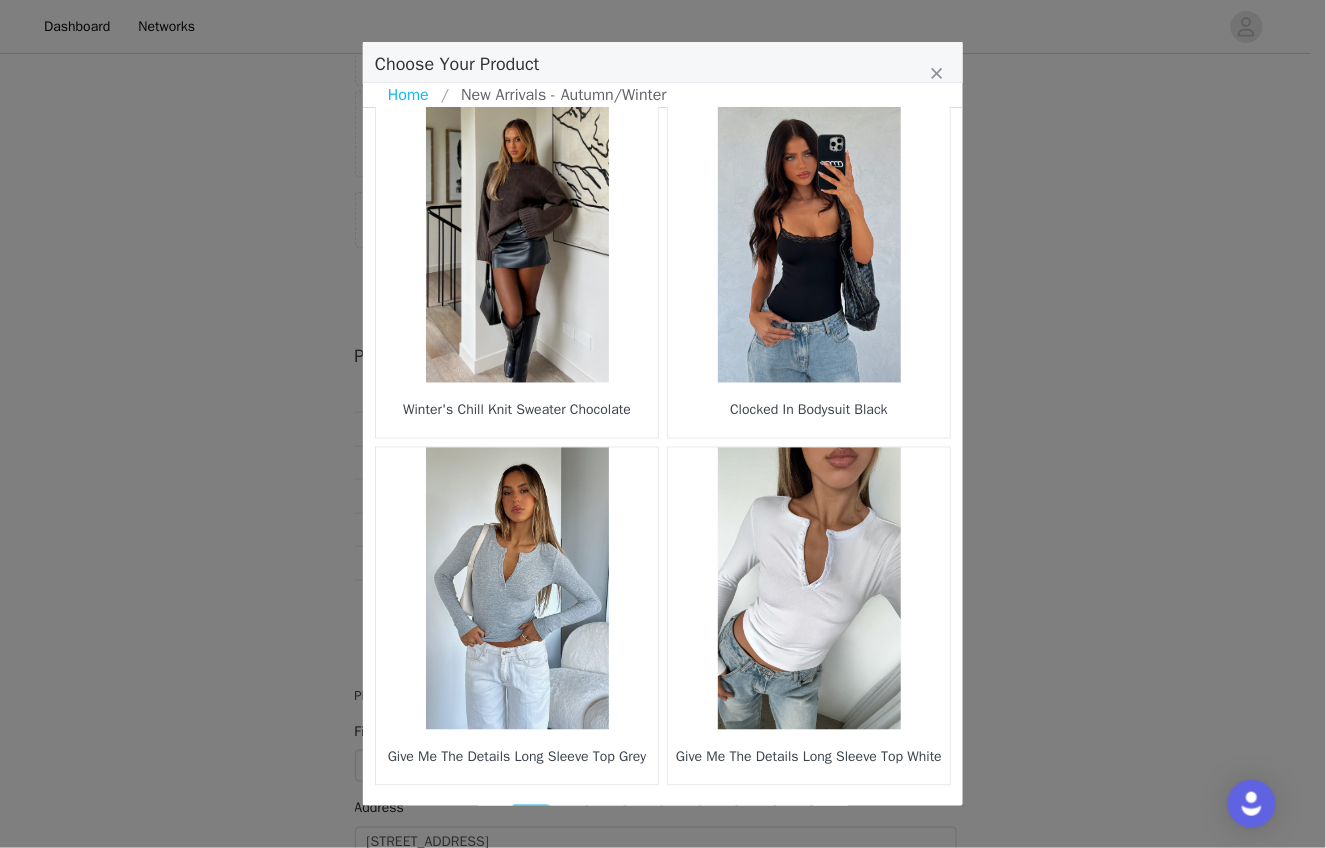 click at bounding box center (756, 819) 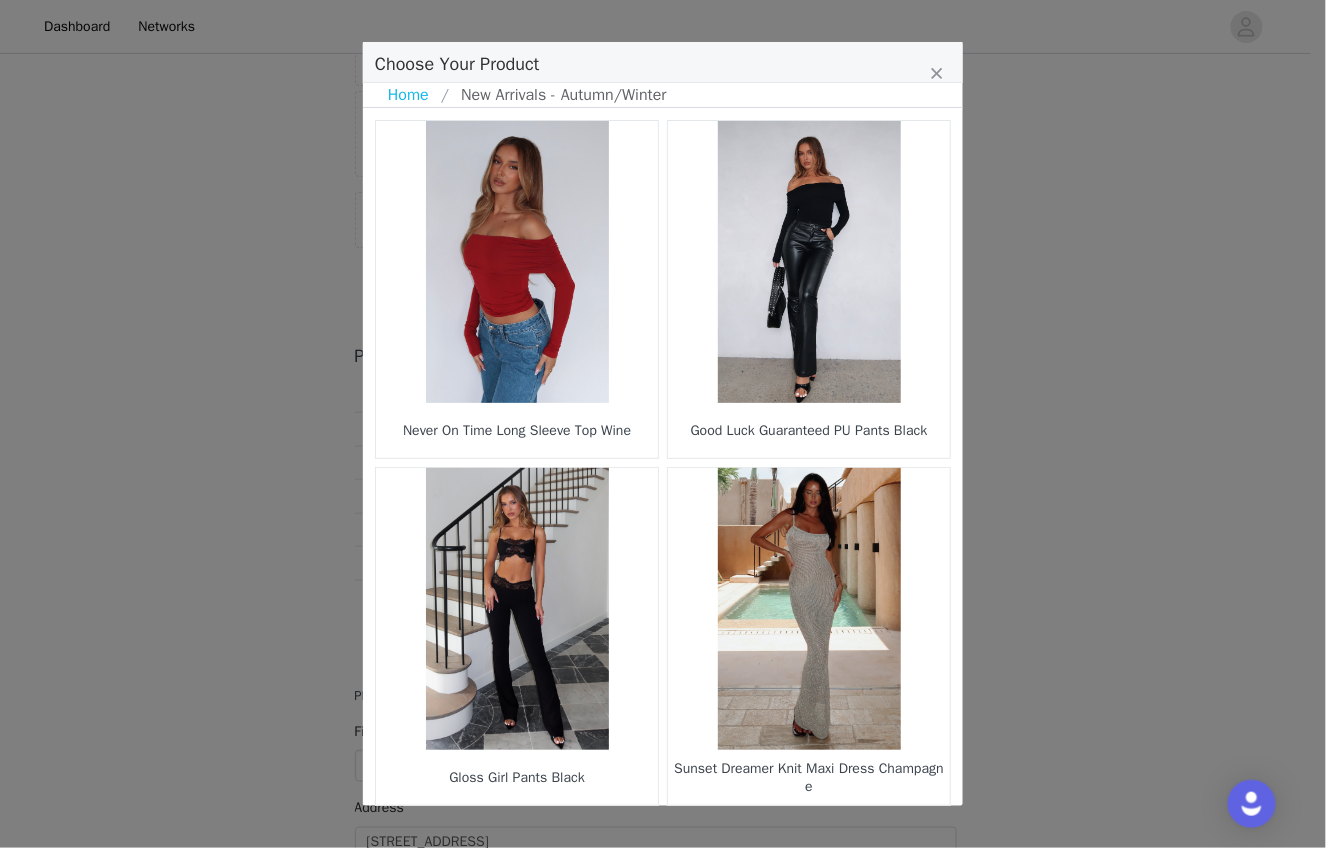 scroll, scrollTop: 2796, scrollLeft: 0, axis: vertical 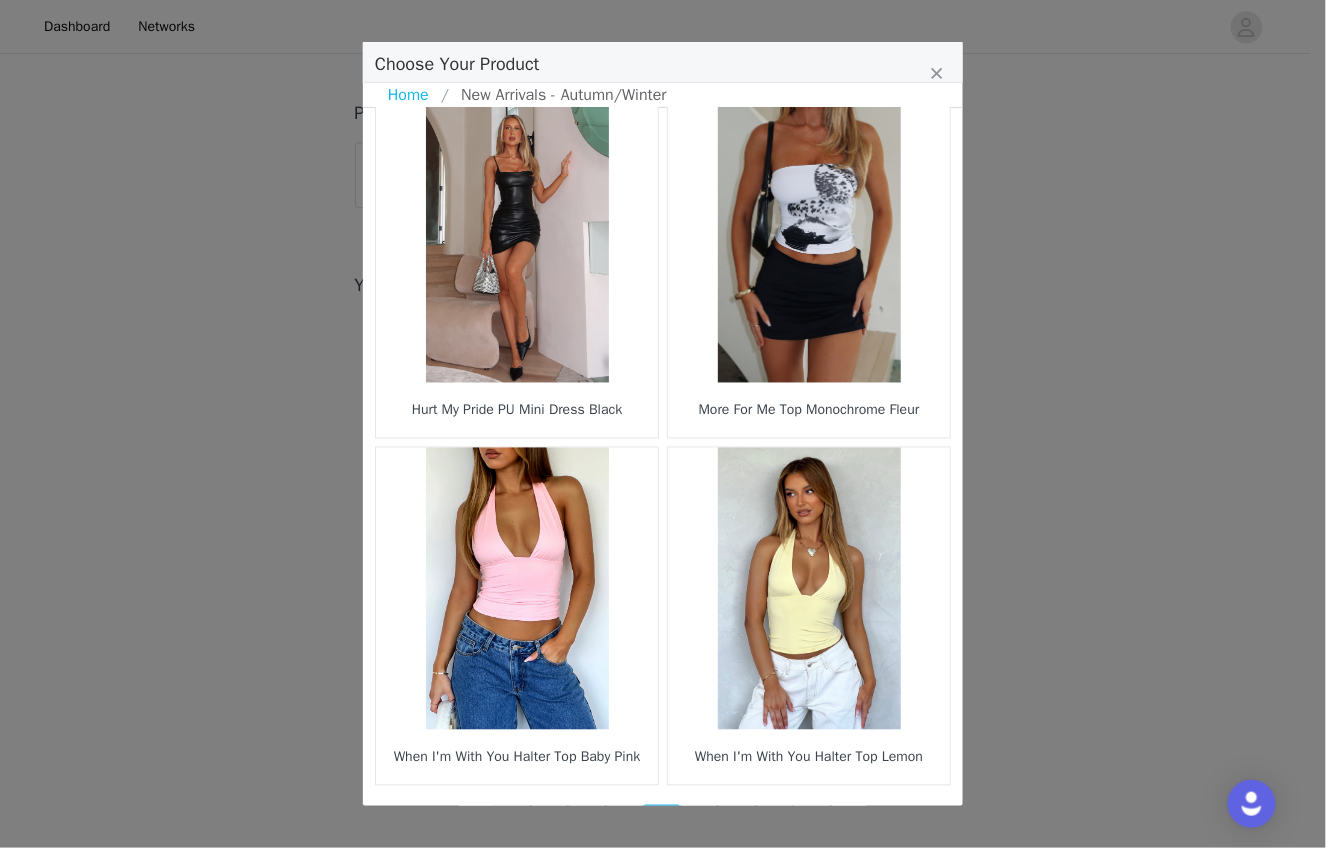 click at bounding box center (775, 819) 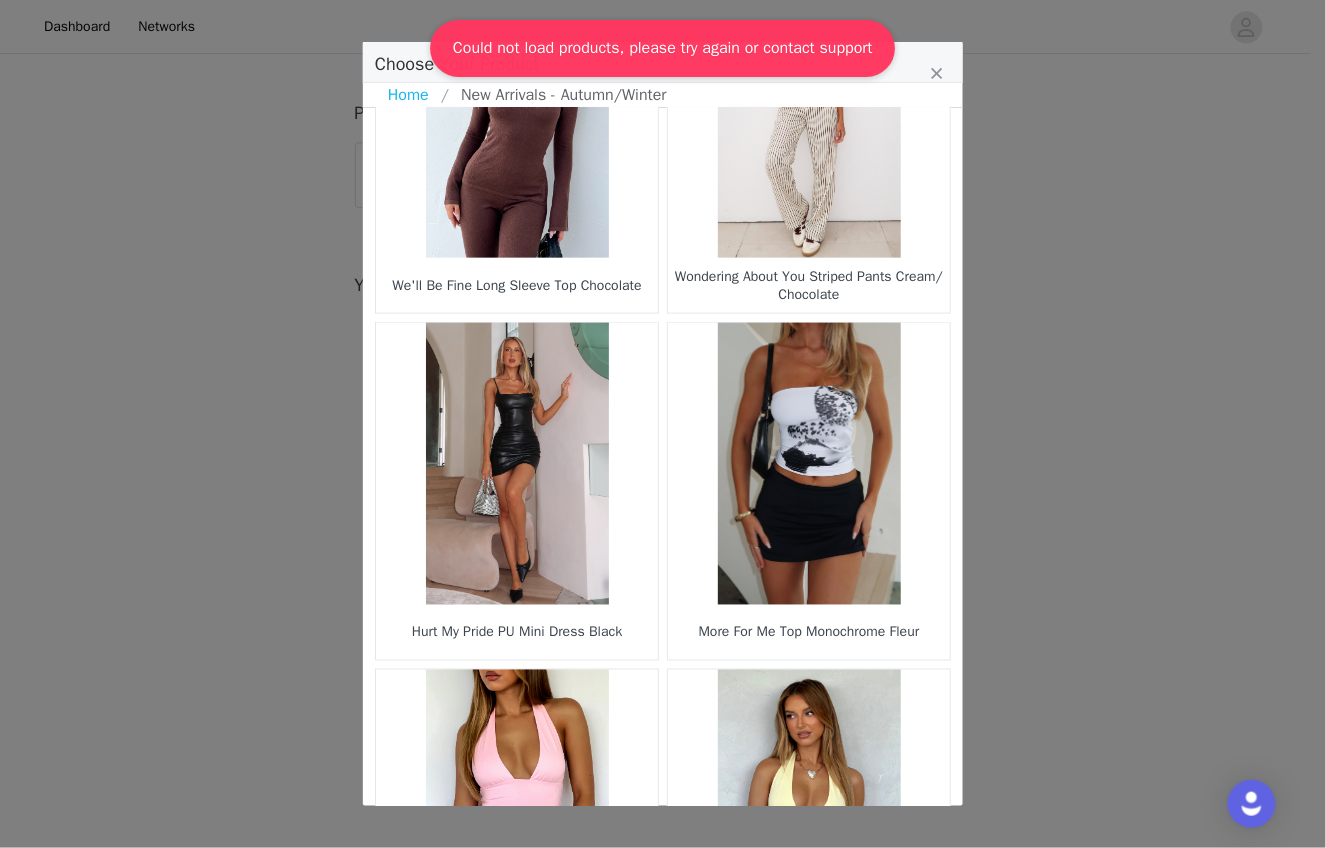 scroll, scrollTop: 2796, scrollLeft: 0, axis: vertical 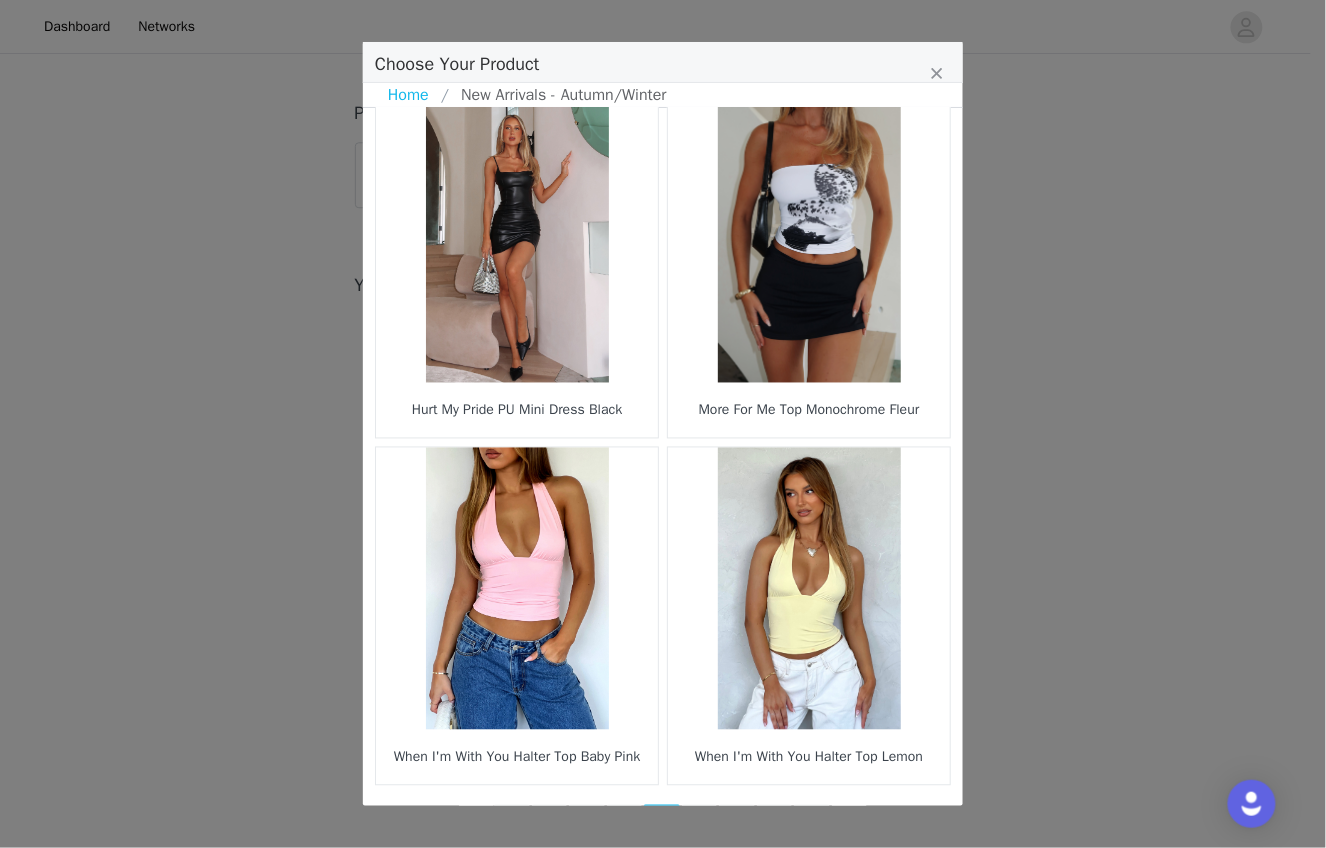 click on "10" at bounding box center [625, 819] 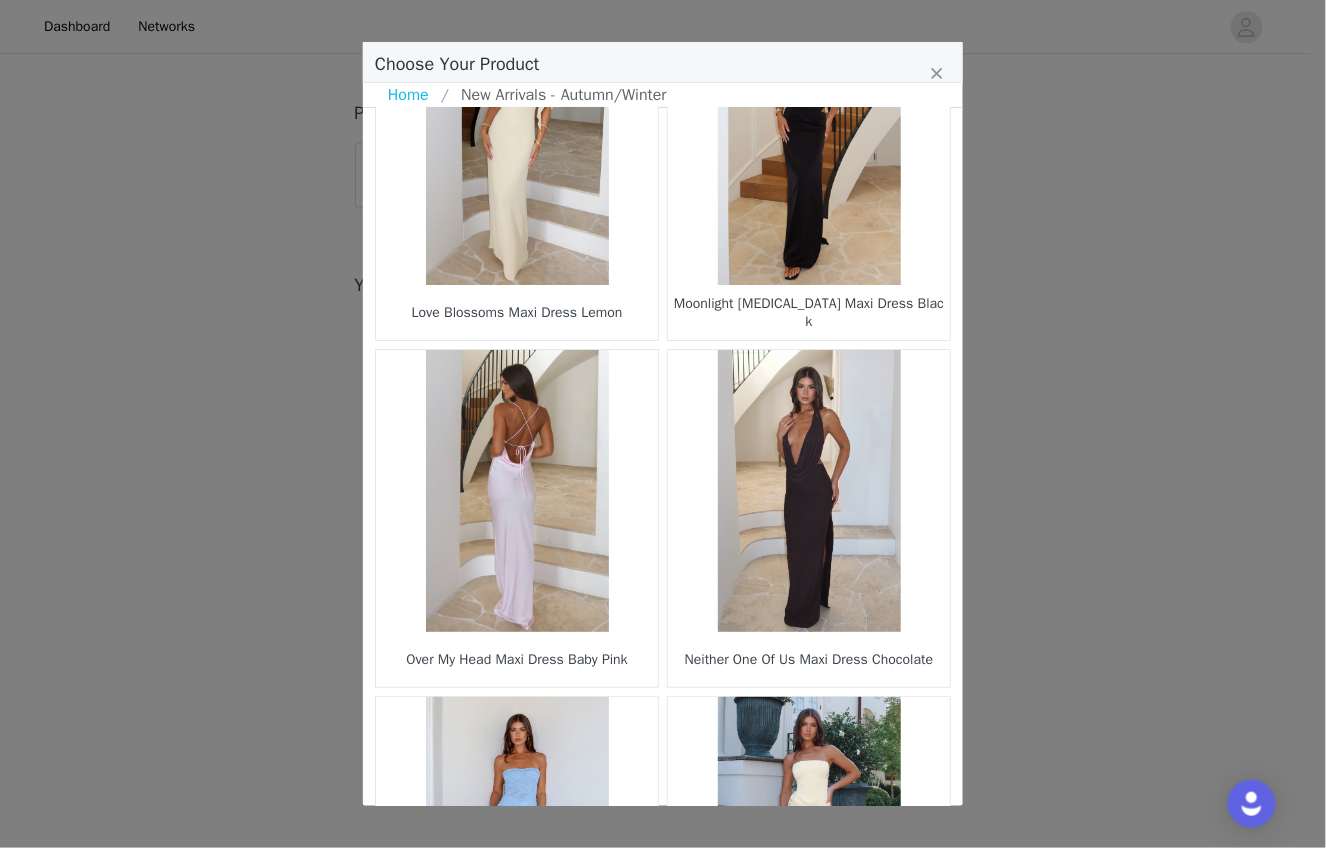scroll, scrollTop: 1858, scrollLeft: 0, axis: vertical 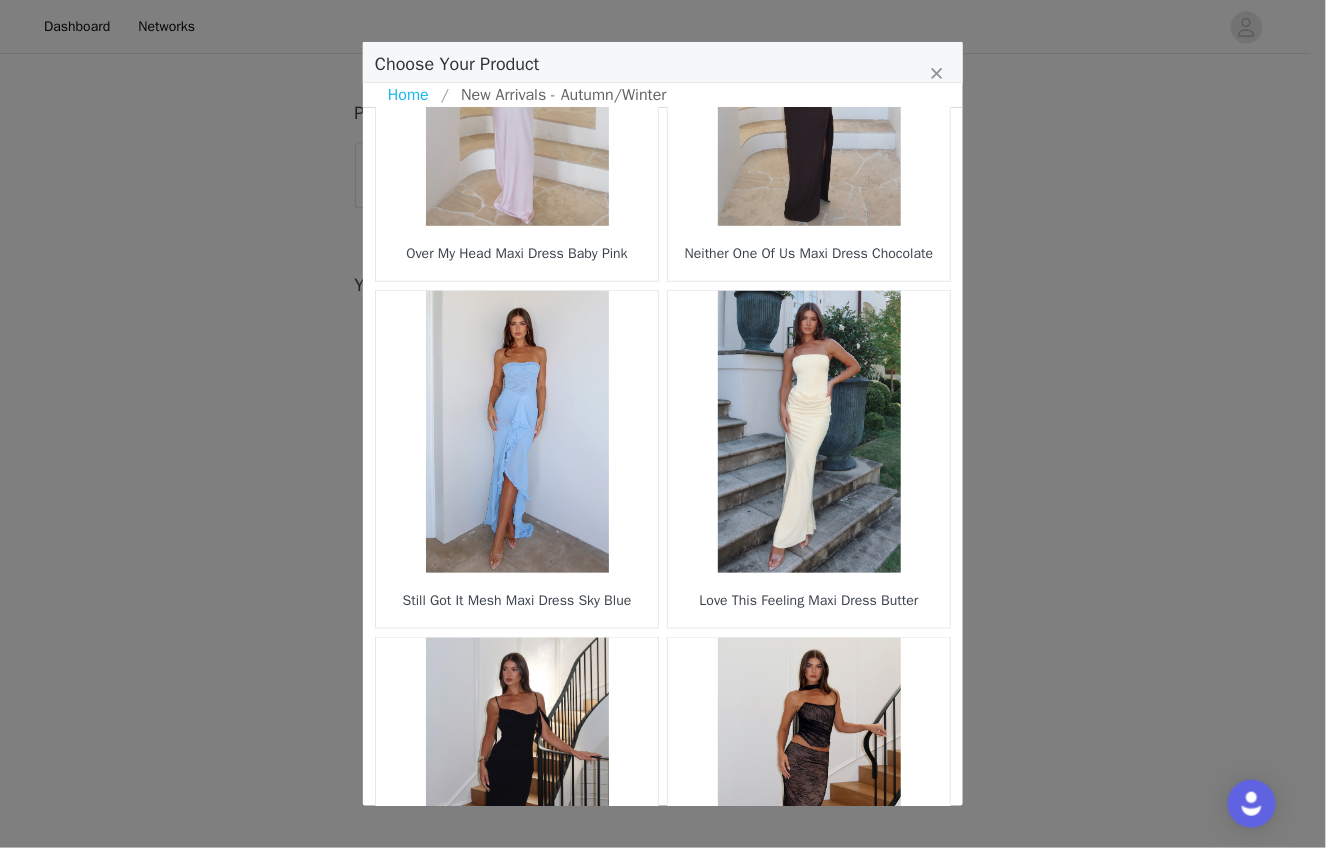 click at bounding box center [809, 432] 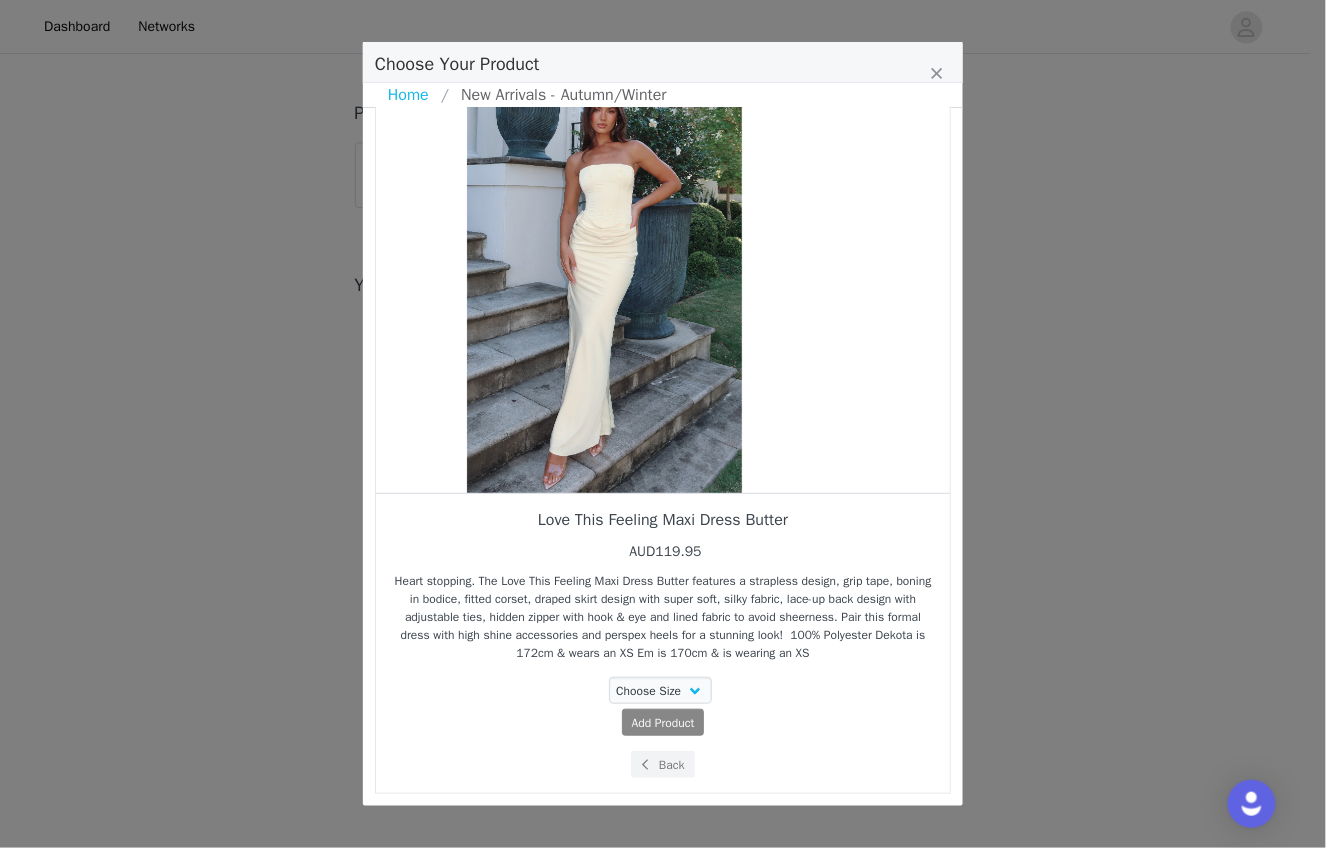 drag, startPoint x: 791, startPoint y: 384, endPoint x: 732, endPoint y: 437, distance: 79.30952 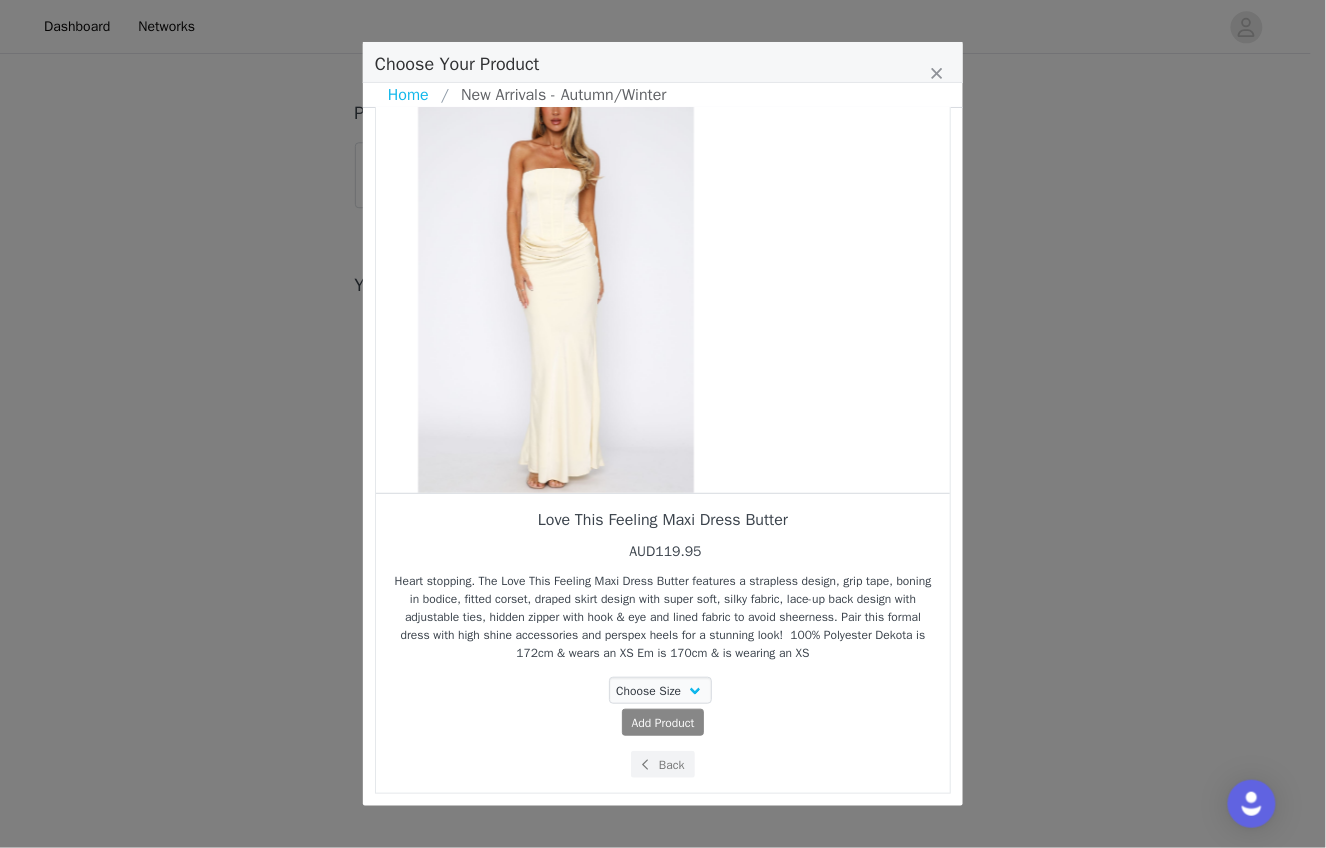 drag, startPoint x: 788, startPoint y: 386, endPoint x: 674, endPoint y: 486, distance: 151.64432 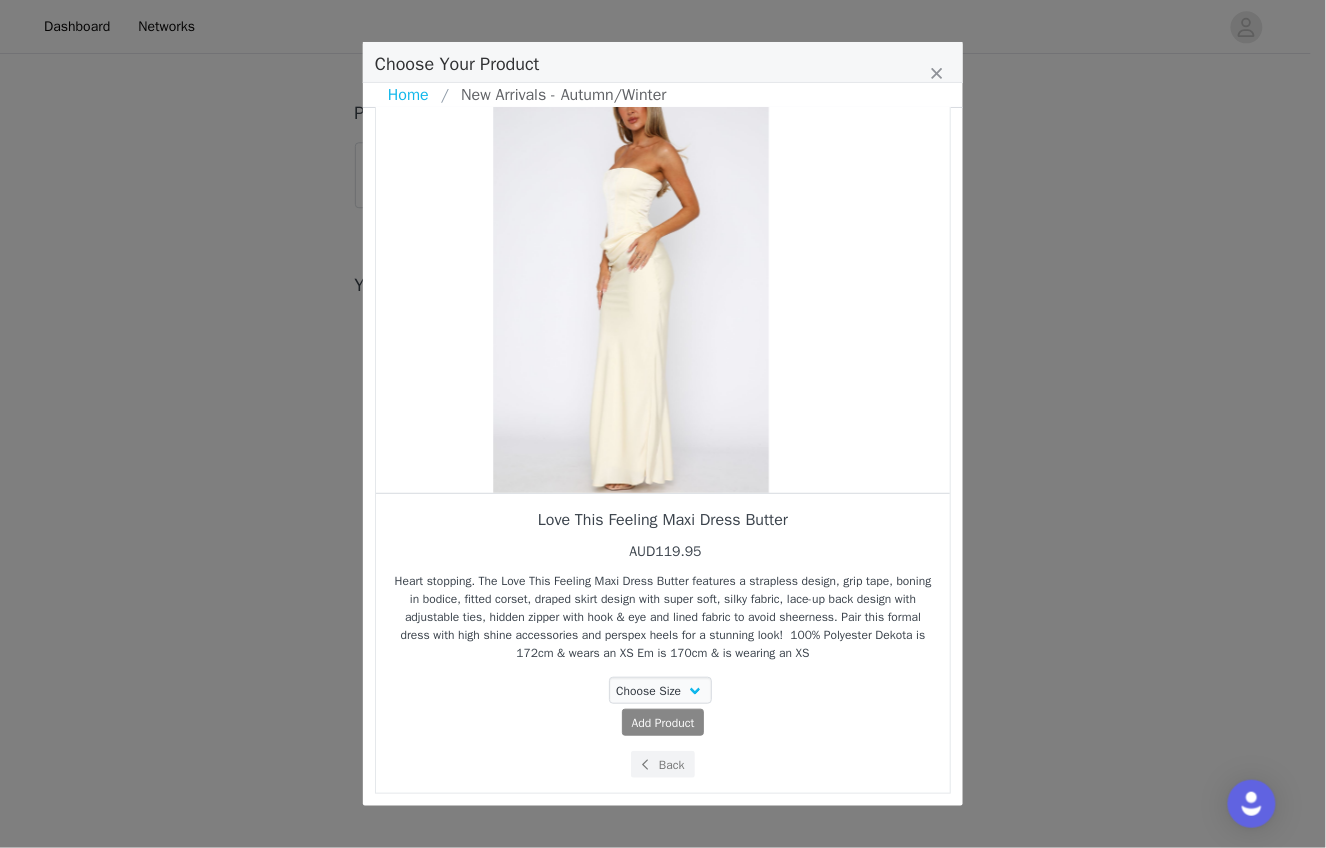 drag, startPoint x: 711, startPoint y: 455, endPoint x: 641, endPoint y: 488, distance: 77.388626 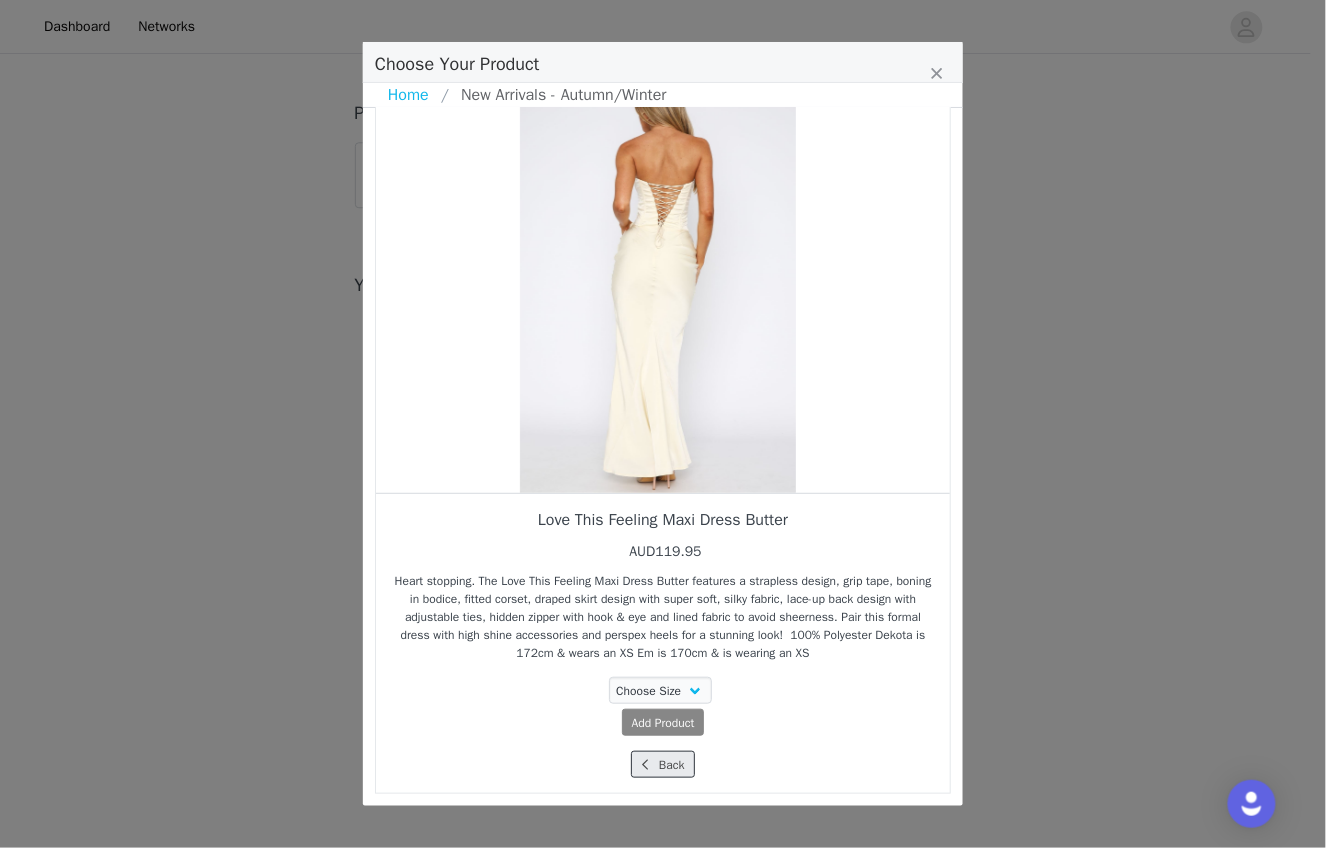 click on "Back" at bounding box center [662, 764] 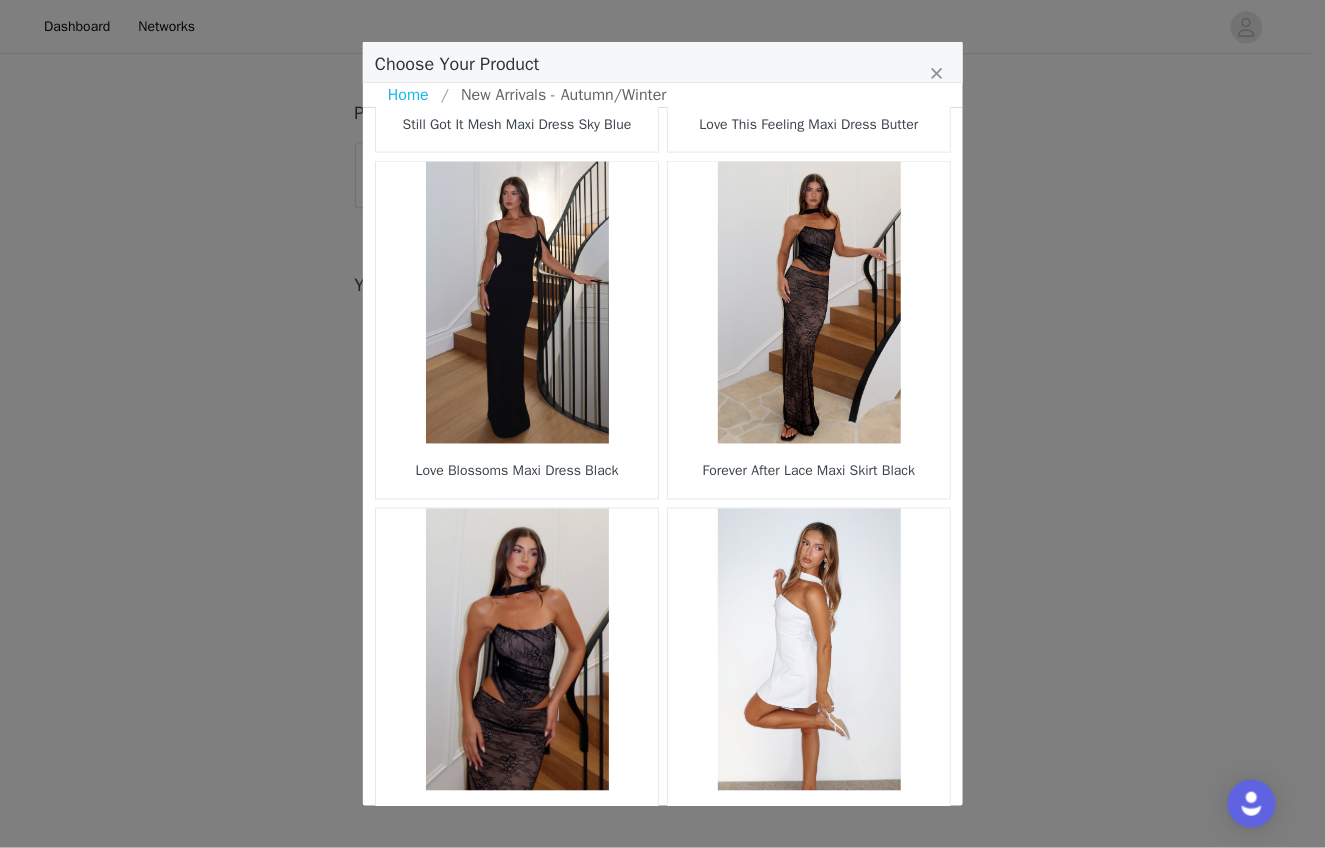 scroll, scrollTop: 2796, scrollLeft: 0, axis: vertical 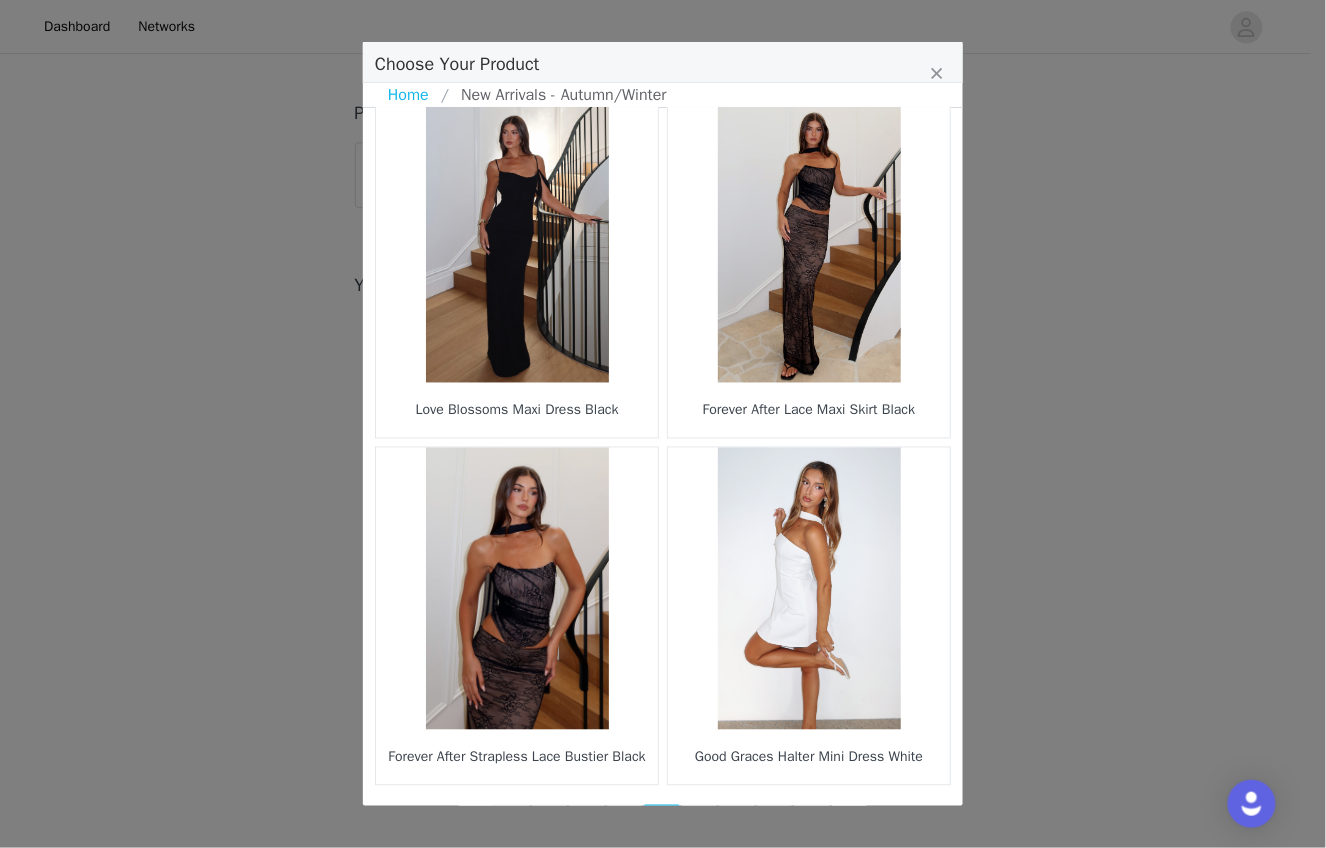 click on "11" at bounding box center [700, 819] 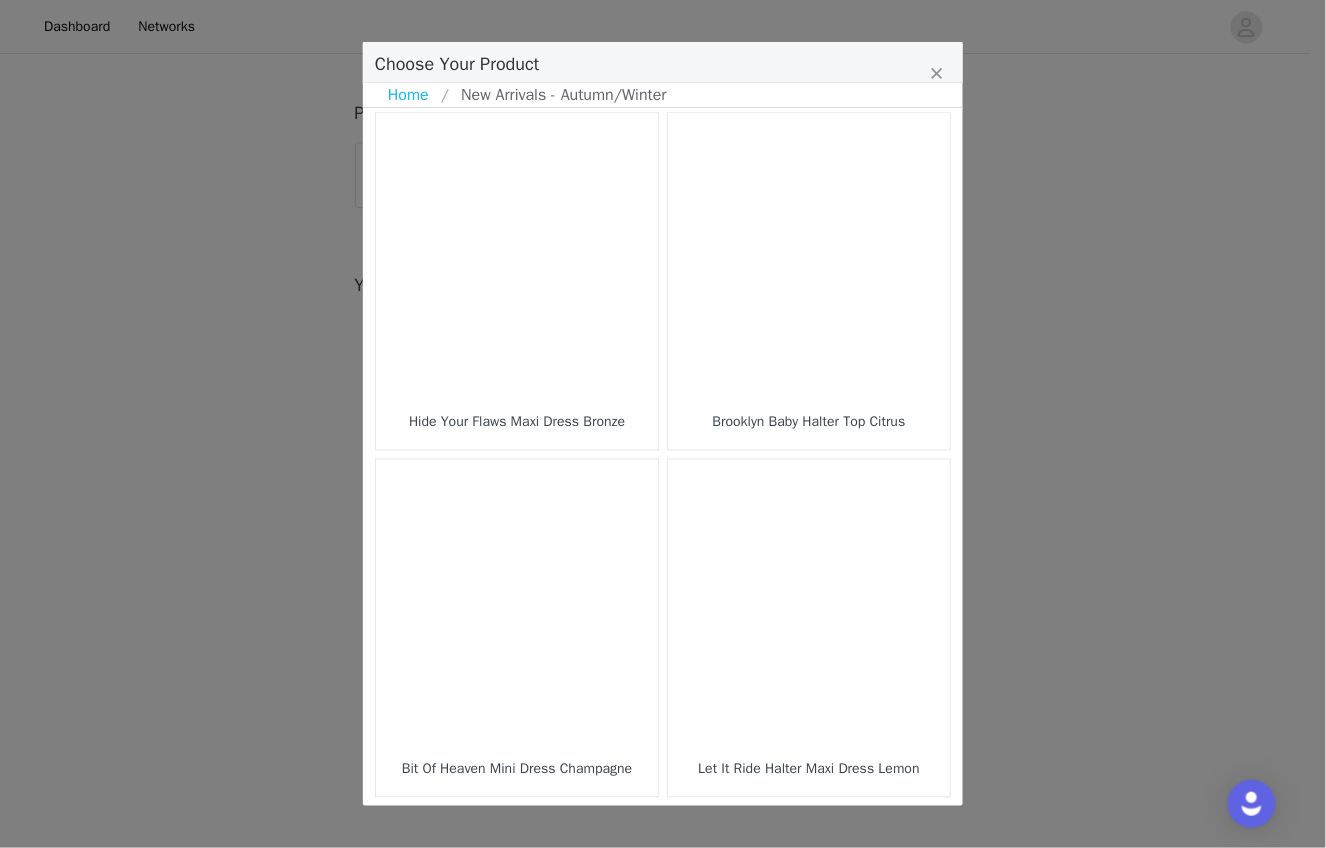 scroll, scrollTop: 2796, scrollLeft: 0, axis: vertical 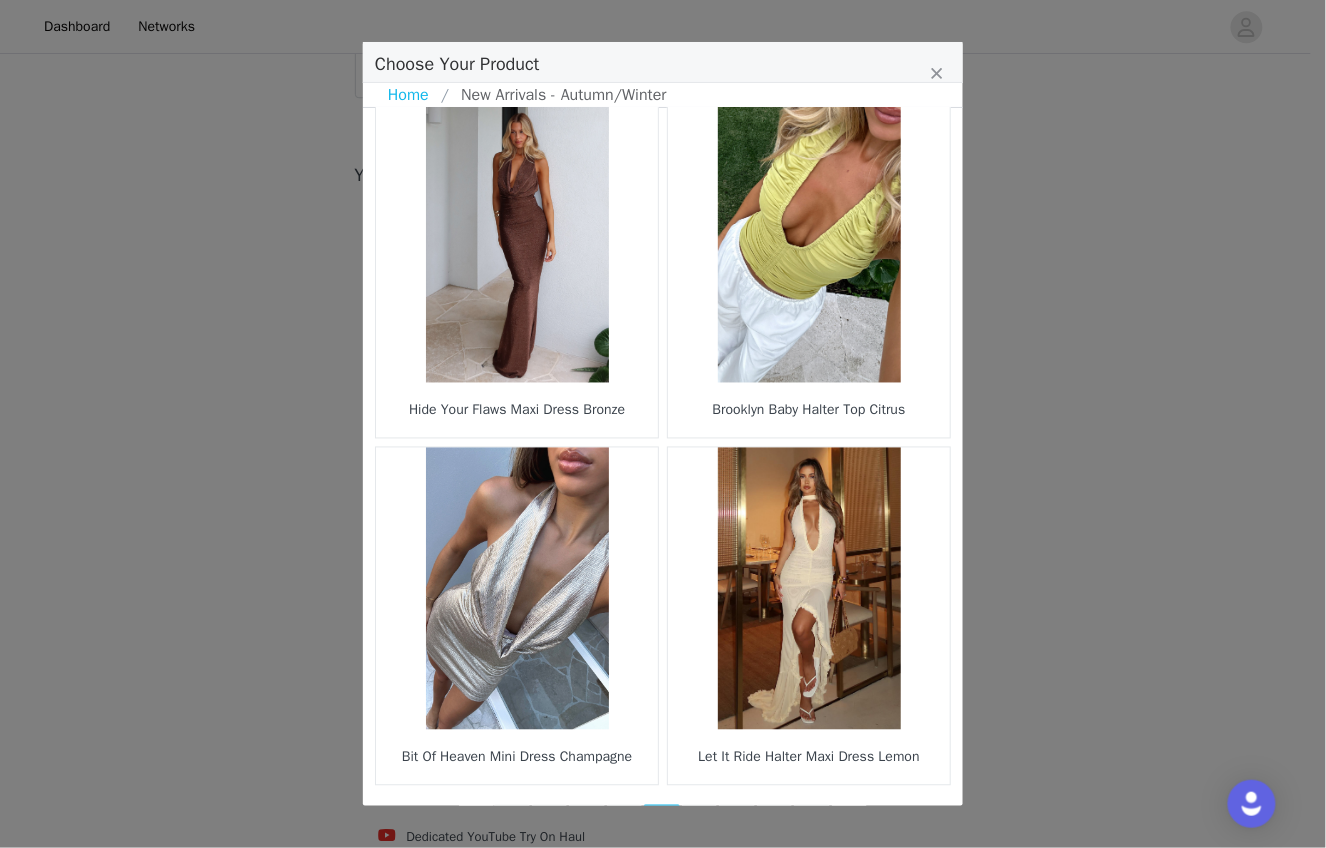 click on "12" at bounding box center (700, 819) 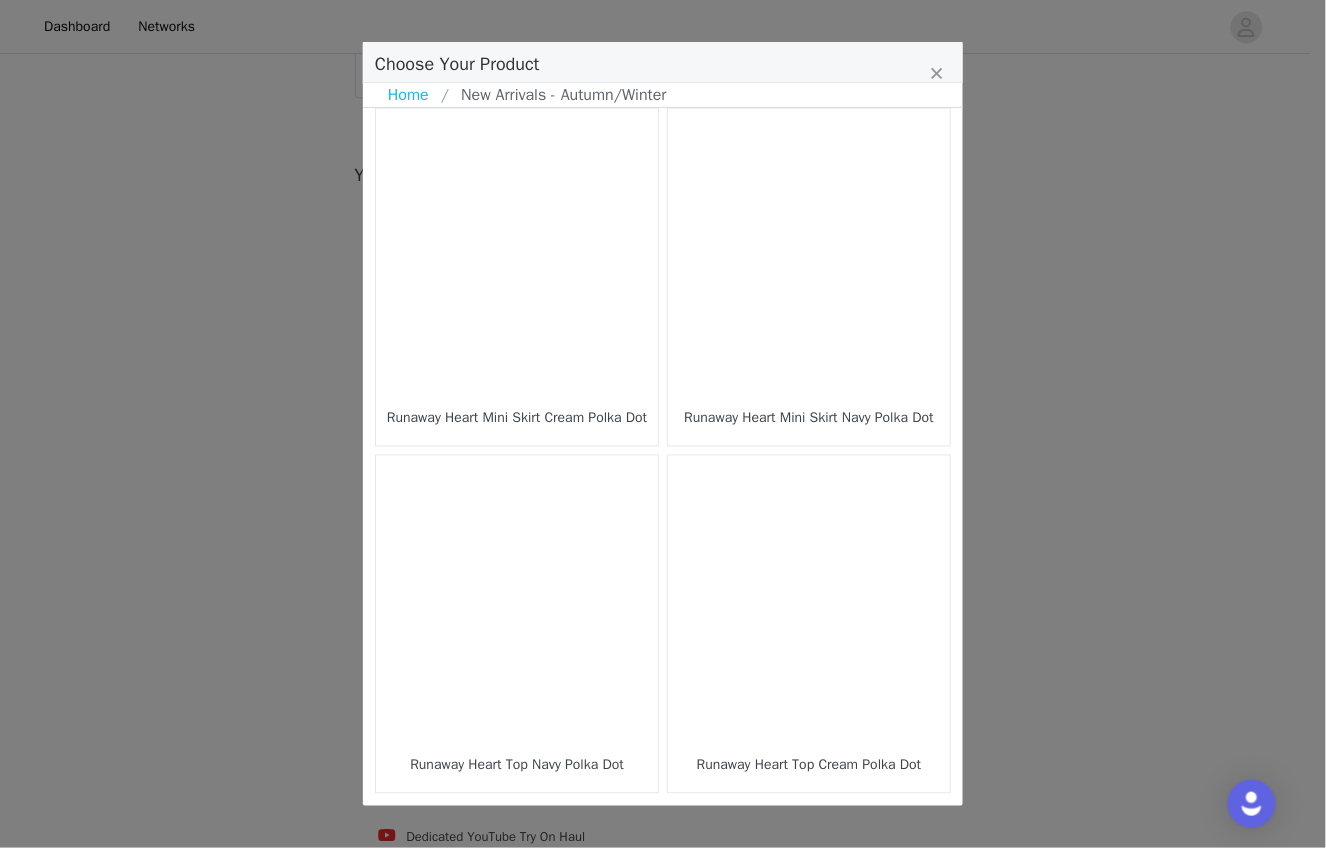 scroll, scrollTop: 2796, scrollLeft: 0, axis: vertical 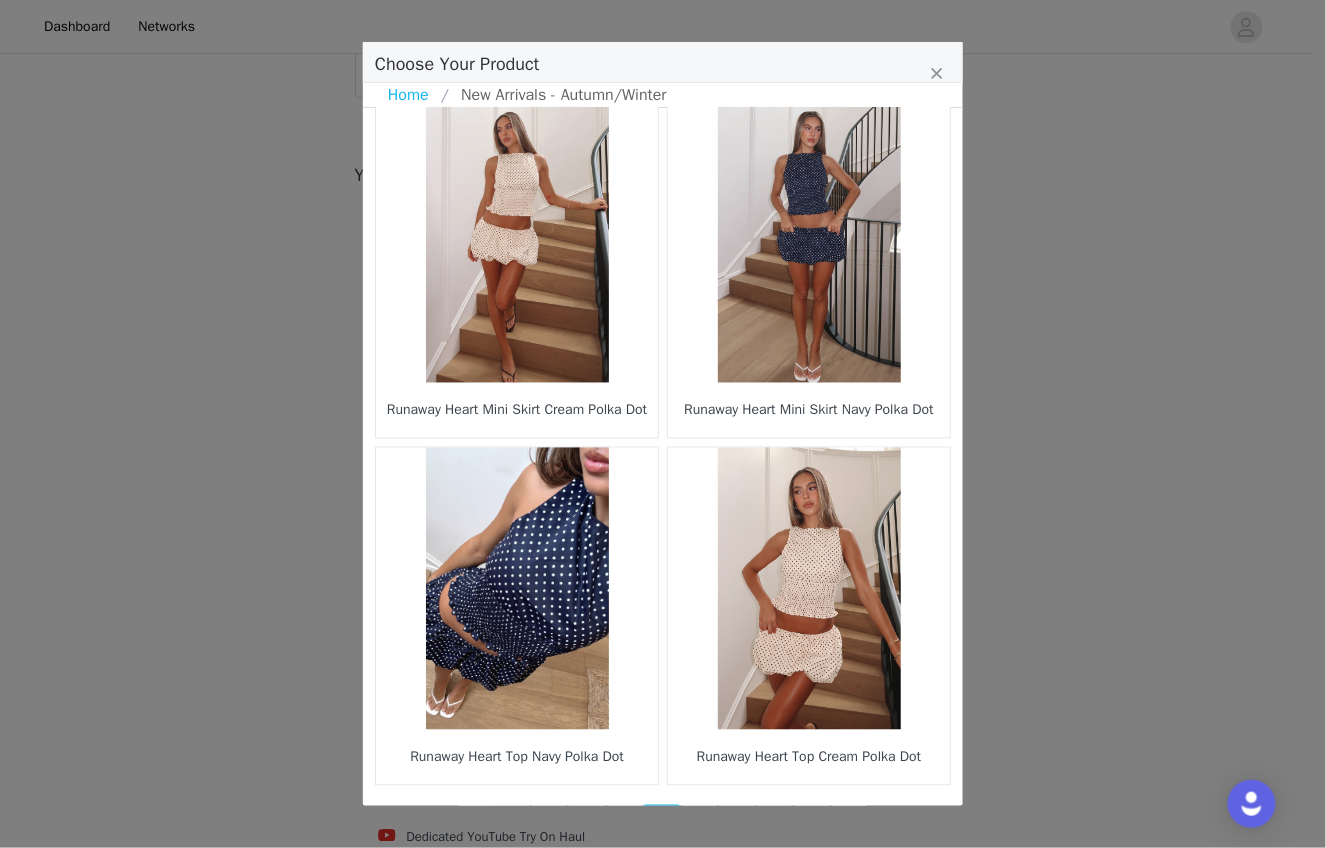 click on "13" at bounding box center (700, 819) 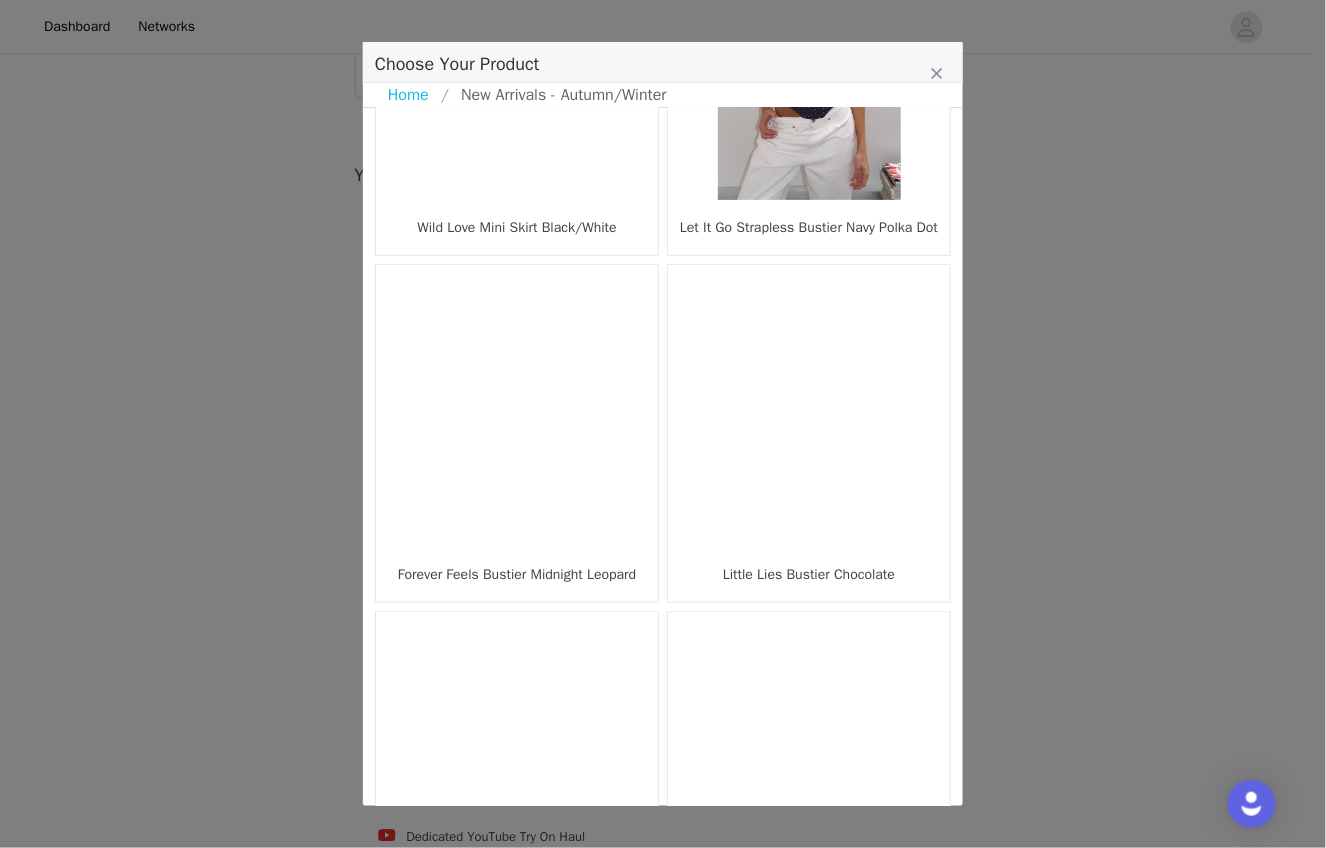 scroll, scrollTop: 0, scrollLeft: 0, axis: both 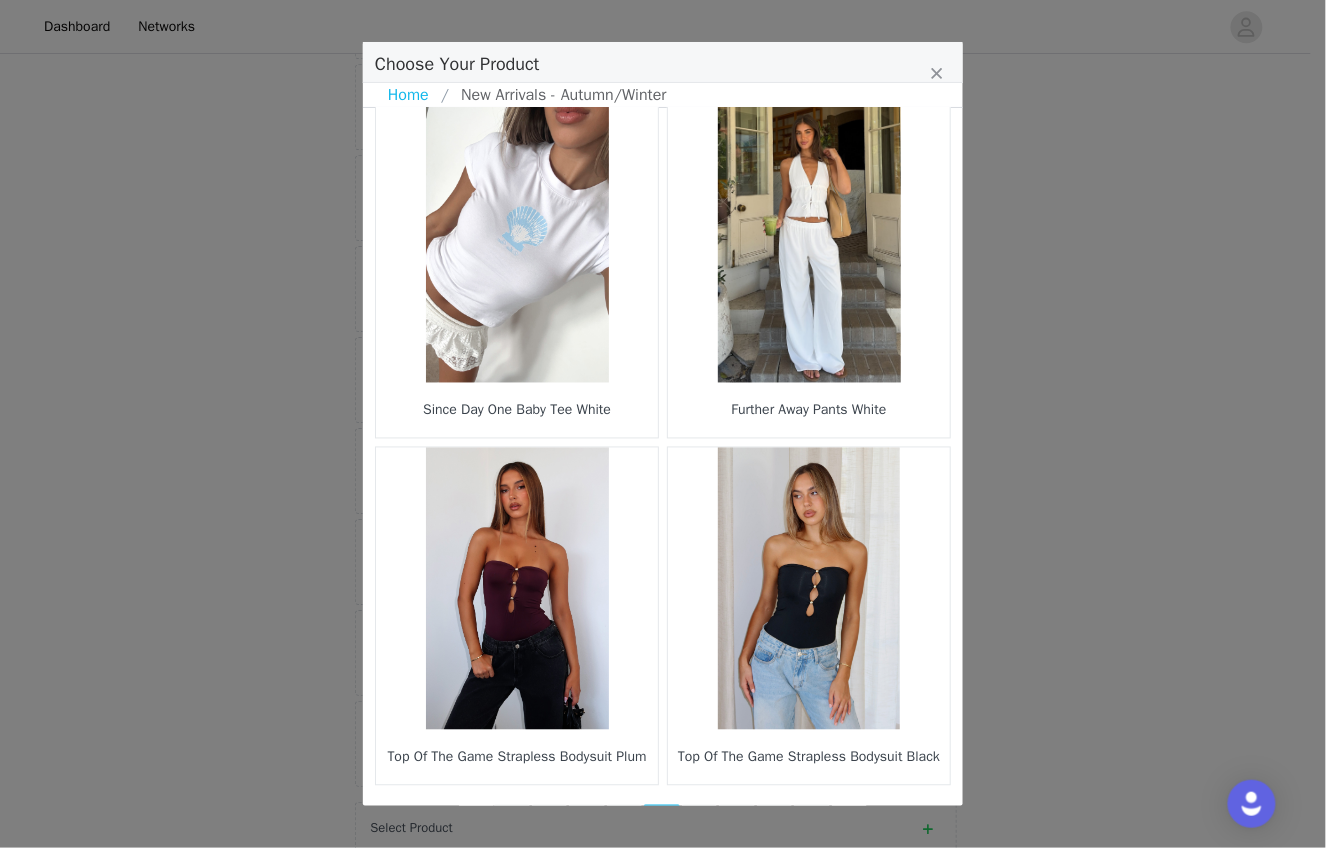 click on "14" at bounding box center (700, 819) 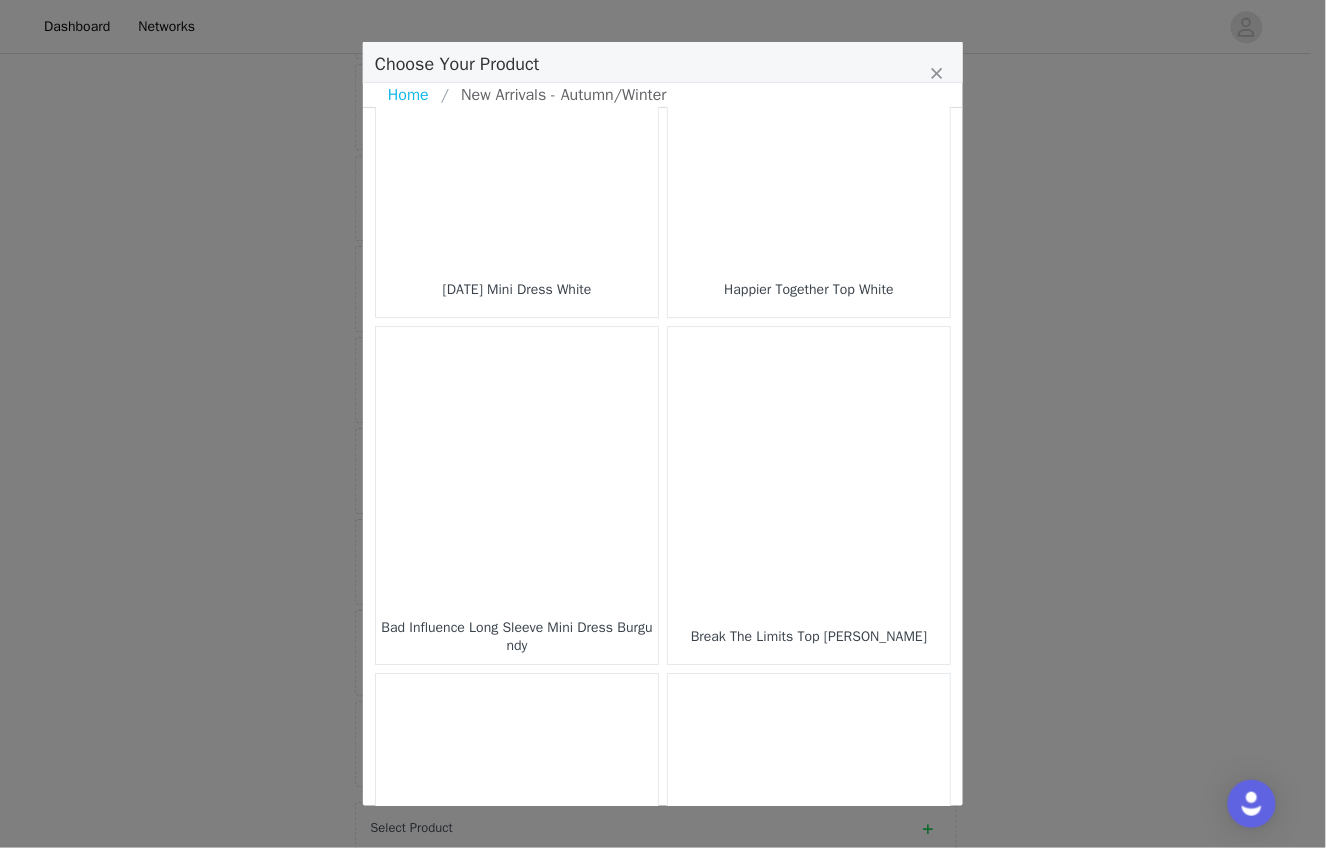 scroll, scrollTop: 1542, scrollLeft: 0, axis: vertical 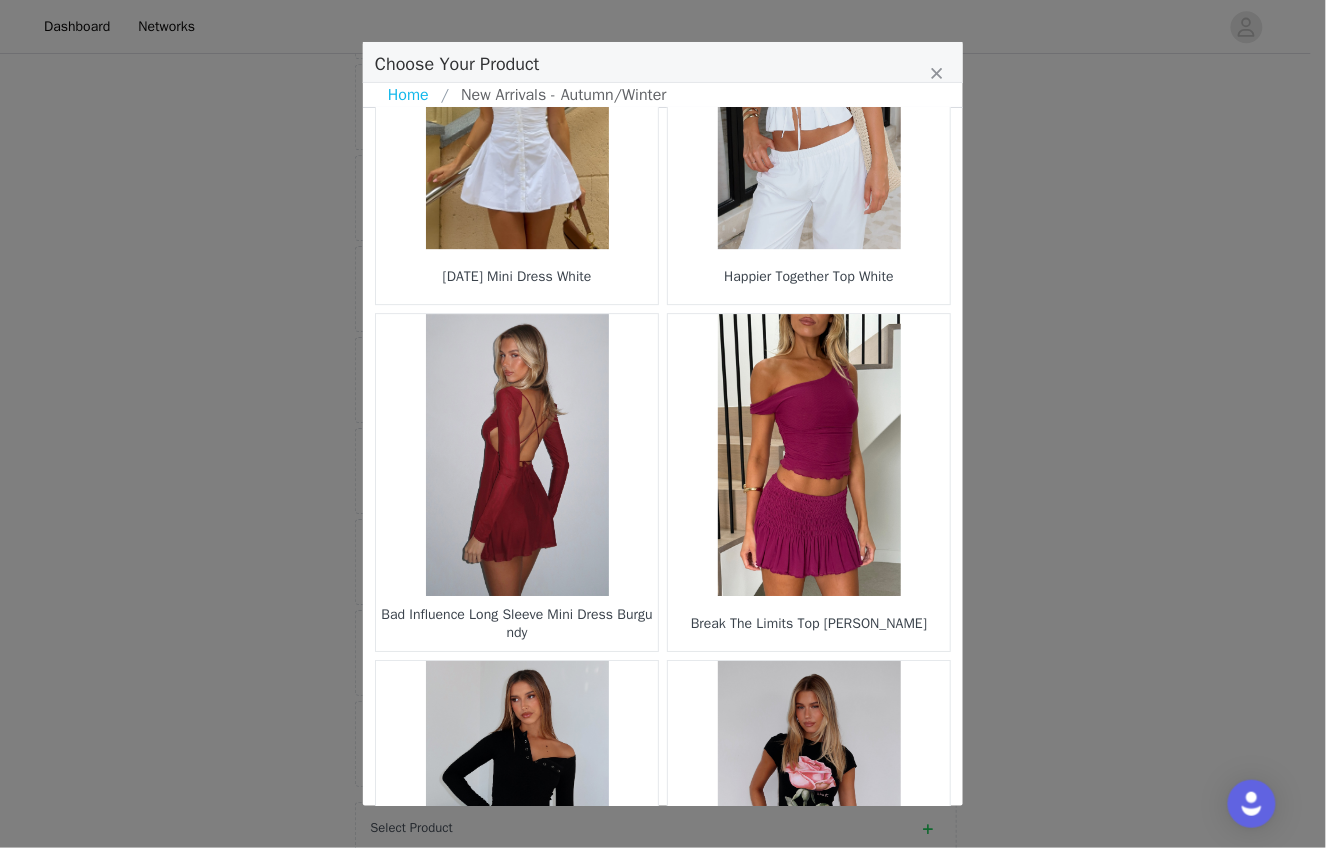 click at bounding box center (517, 455) 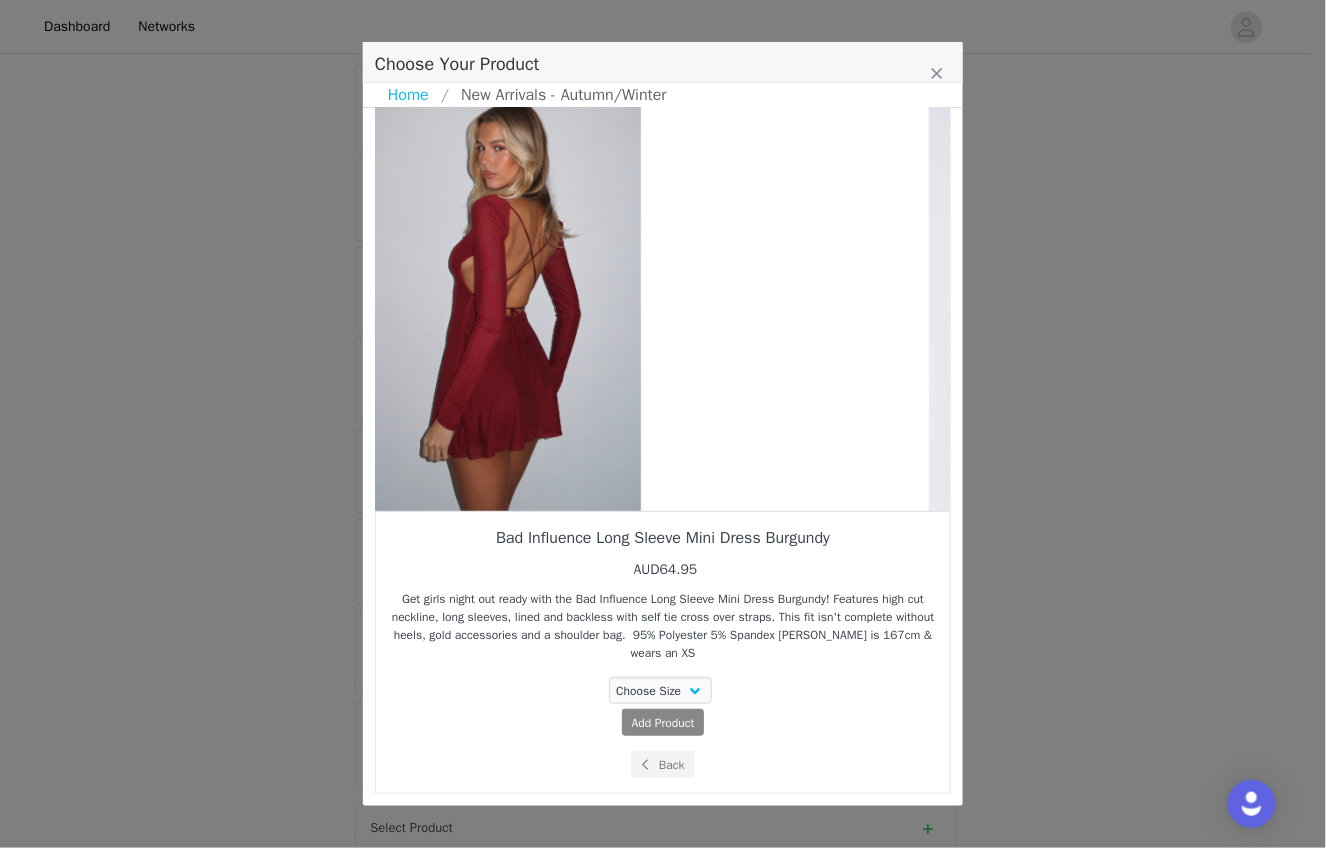 drag, startPoint x: 663, startPoint y: 307, endPoint x: 503, endPoint y: 366, distance: 170.53152 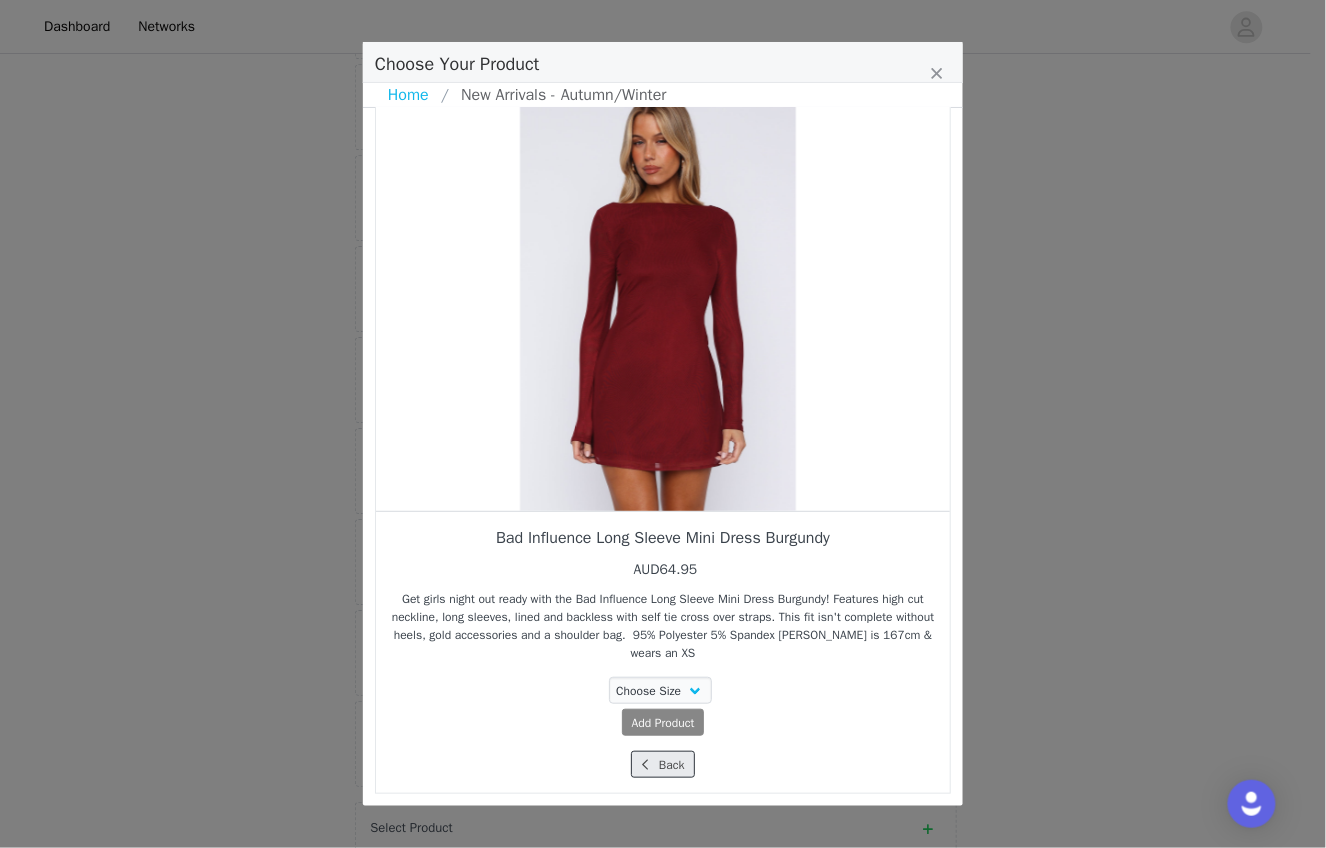 click on "Back" at bounding box center (662, 764) 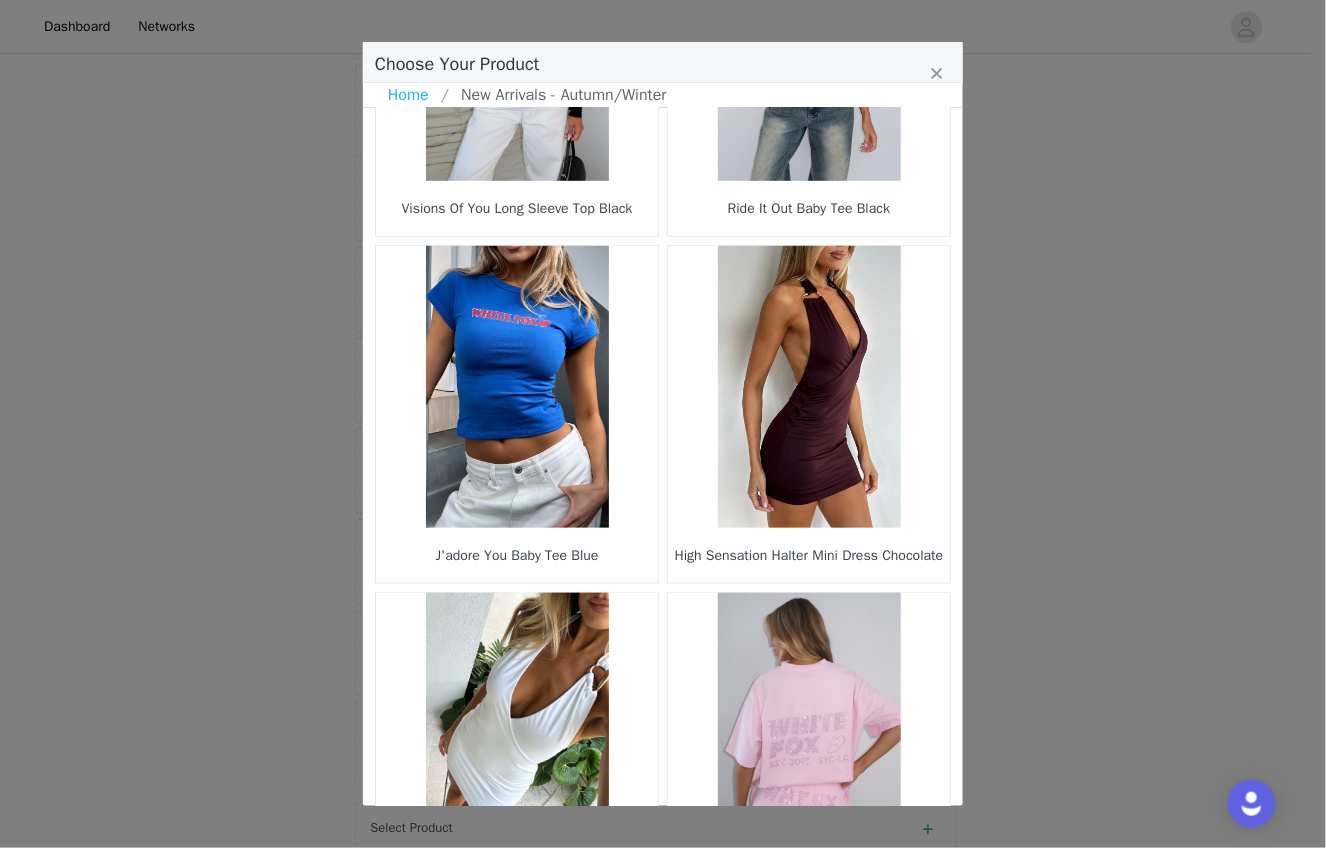 scroll, scrollTop: 2303, scrollLeft: 0, axis: vertical 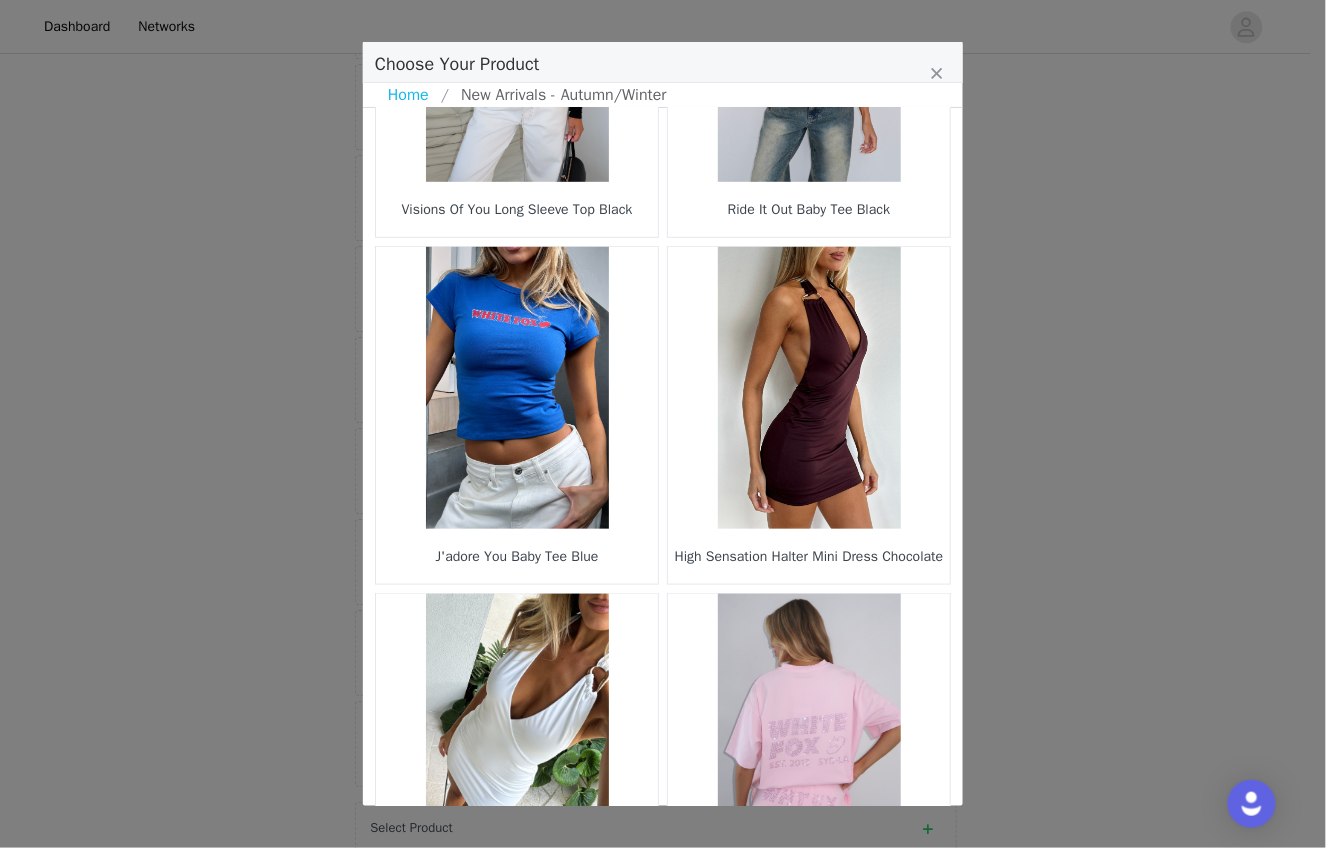 click at bounding box center (809, 388) 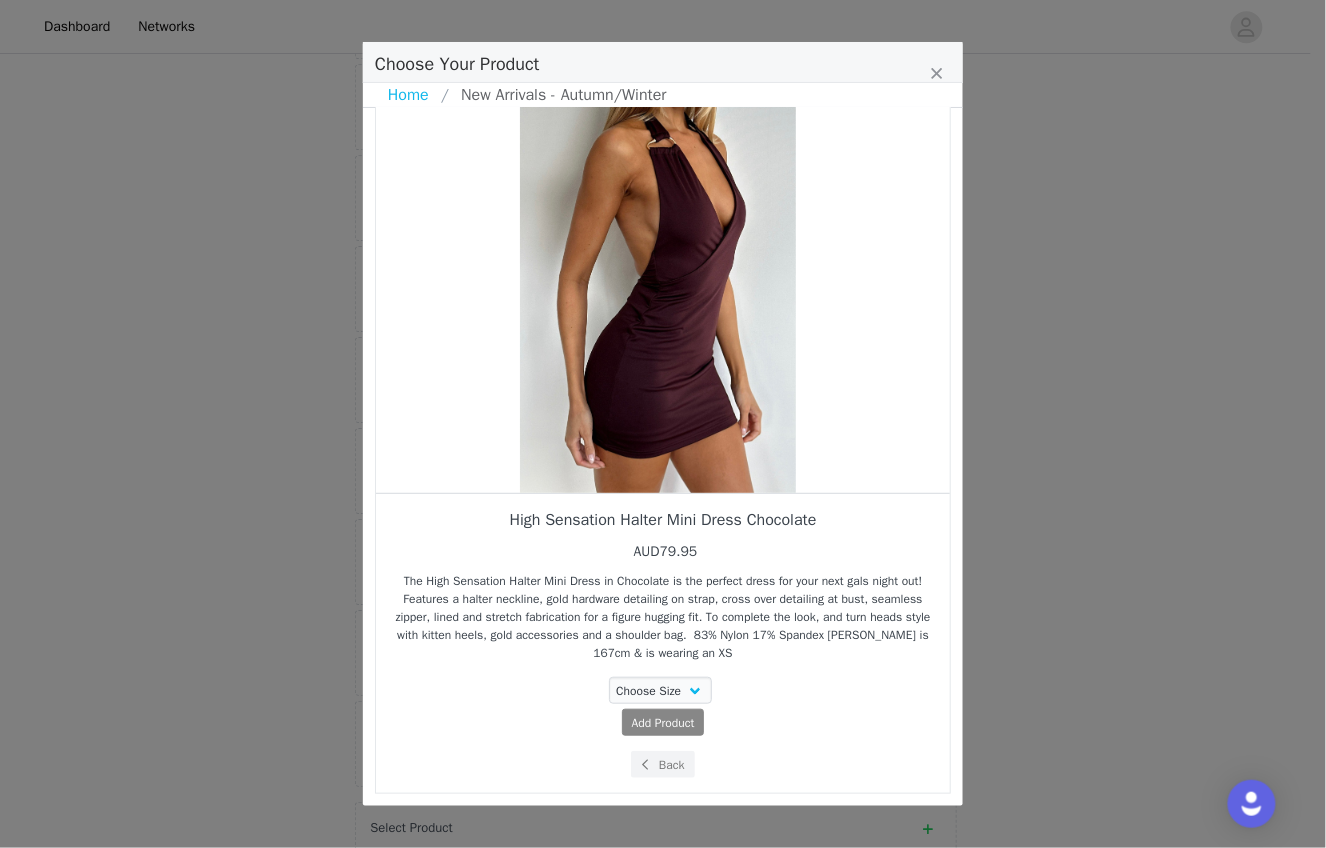 drag, startPoint x: 822, startPoint y: 357, endPoint x: 748, endPoint y: 399, distance: 85.08819 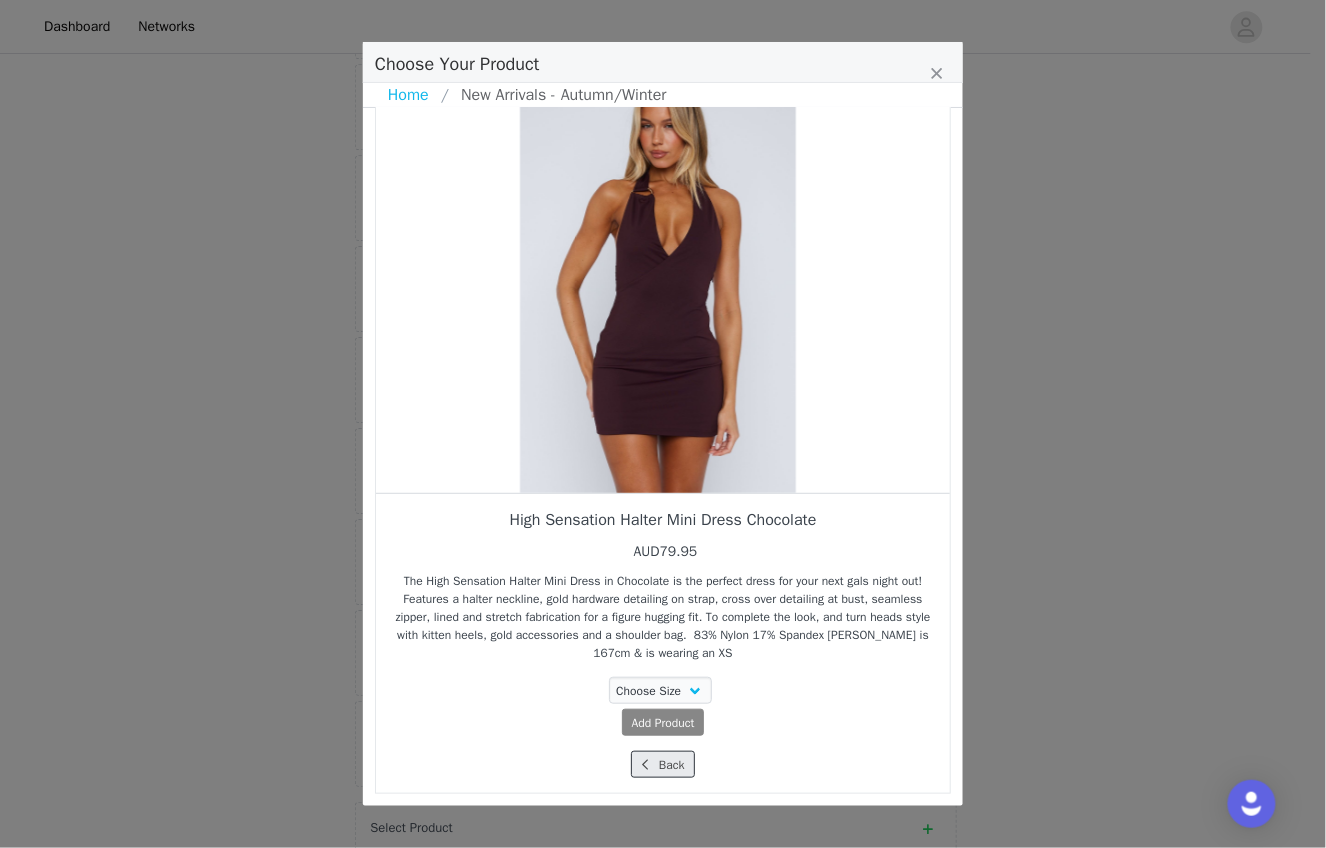 click at bounding box center (645, 765) 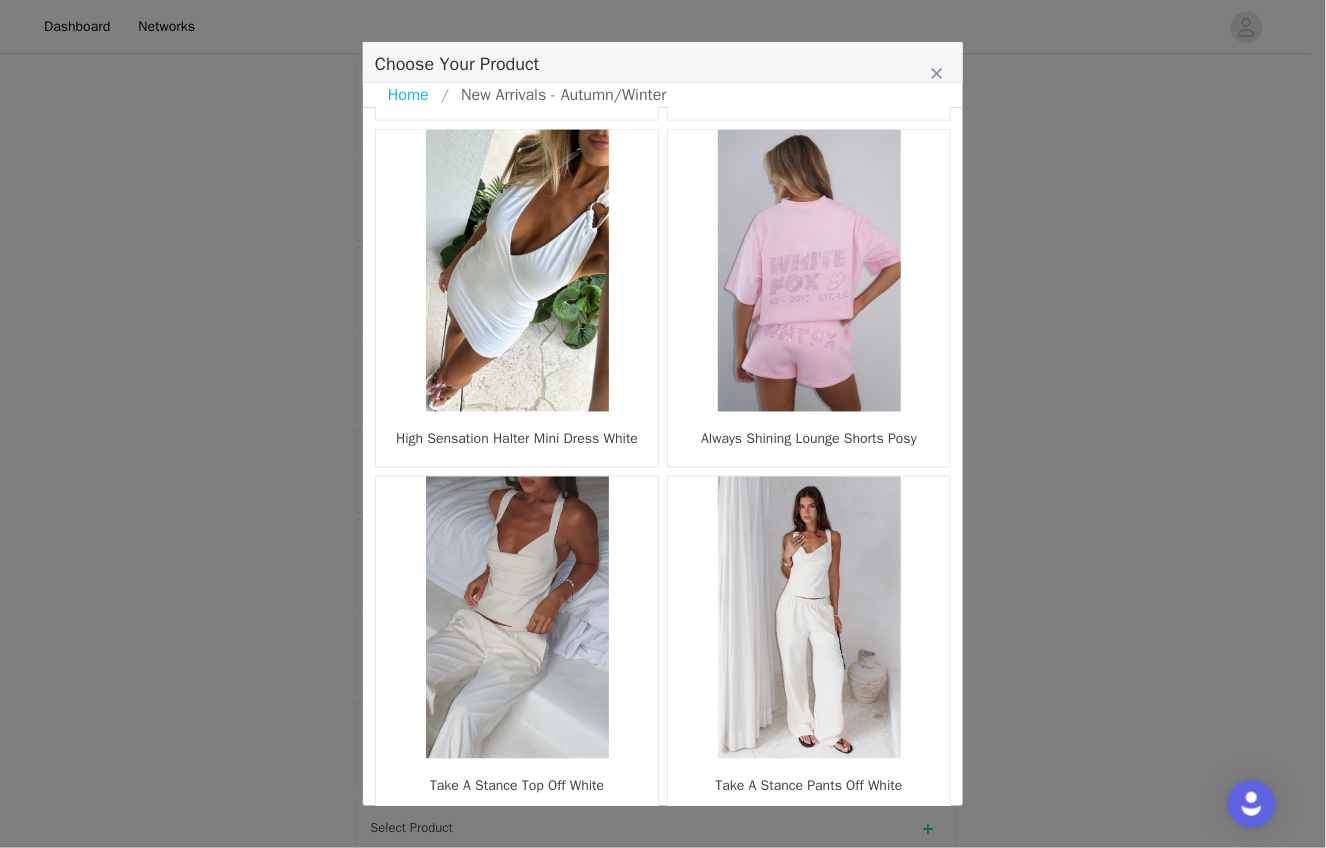 scroll, scrollTop: 2796, scrollLeft: 0, axis: vertical 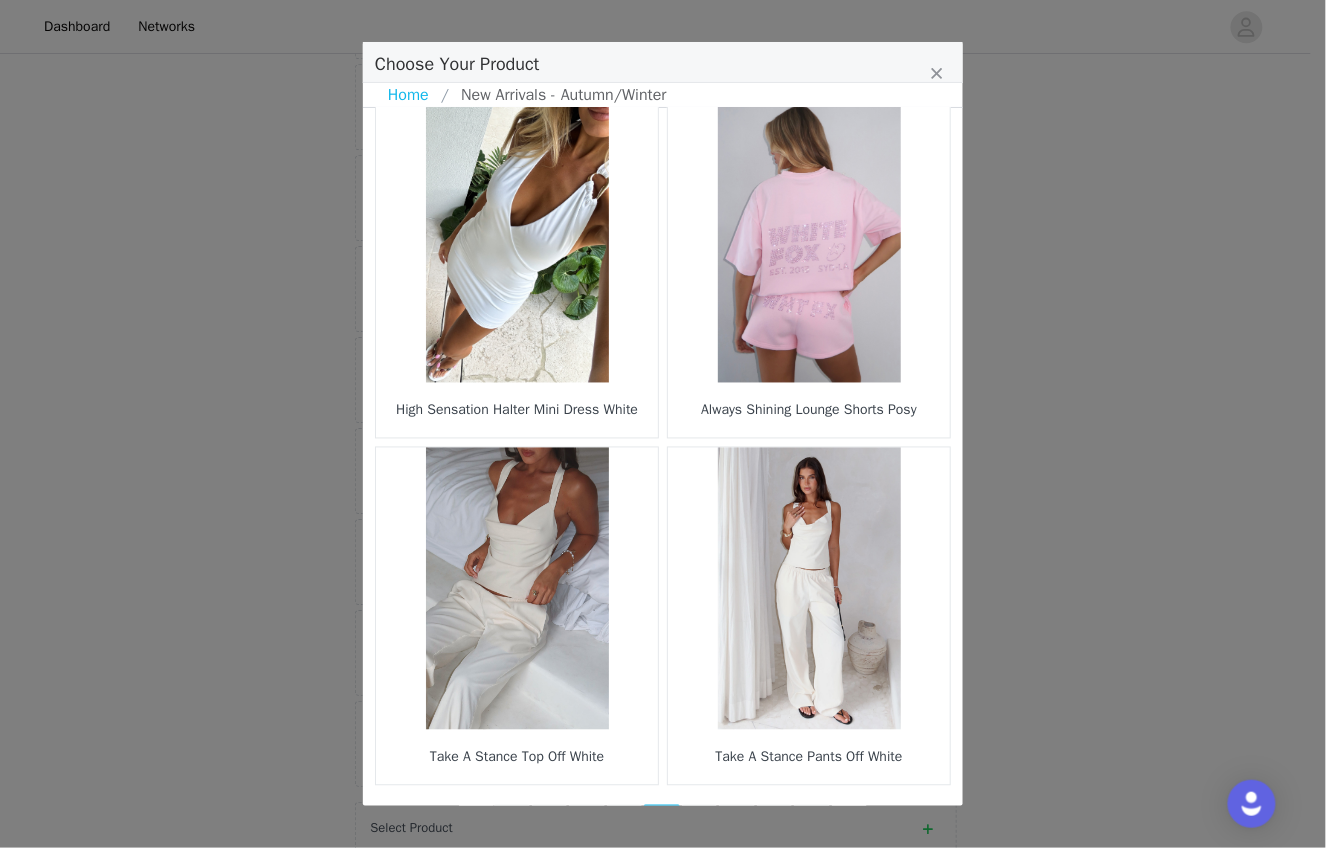 click on "15" at bounding box center (700, 819) 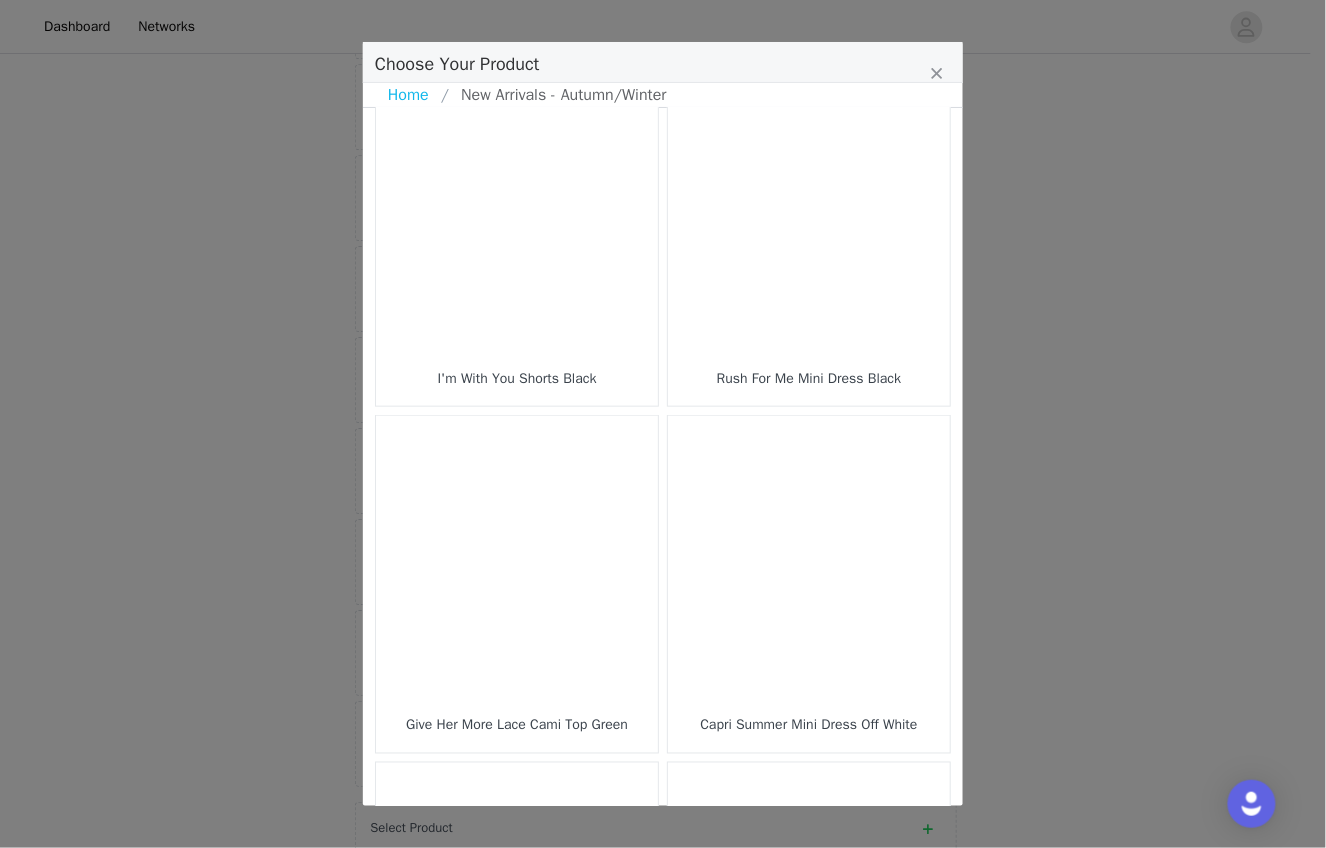 scroll, scrollTop: 419, scrollLeft: 0, axis: vertical 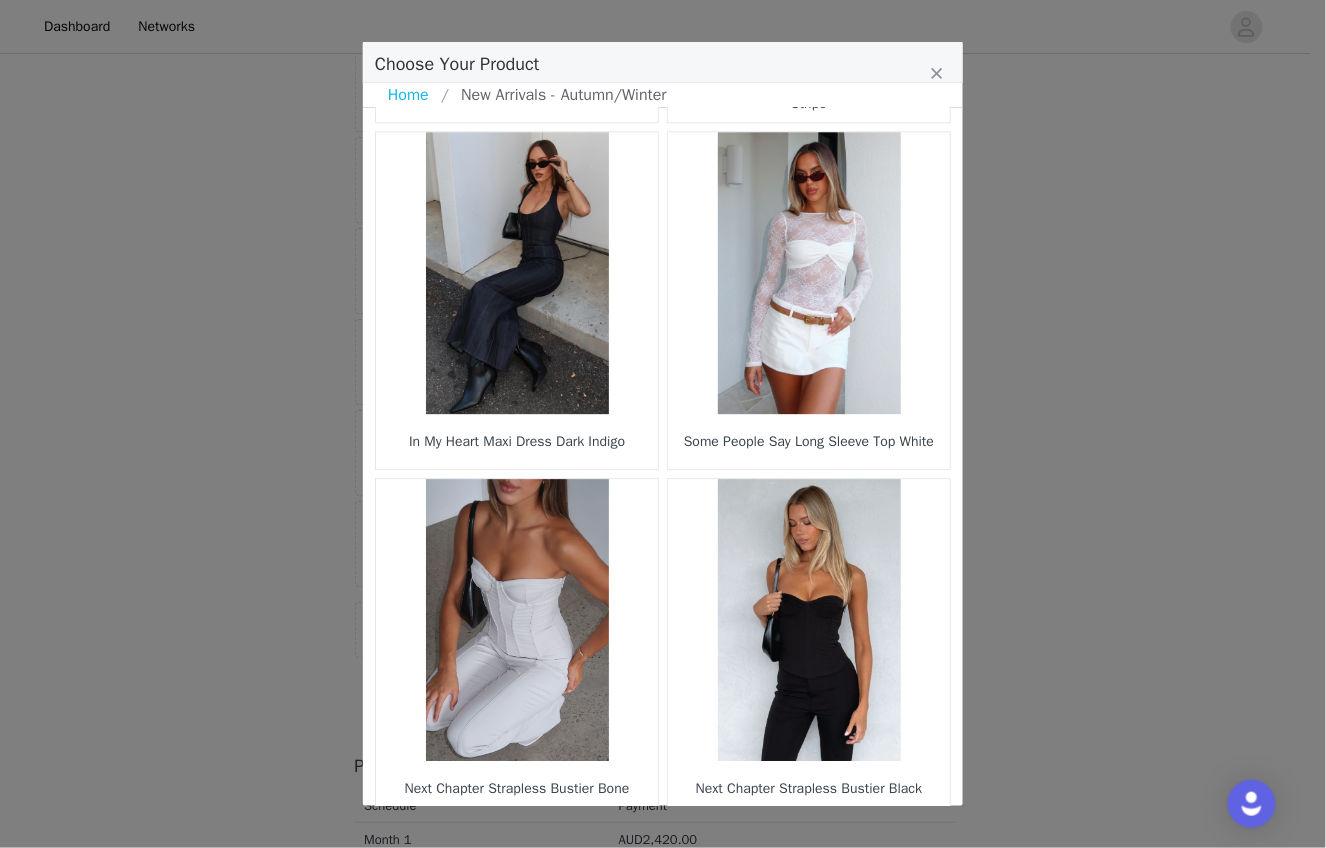 click at bounding box center [517, 273] 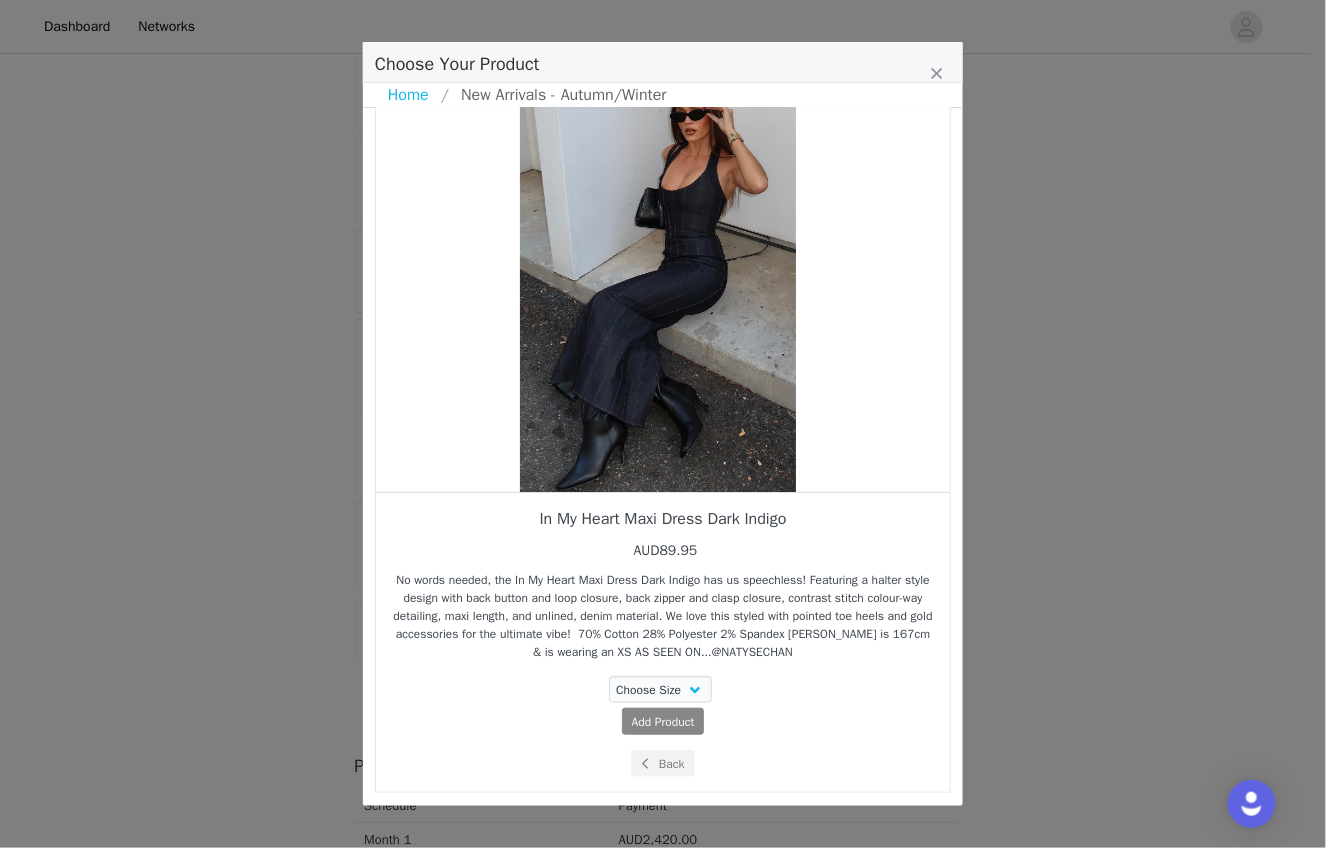scroll, scrollTop: 53, scrollLeft: 0, axis: vertical 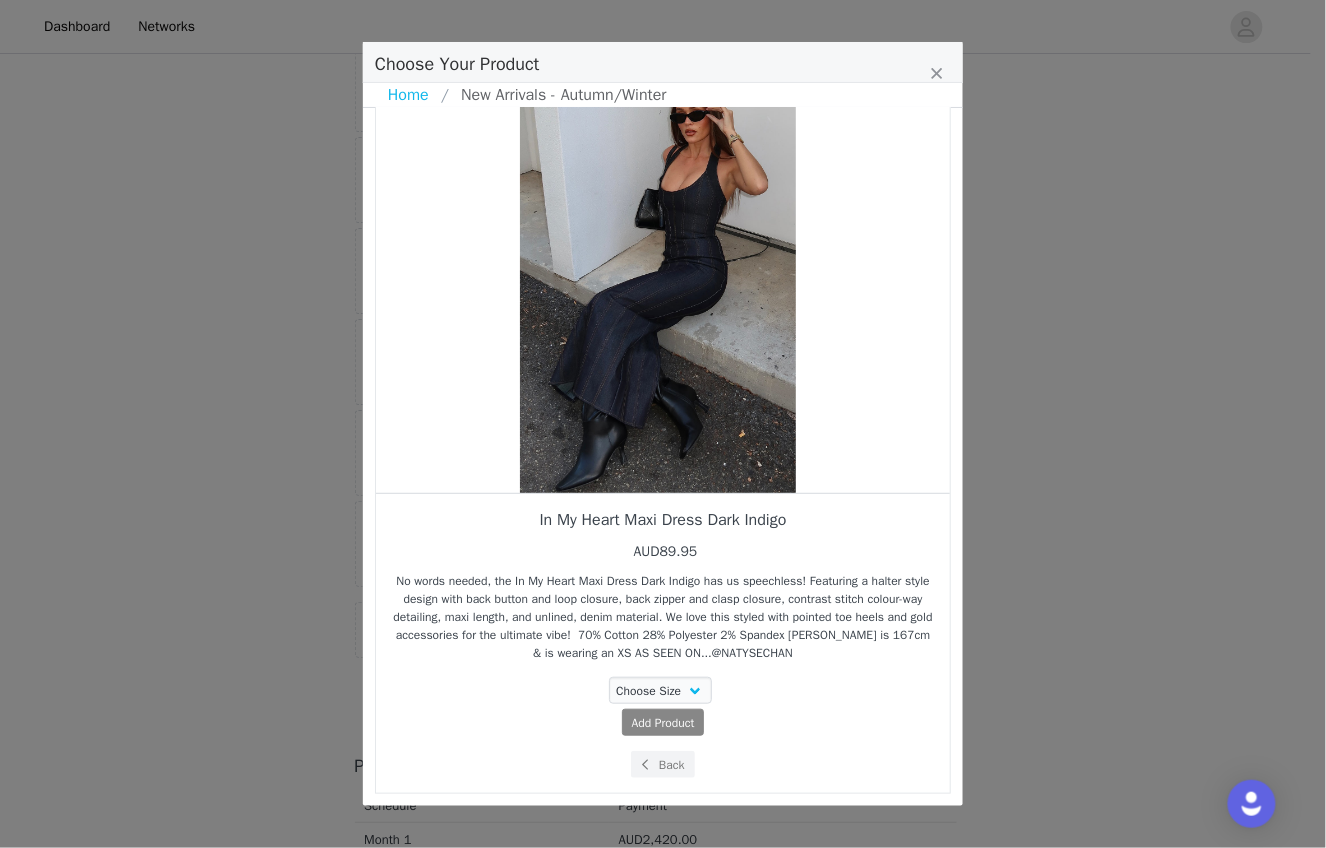drag, startPoint x: 674, startPoint y: 318, endPoint x: 523, endPoint y: 382, distance: 164.00305 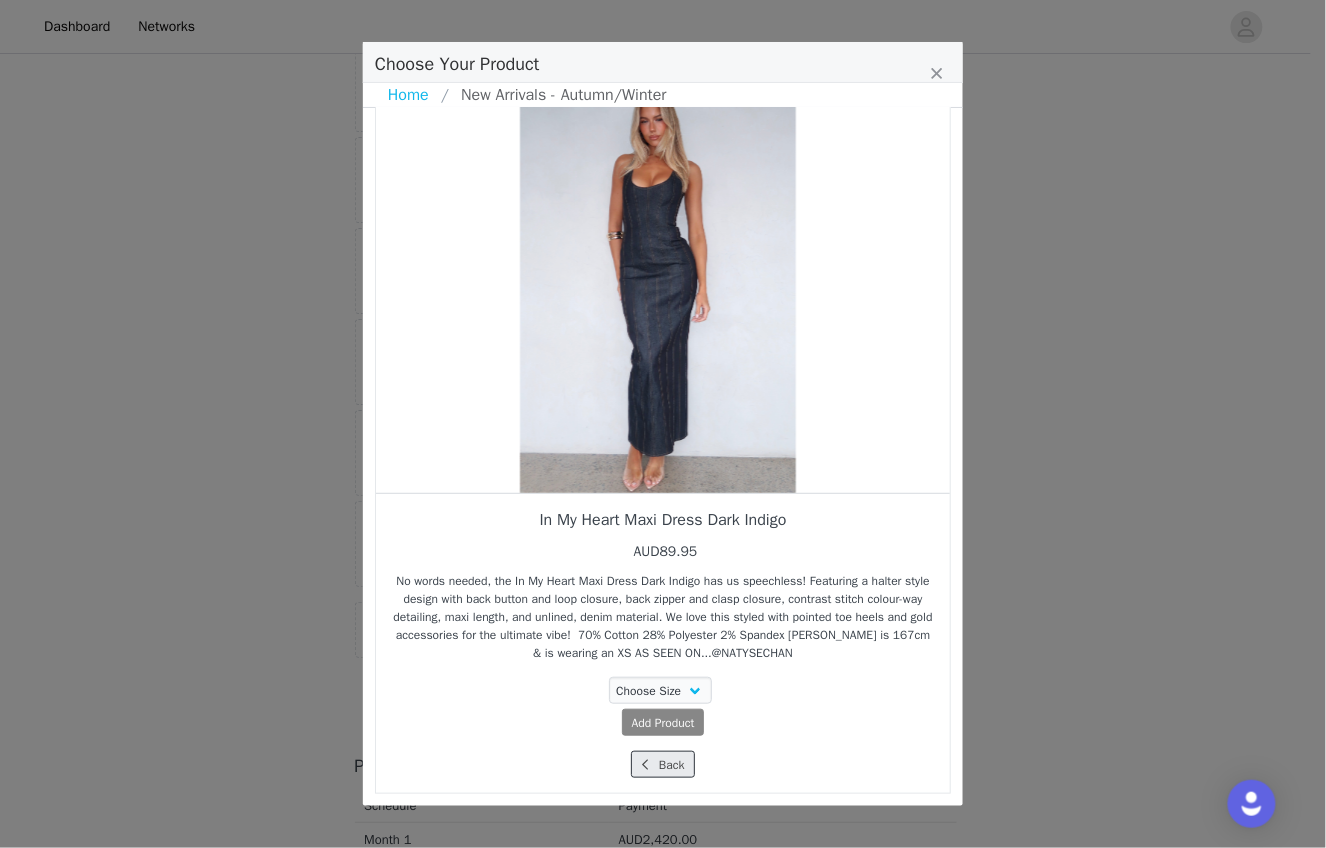 click on "Back" at bounding box center [662, 764] 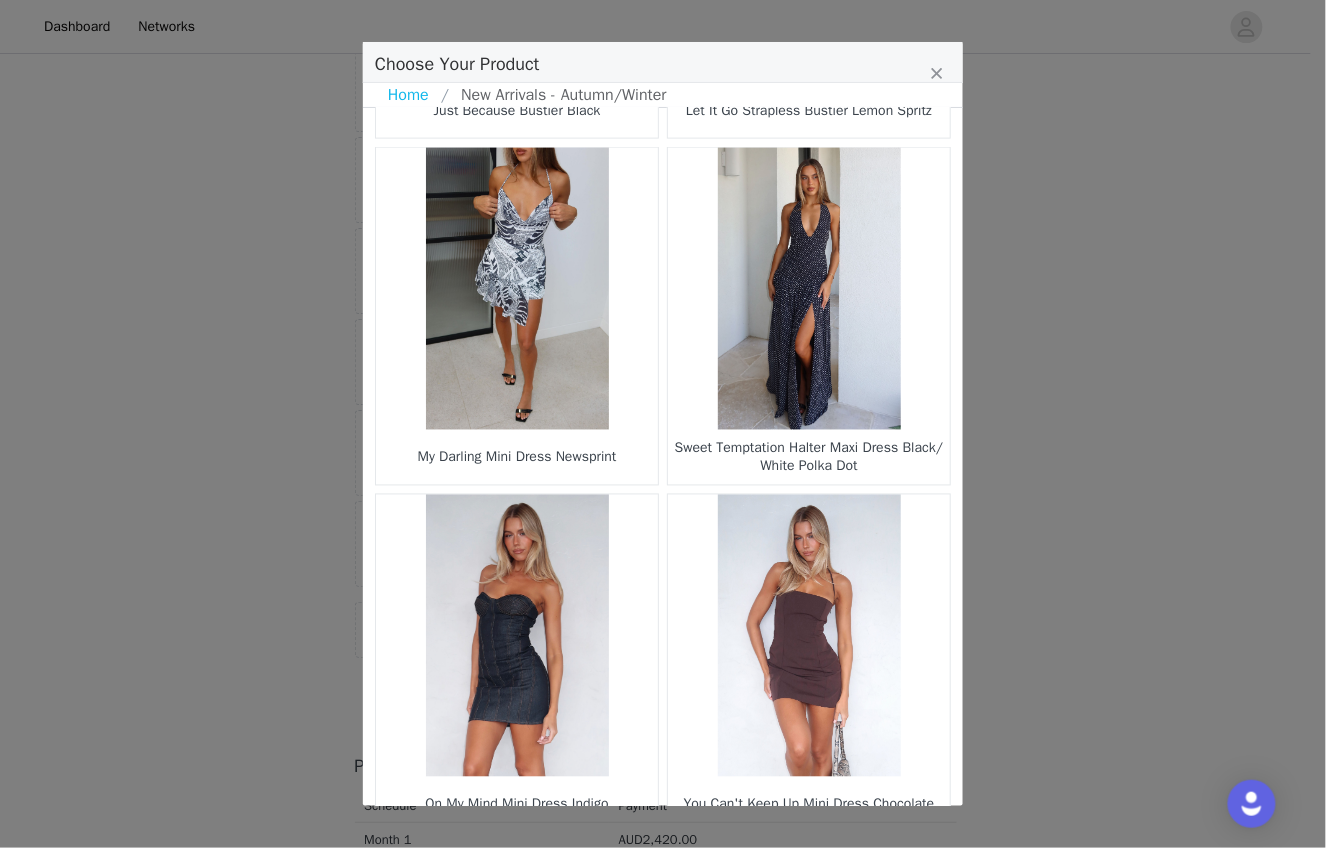 scroll, scrollTop: 2796, scrollLeft: 0, axis: vertical 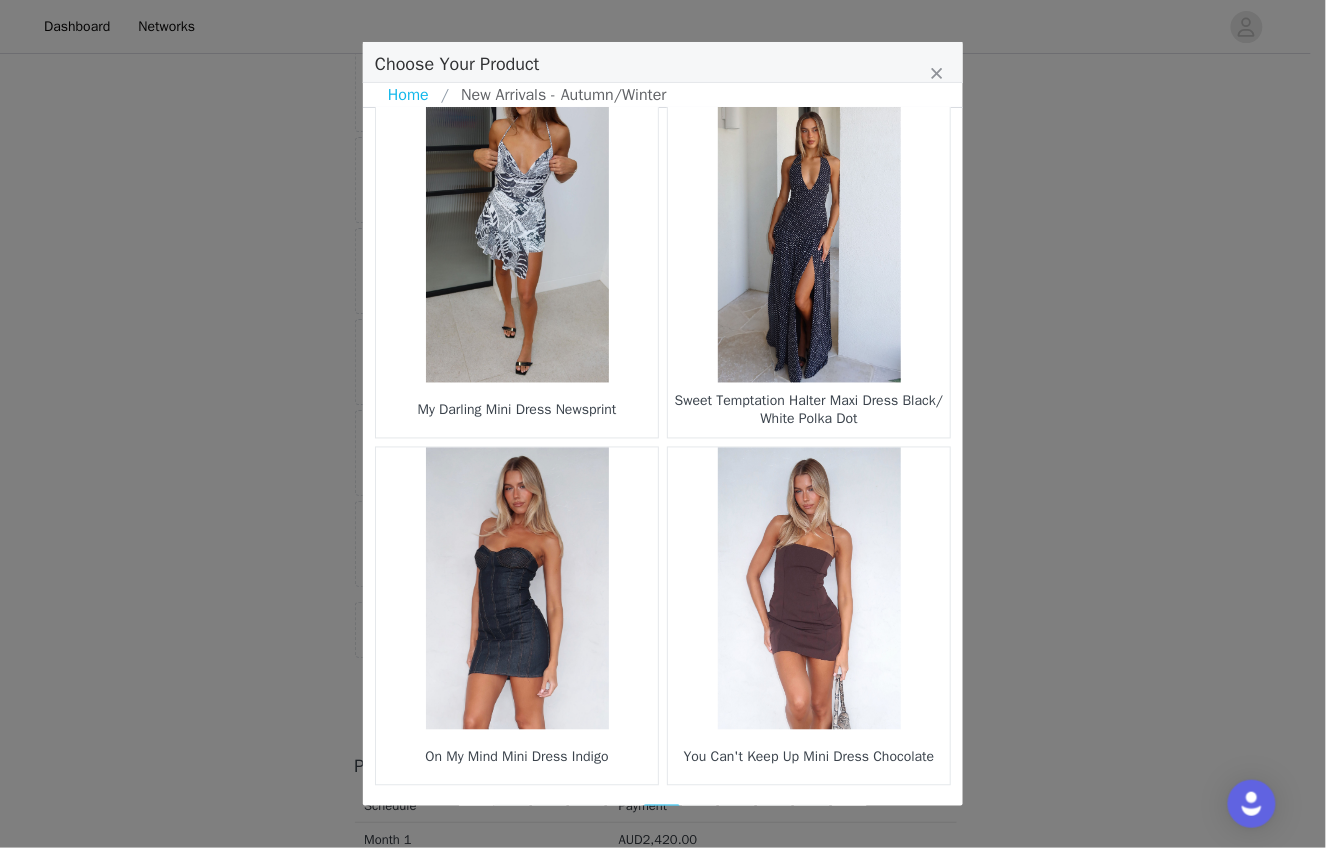 click on "16" at bounding box center [700, 819] 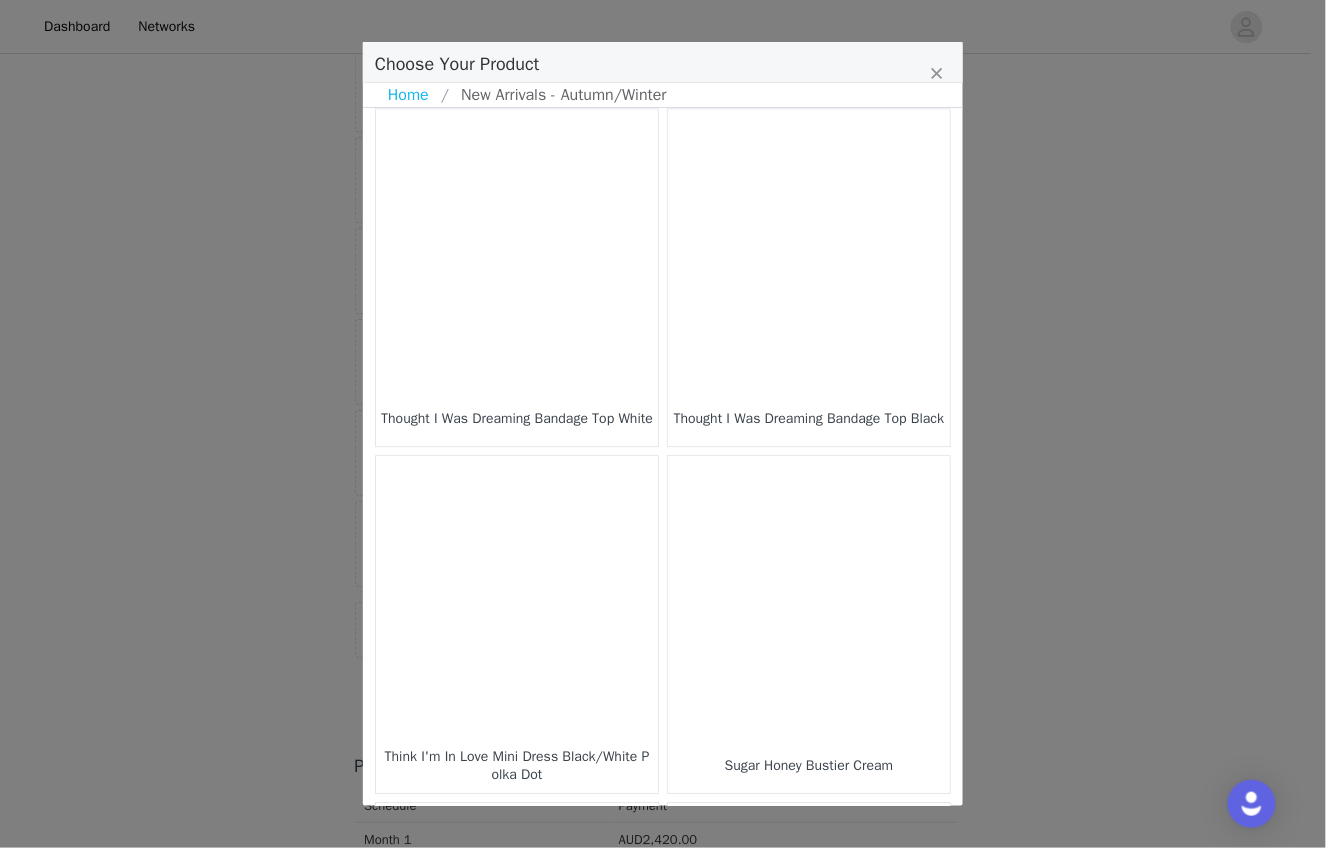 scroll, scrollTop: 1535, scrollLeft: 0, axis: vertical 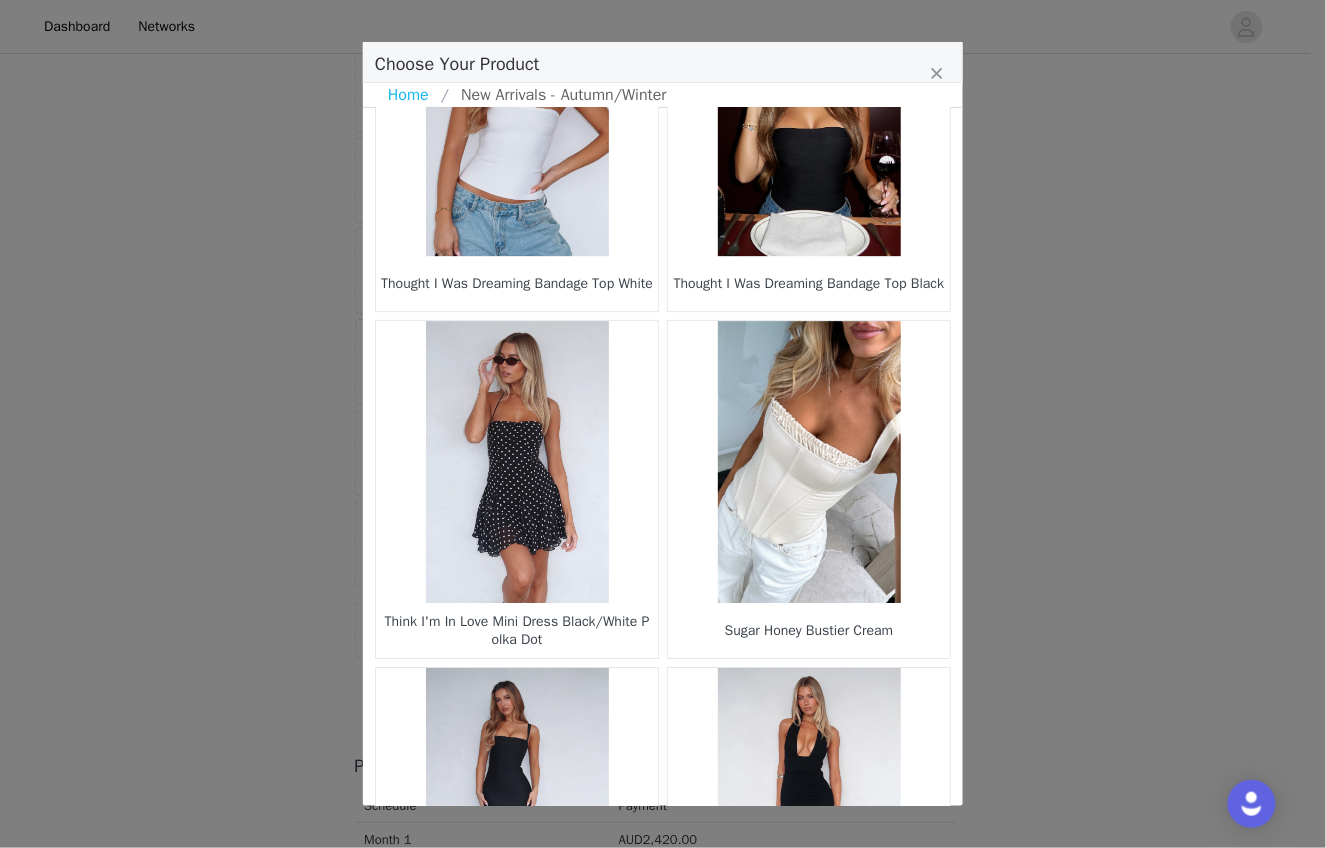 click at bounding box center [517, 462] 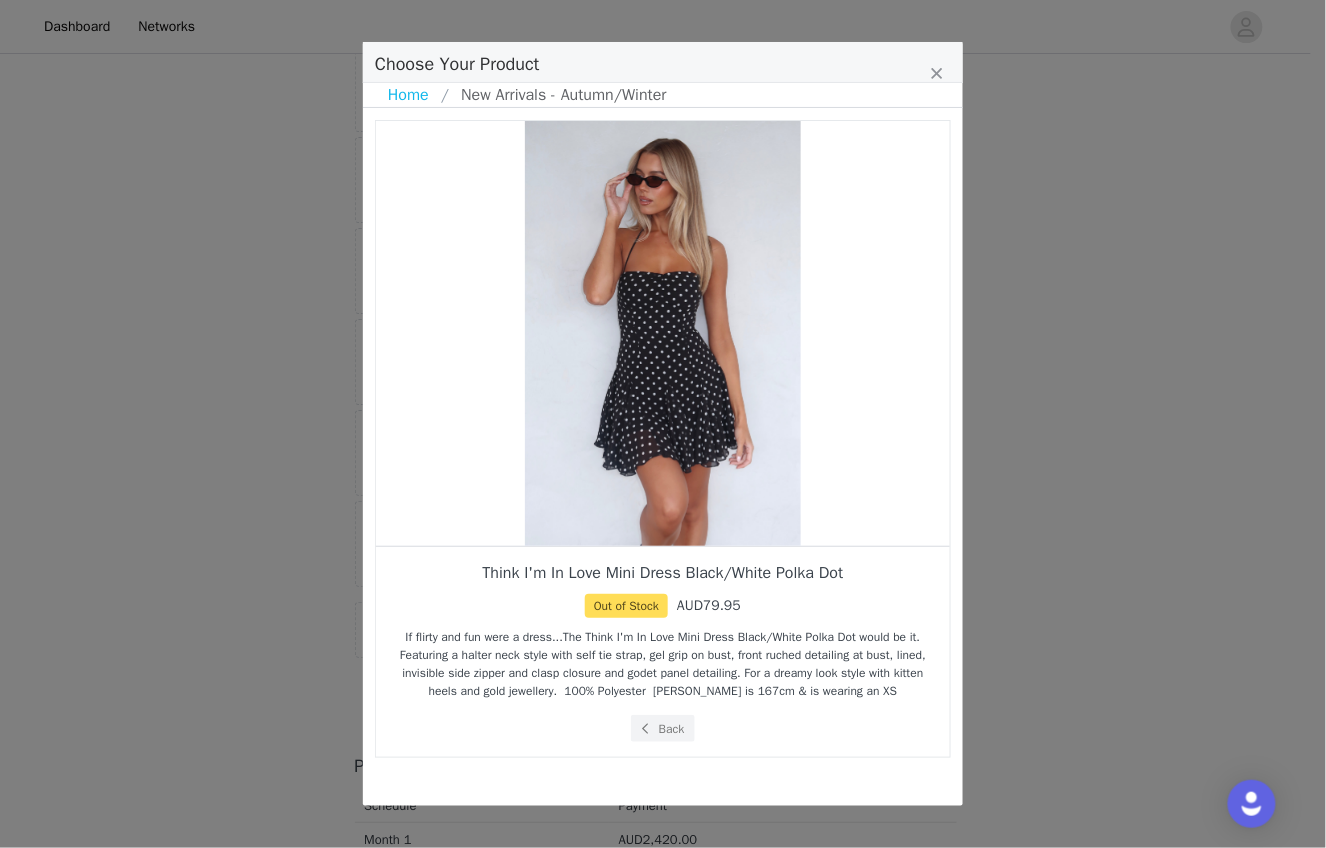 scroll, scrollTop: 0, scrollLeft: 0, axis: both 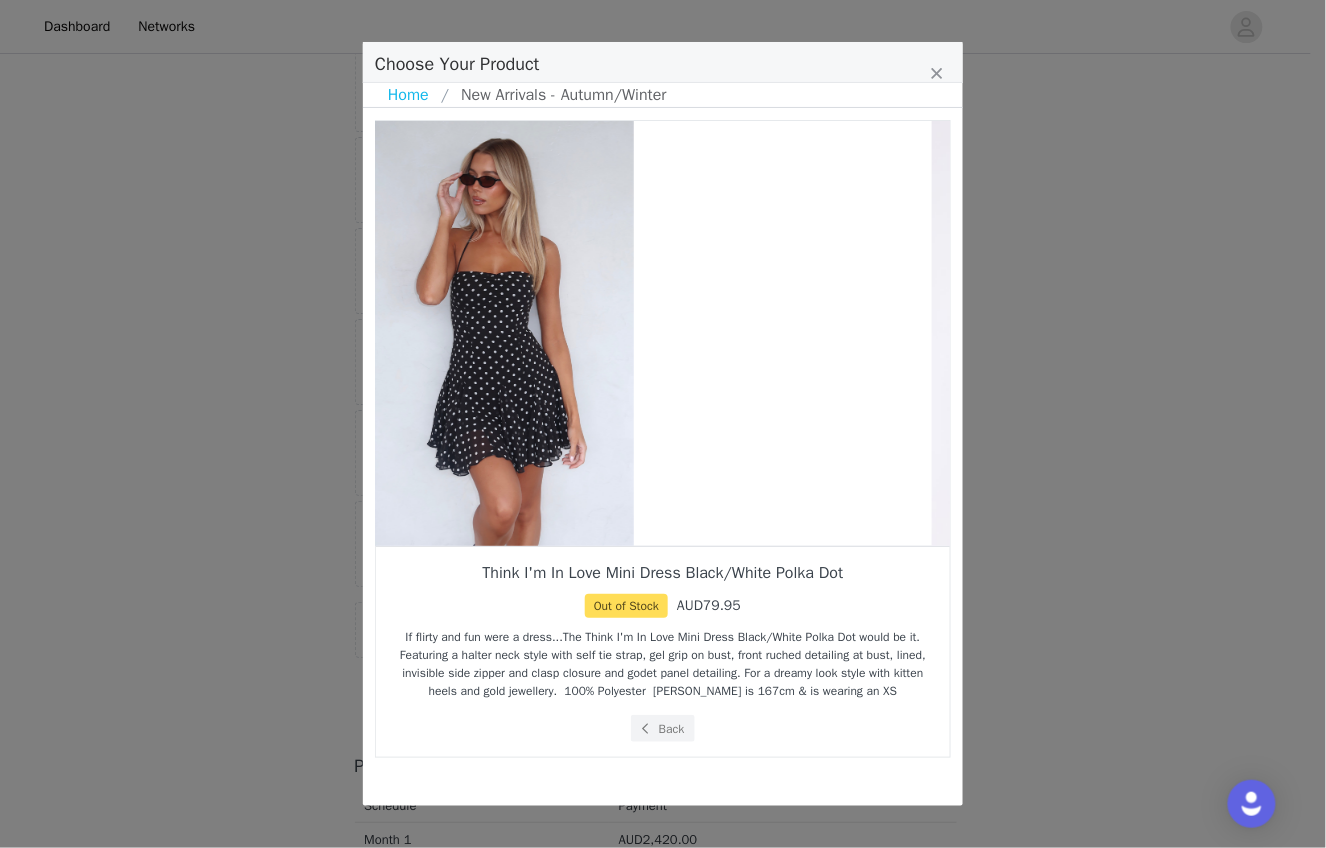 drag, startPoint x: 797, startPoint y: 404, endPoint x: 563, endPoint y: 562, distance: 282.3473 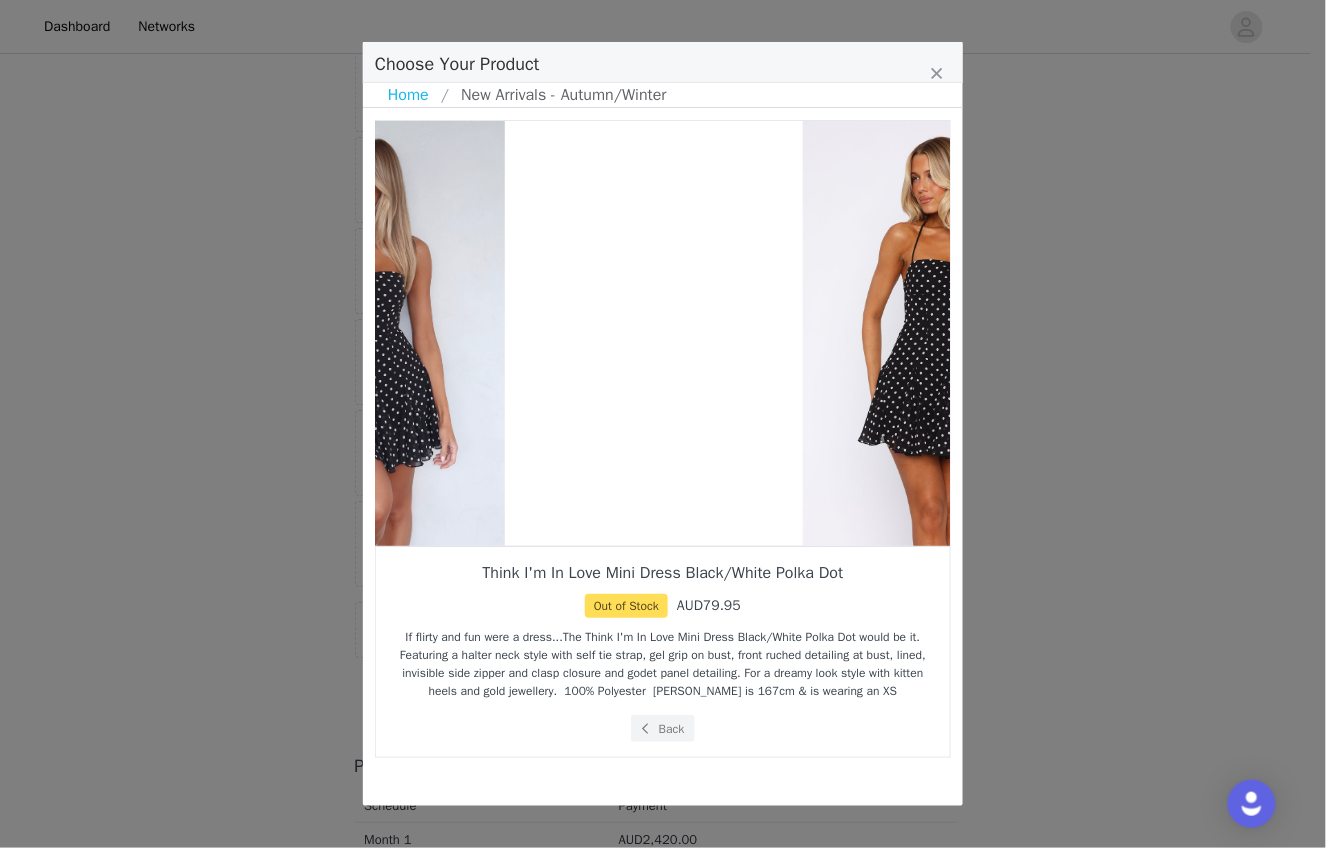 drag, startPoint x: 669, startPoint y: 410, endPoint x: 947, endPoint y: 391, distance: 278.64853 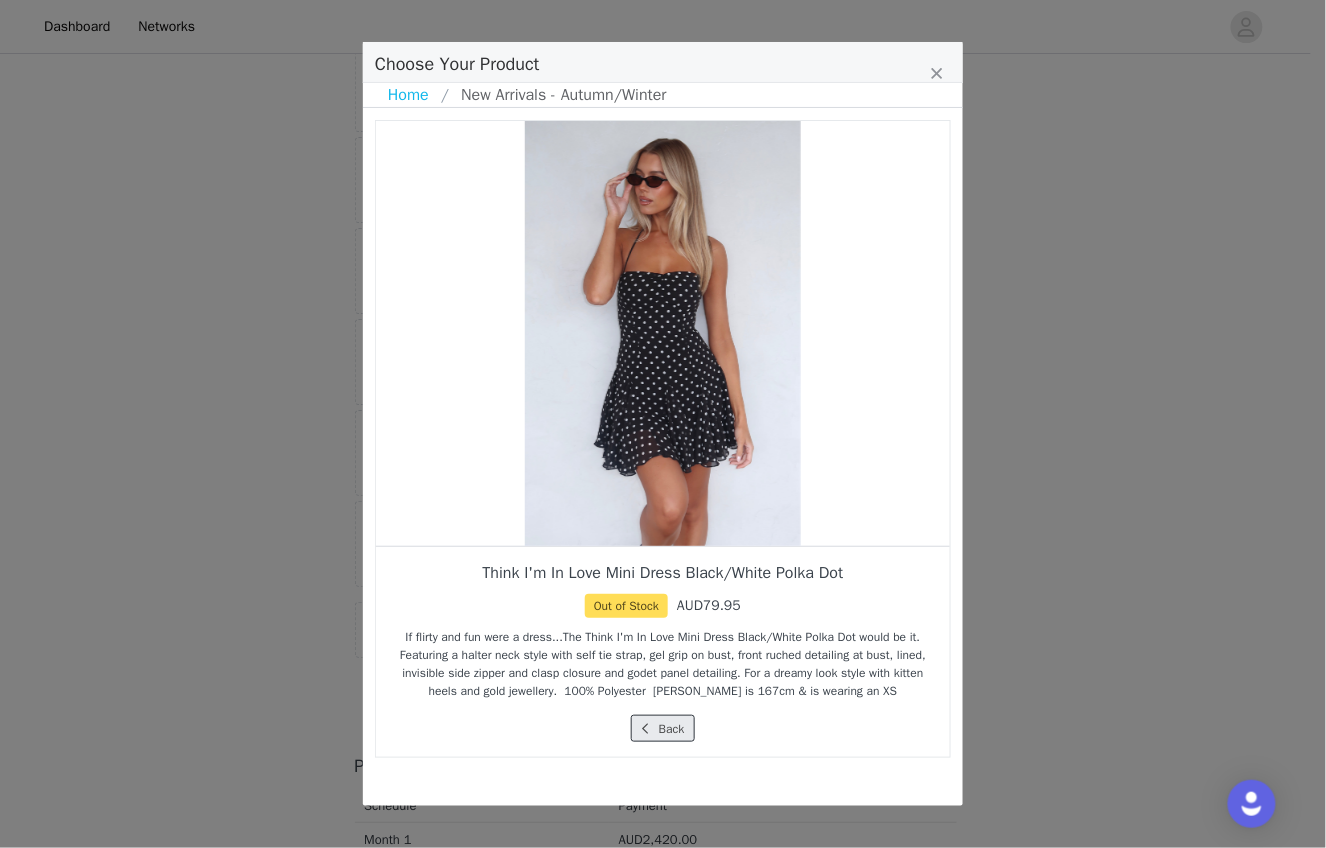 click on "Back" at bounding box center (662, 728) 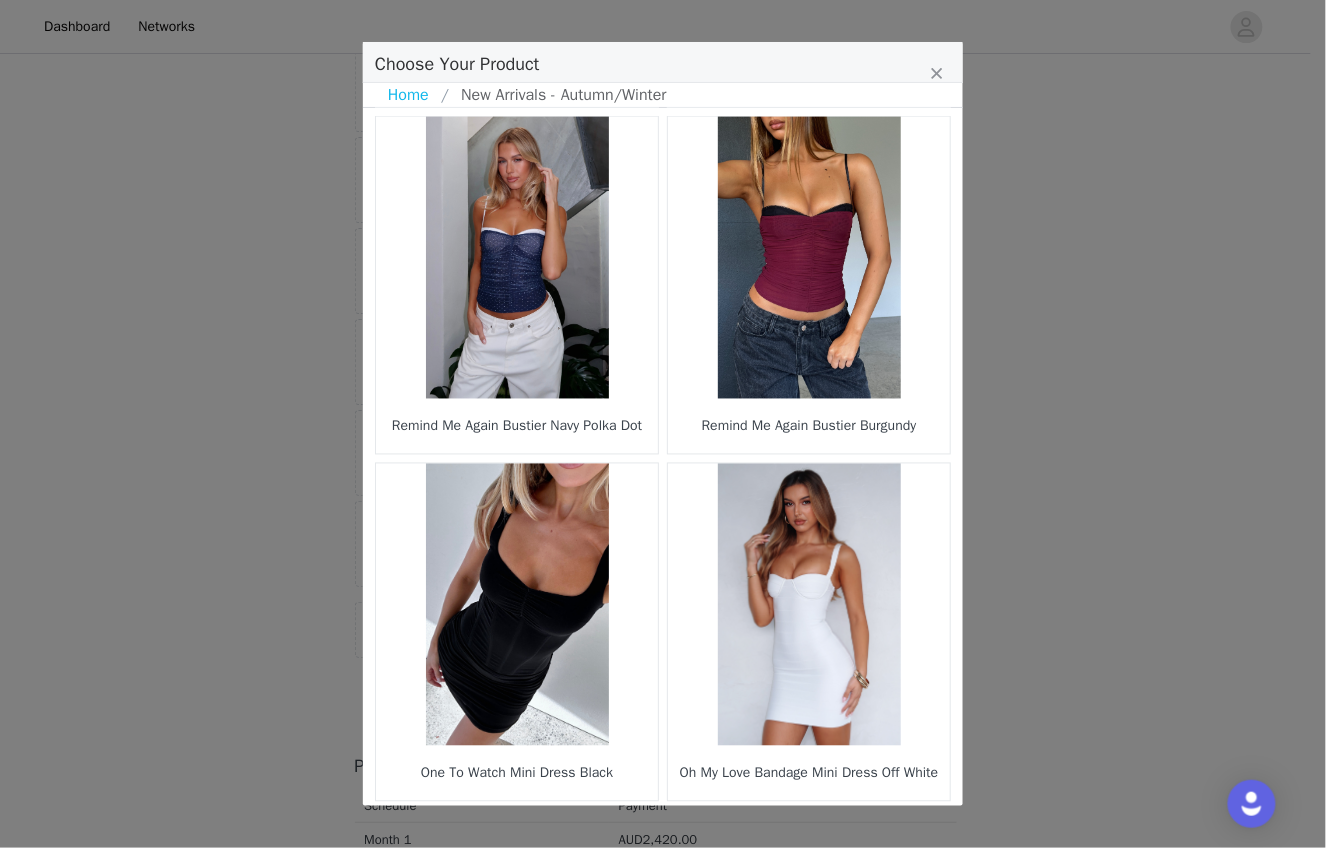 scroll, scrollTop: 2796, scrollLeft: 0, axis: vertical 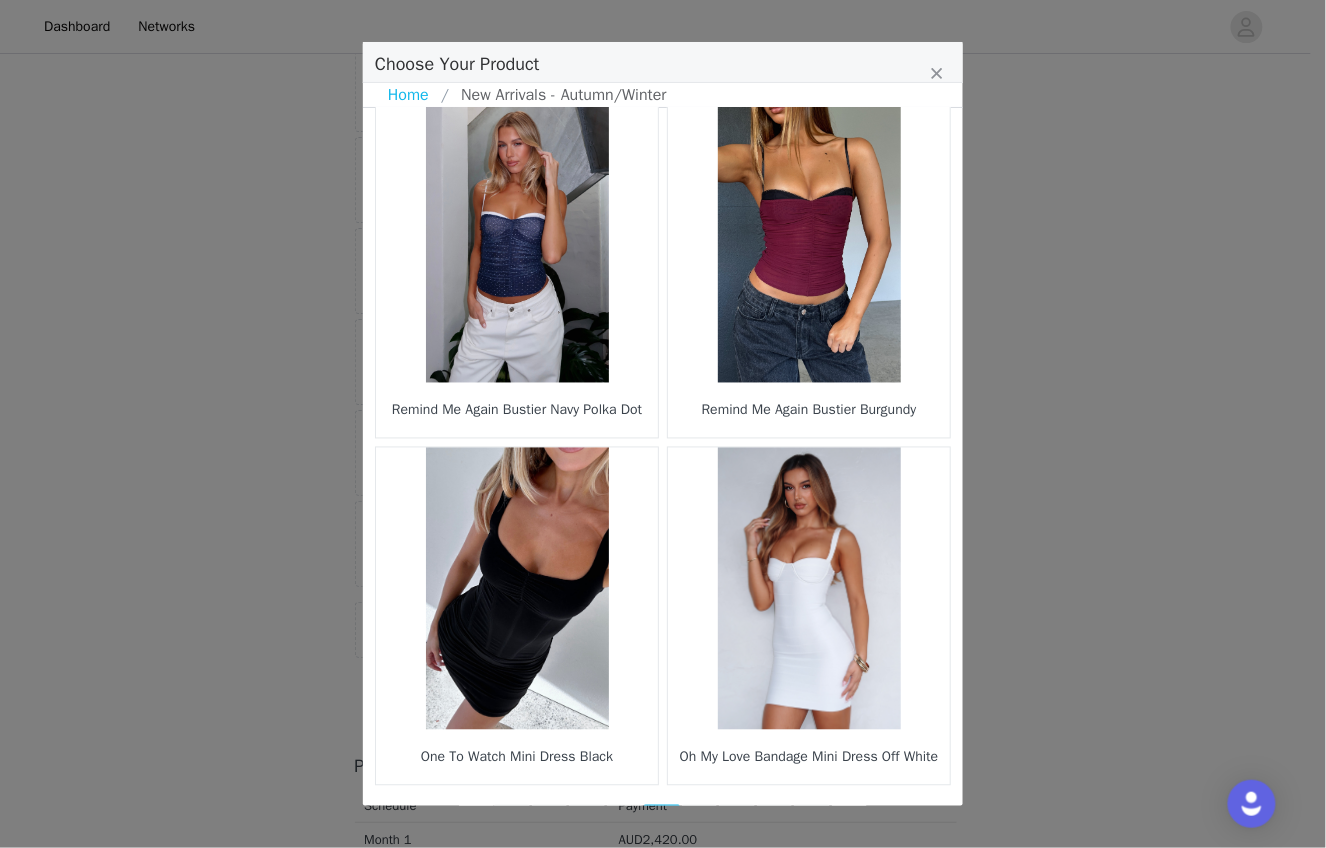 click on "17" at bounding box center [700, 819] 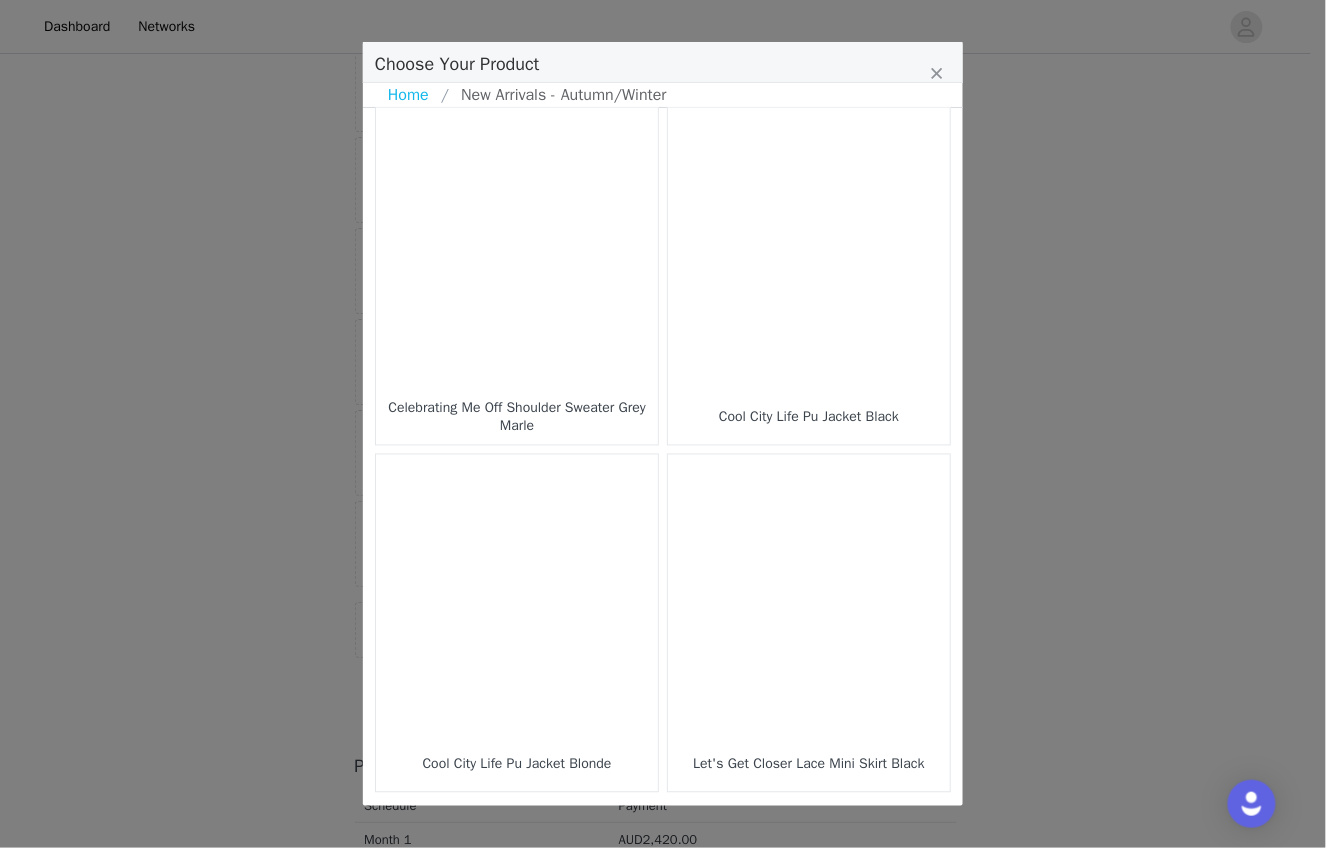 scroll, scrollTop: 2790, scrollLeft: 0, axis: vertical 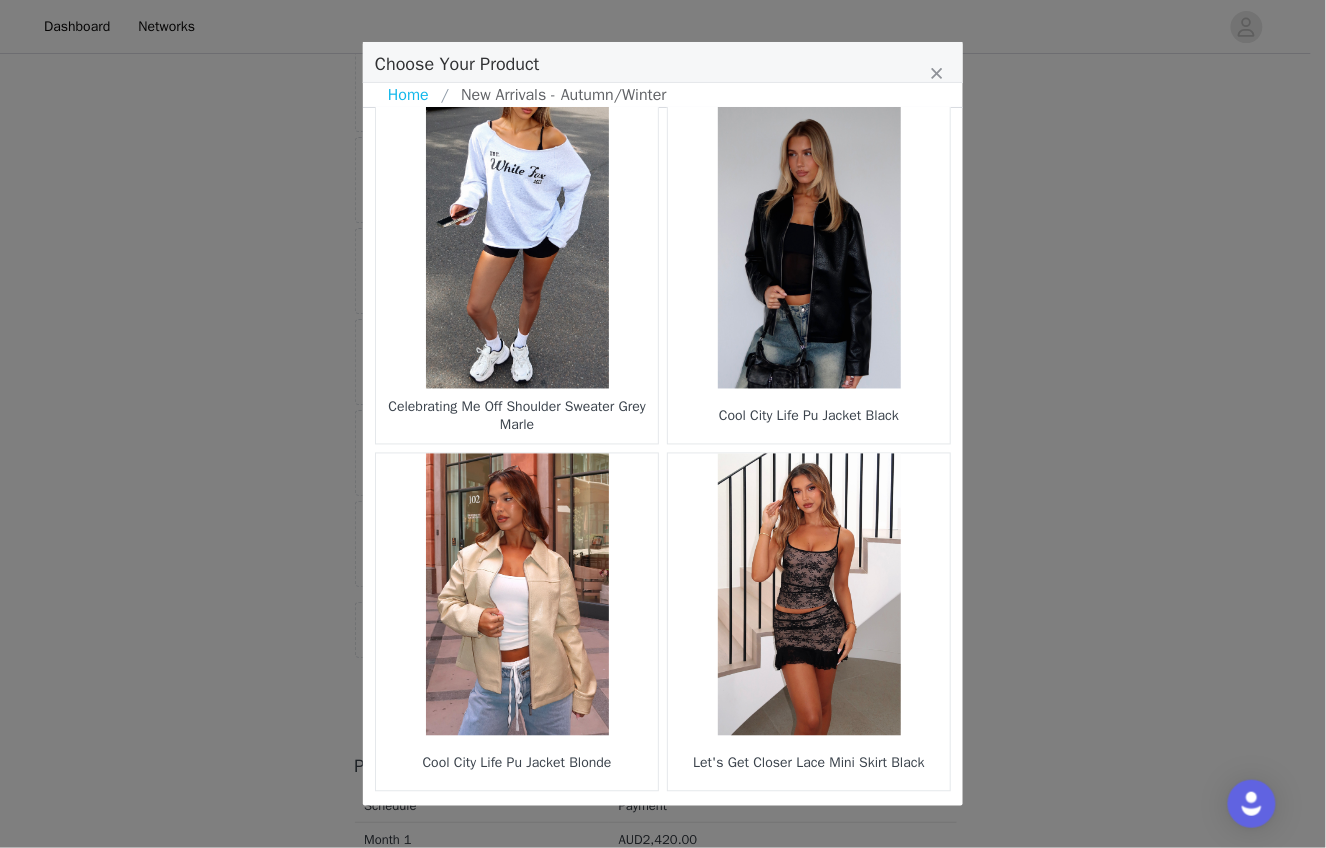 click on "18" at bounding box center [700, 825] 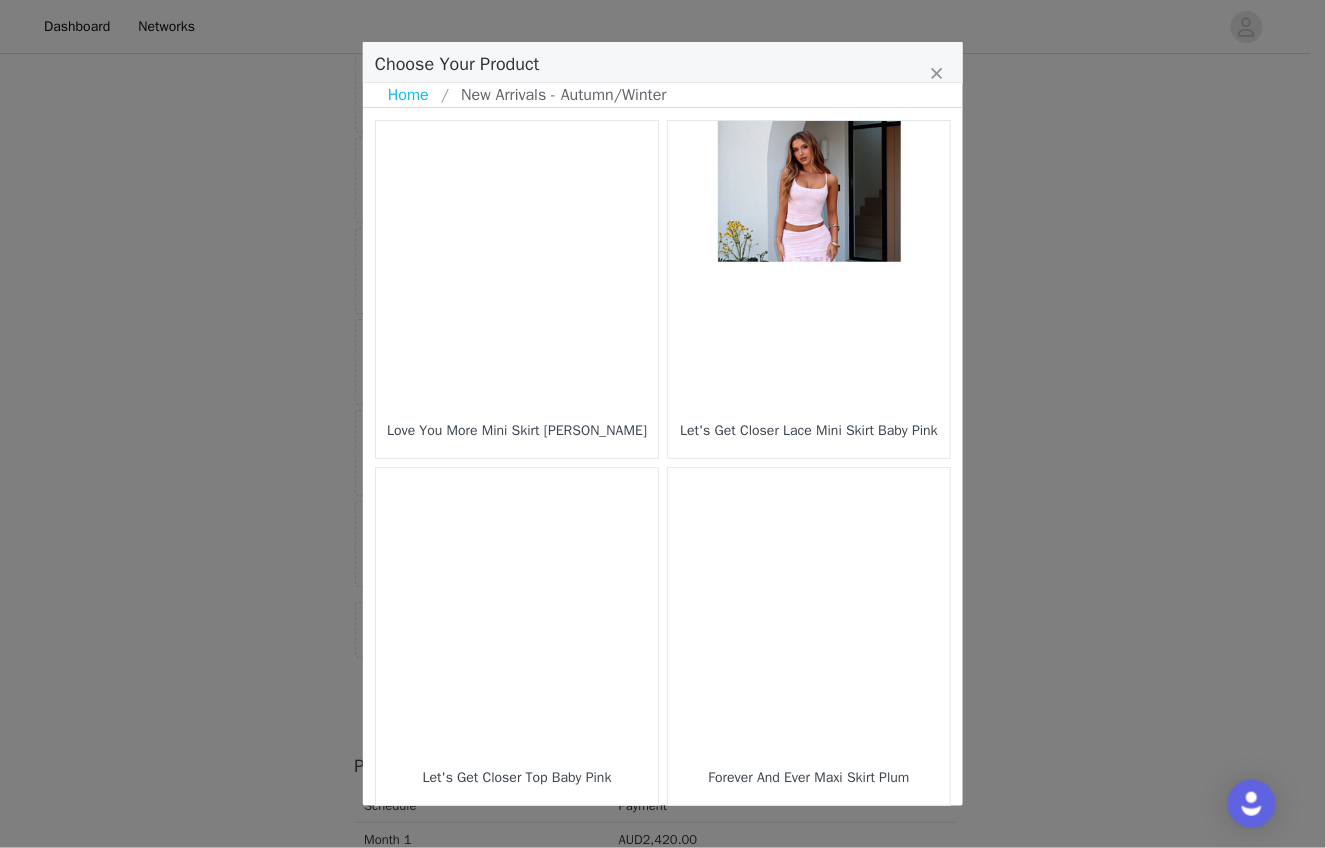 scroll, scrollTop: 2, scrollLeft: 0, axis: vertical 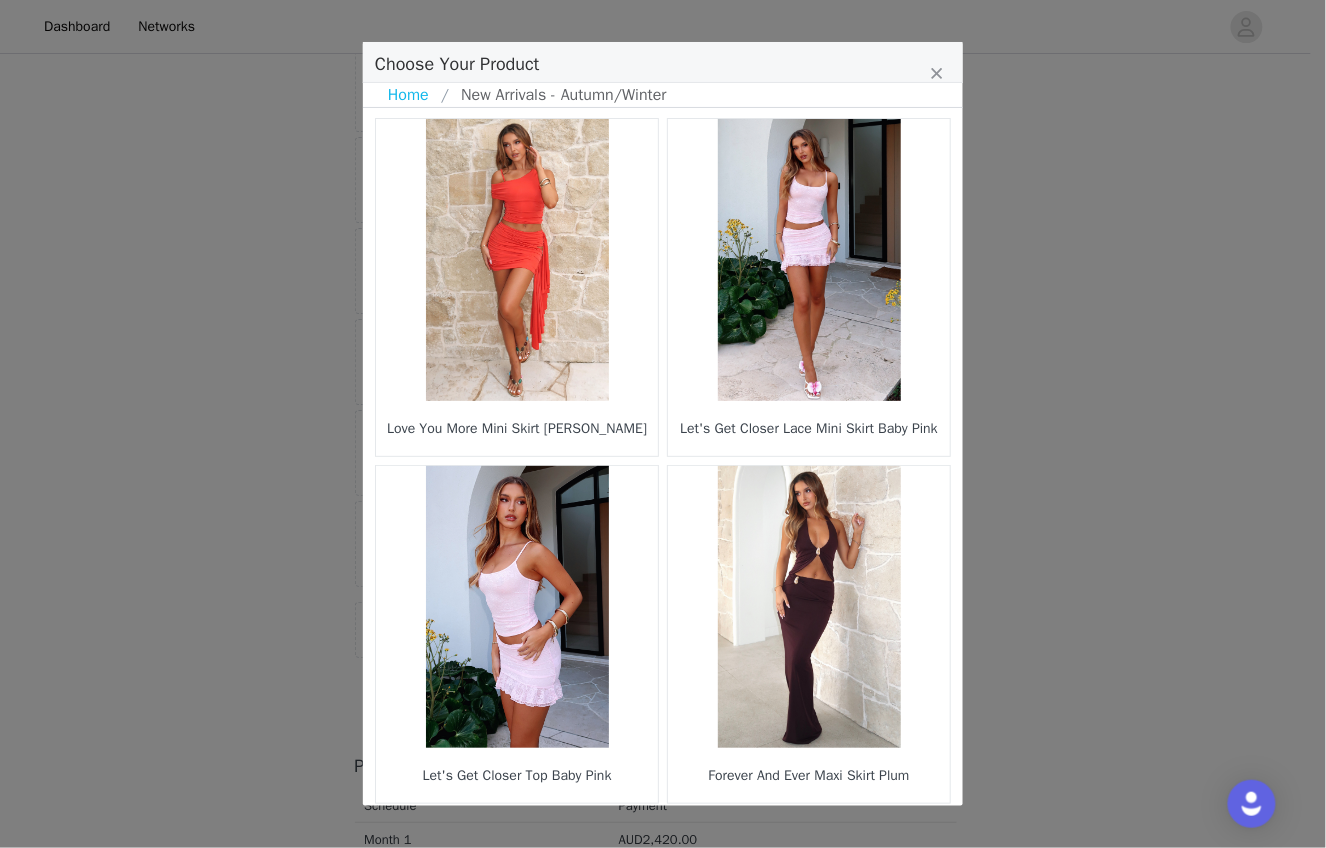 click at bounding box center [517, 607] 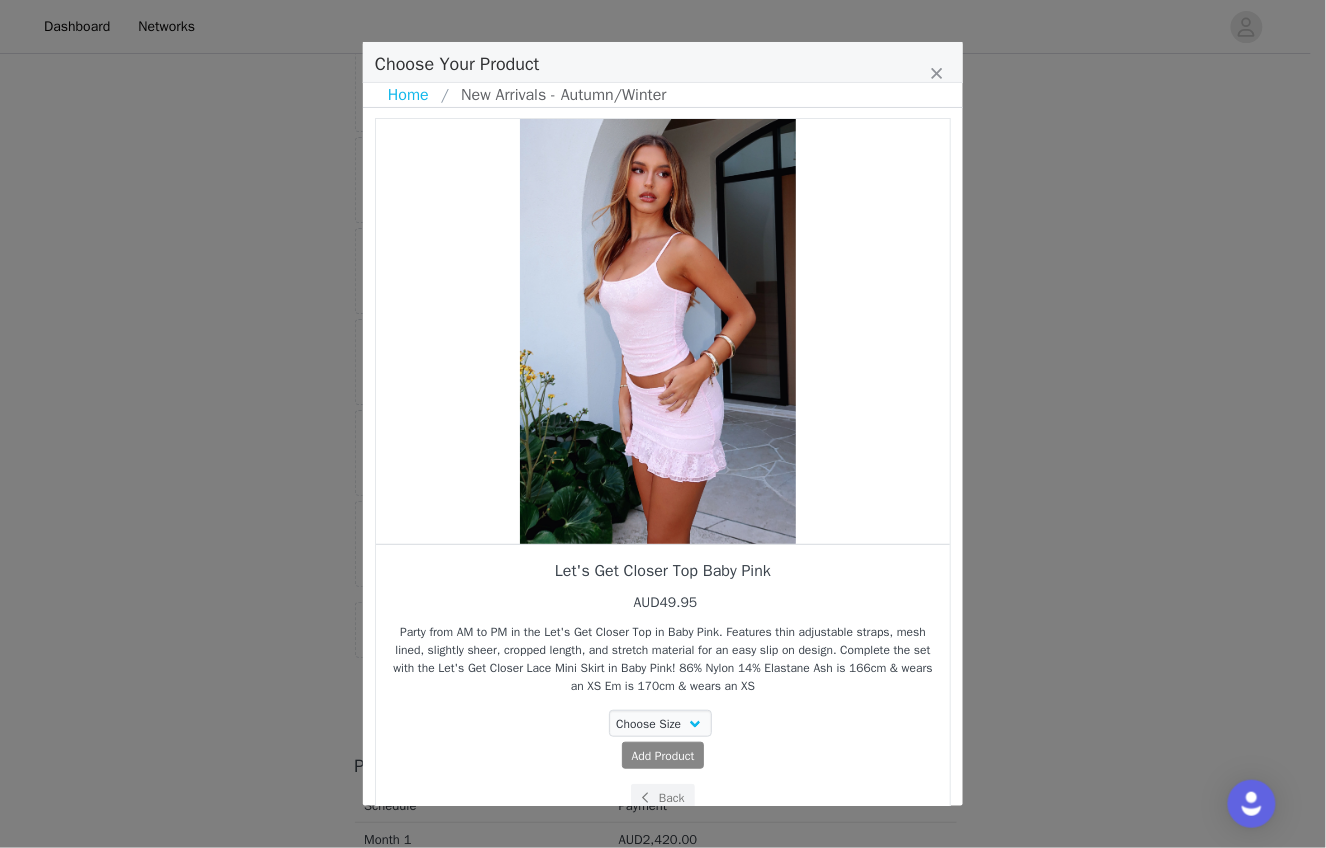 drag, startPoint x: 777, startPoint y: 382, endPoint x: 607, endPoint y: 464, distance: 188.74321 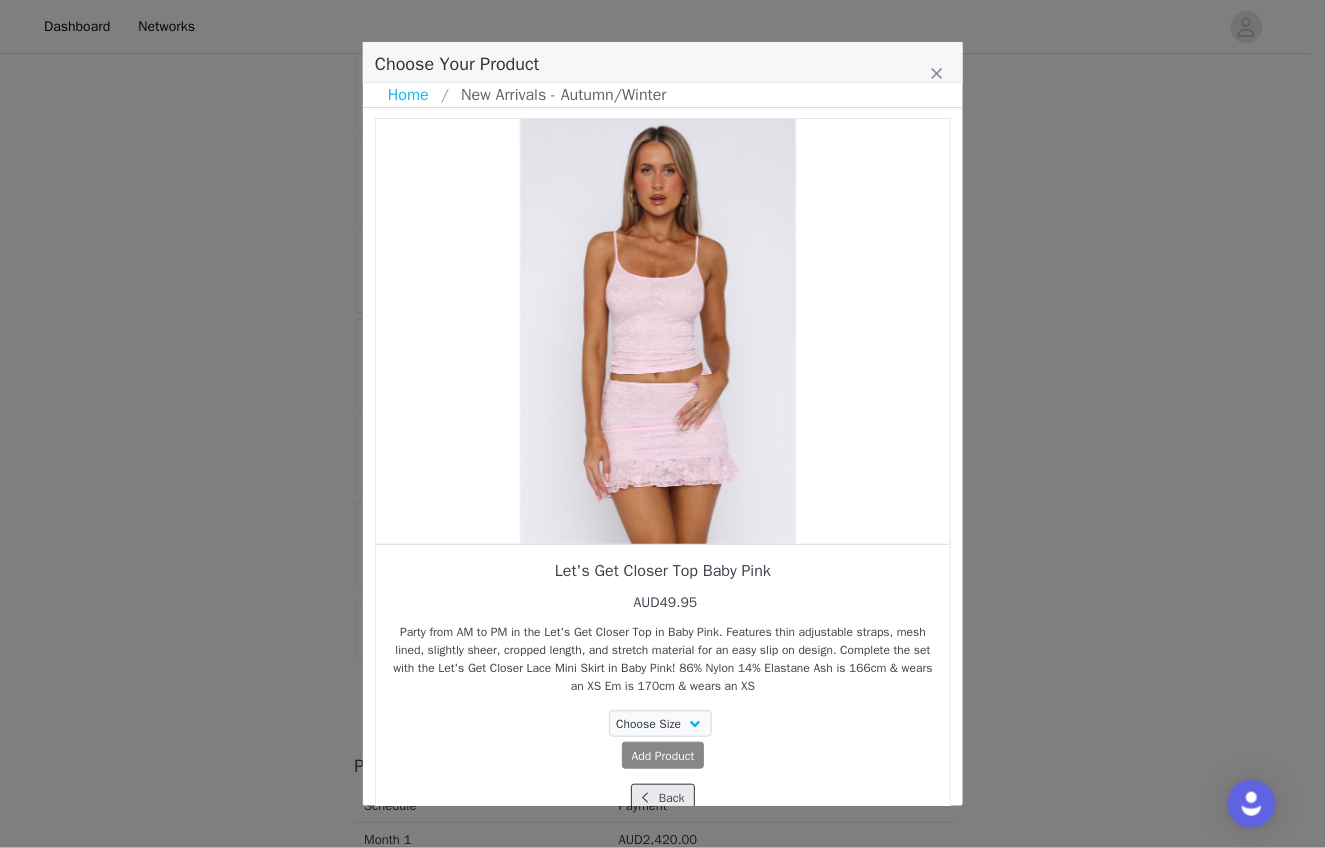 click on "Back" at bounding box center (662, 797) 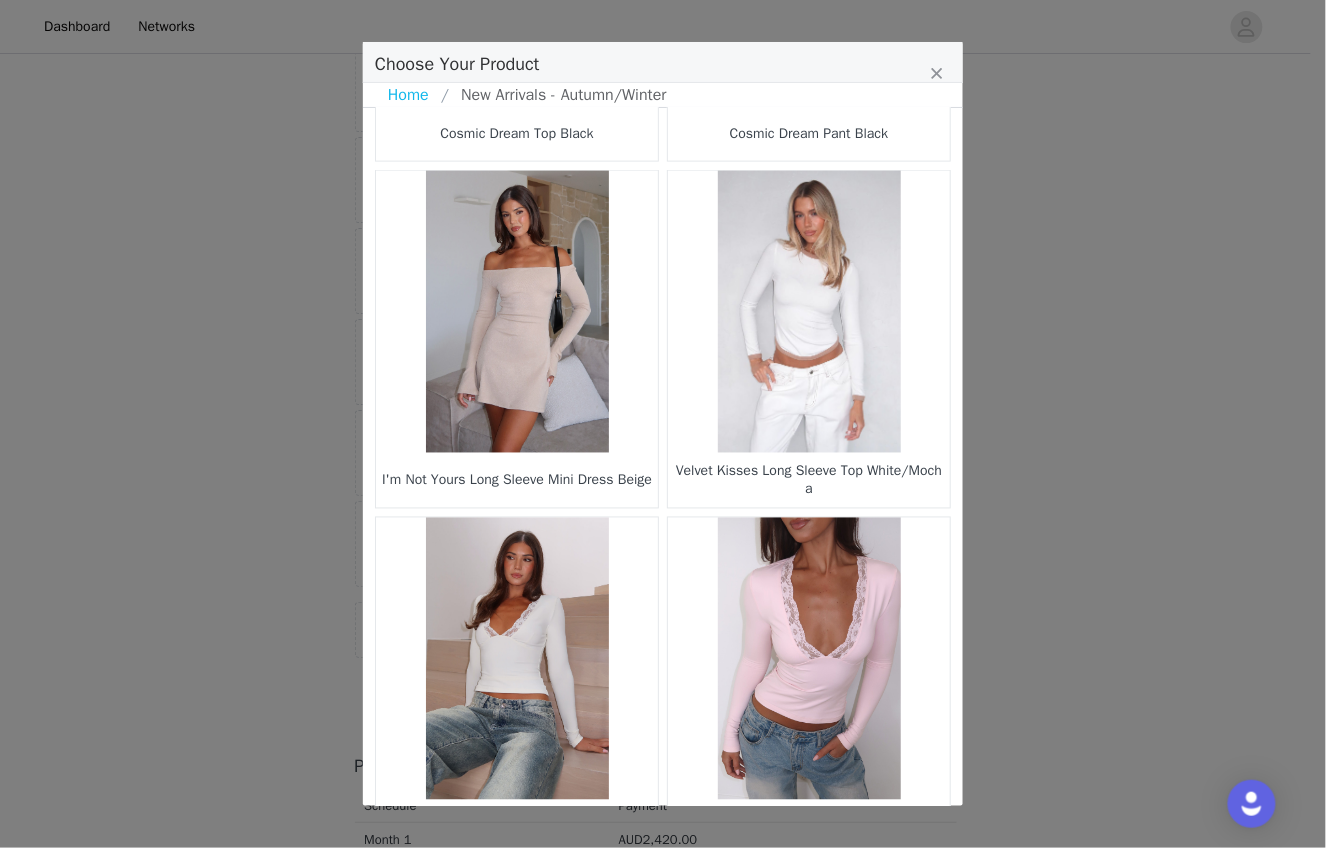 scroll, scrollTop: 2796, scrollLeft: 0, axis: vertical 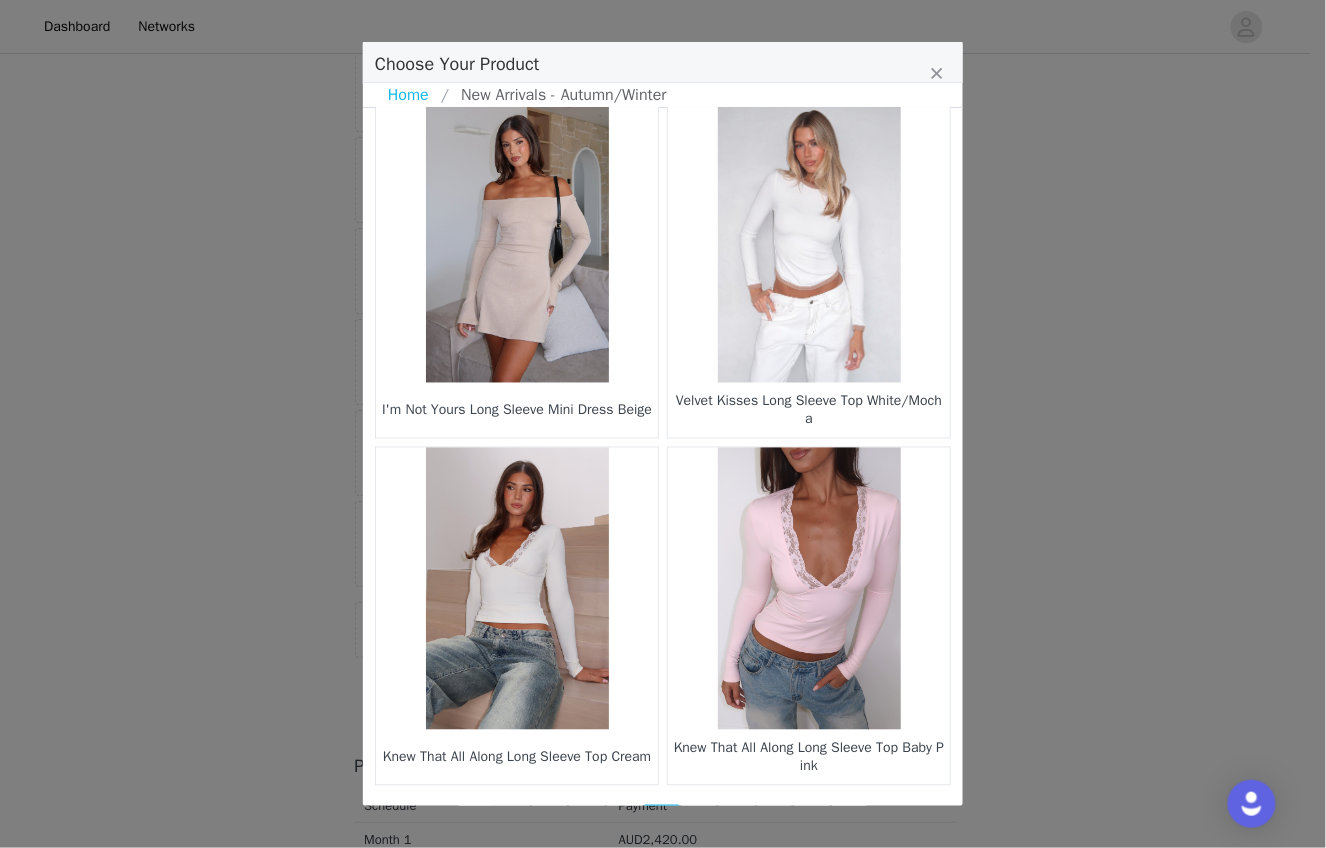 click on "19" at bounding box center [700, 819] 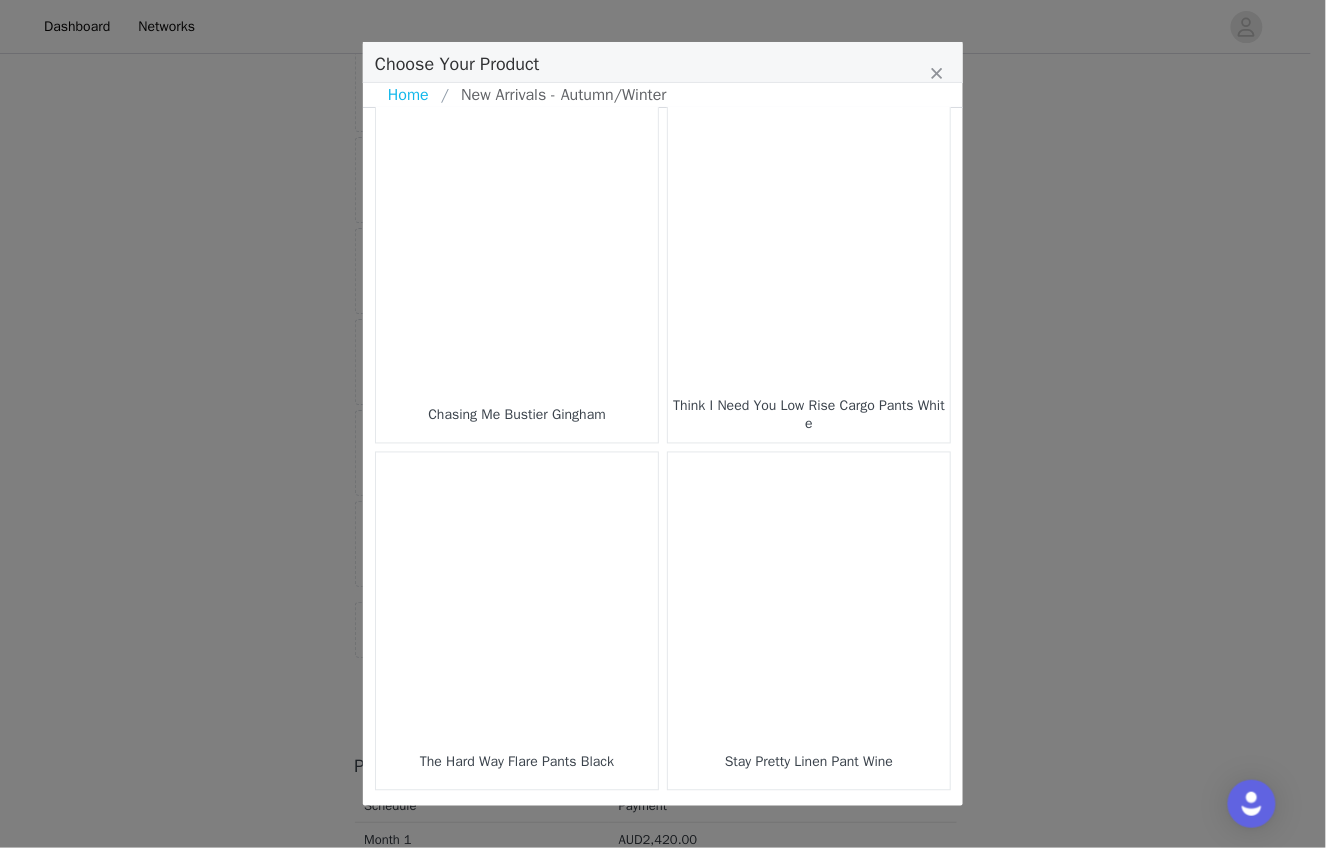 scroll, scrollTop: 2796, scrollLeft: 0, axis: vertical 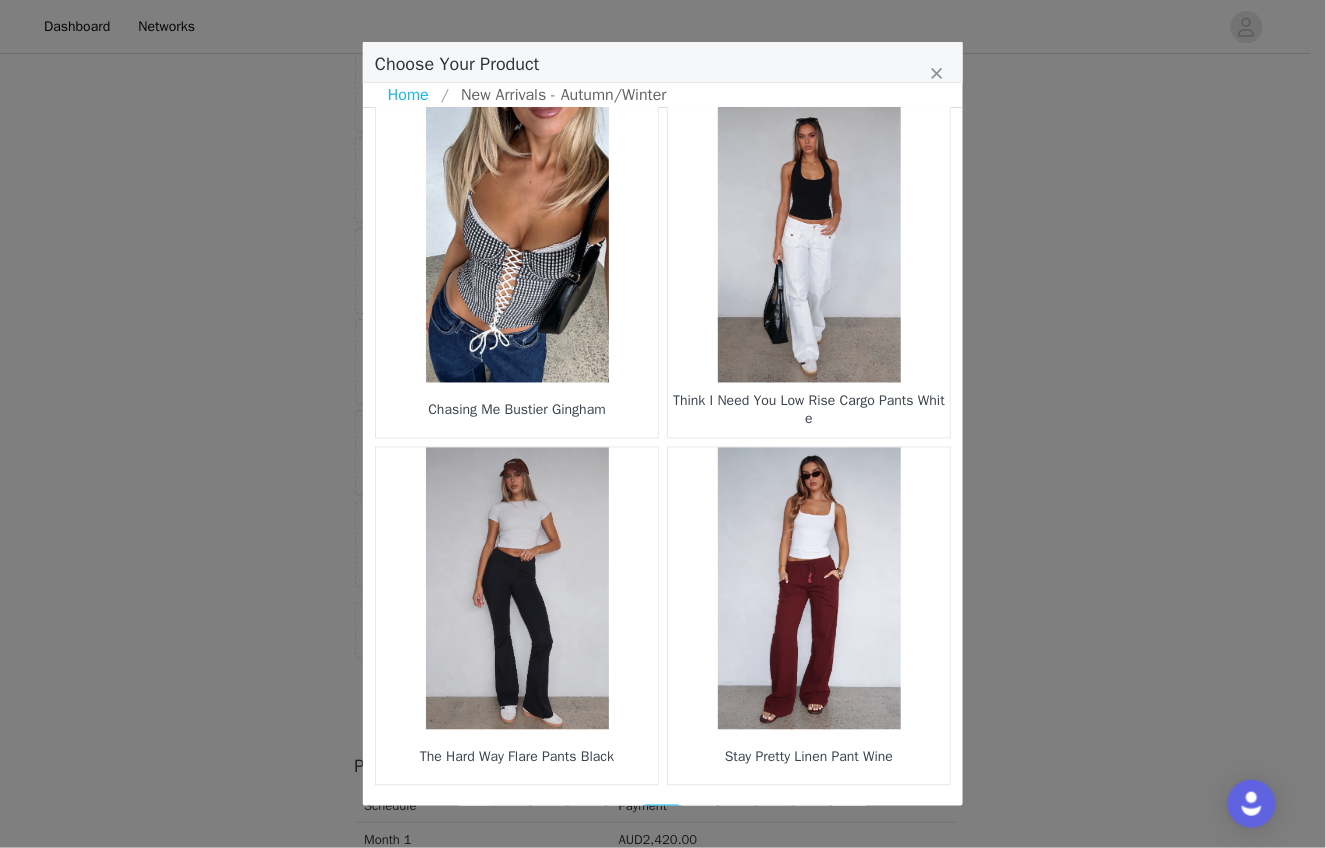 click on "20" at bounding box center (700, 819) 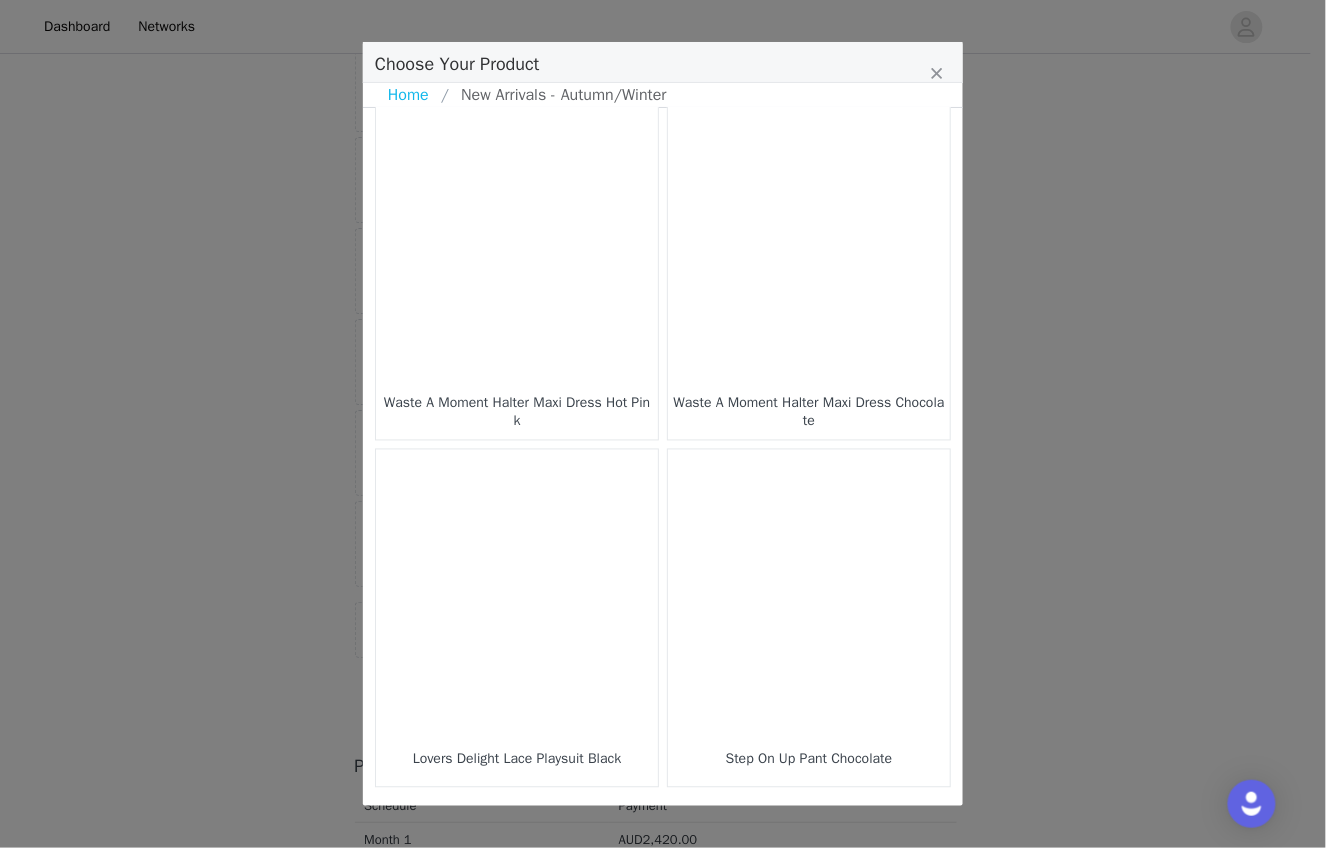 scroll, scrollTop: 2796, scrollLeft: 0, axis: vertical 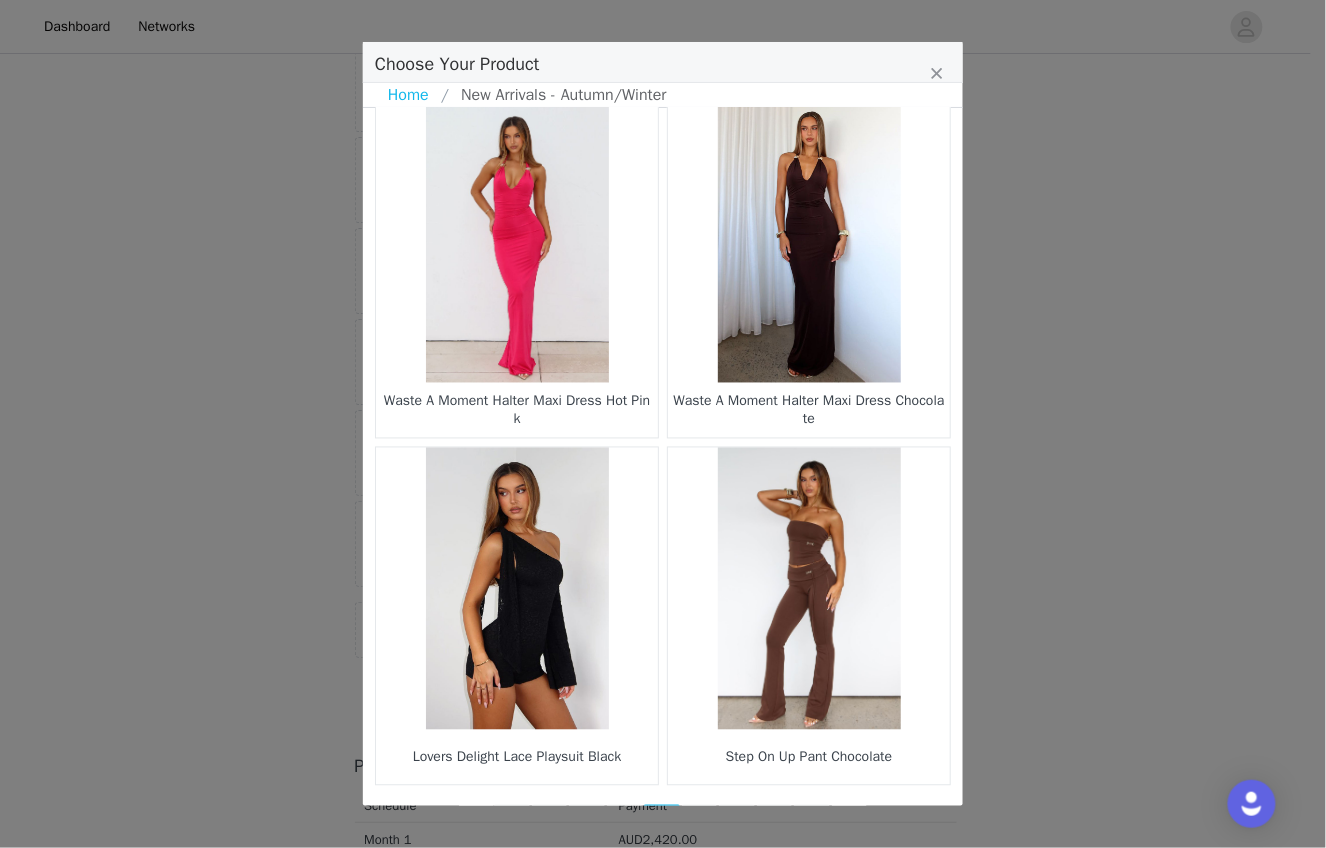 click on "21" at bounding box center (700, 819) 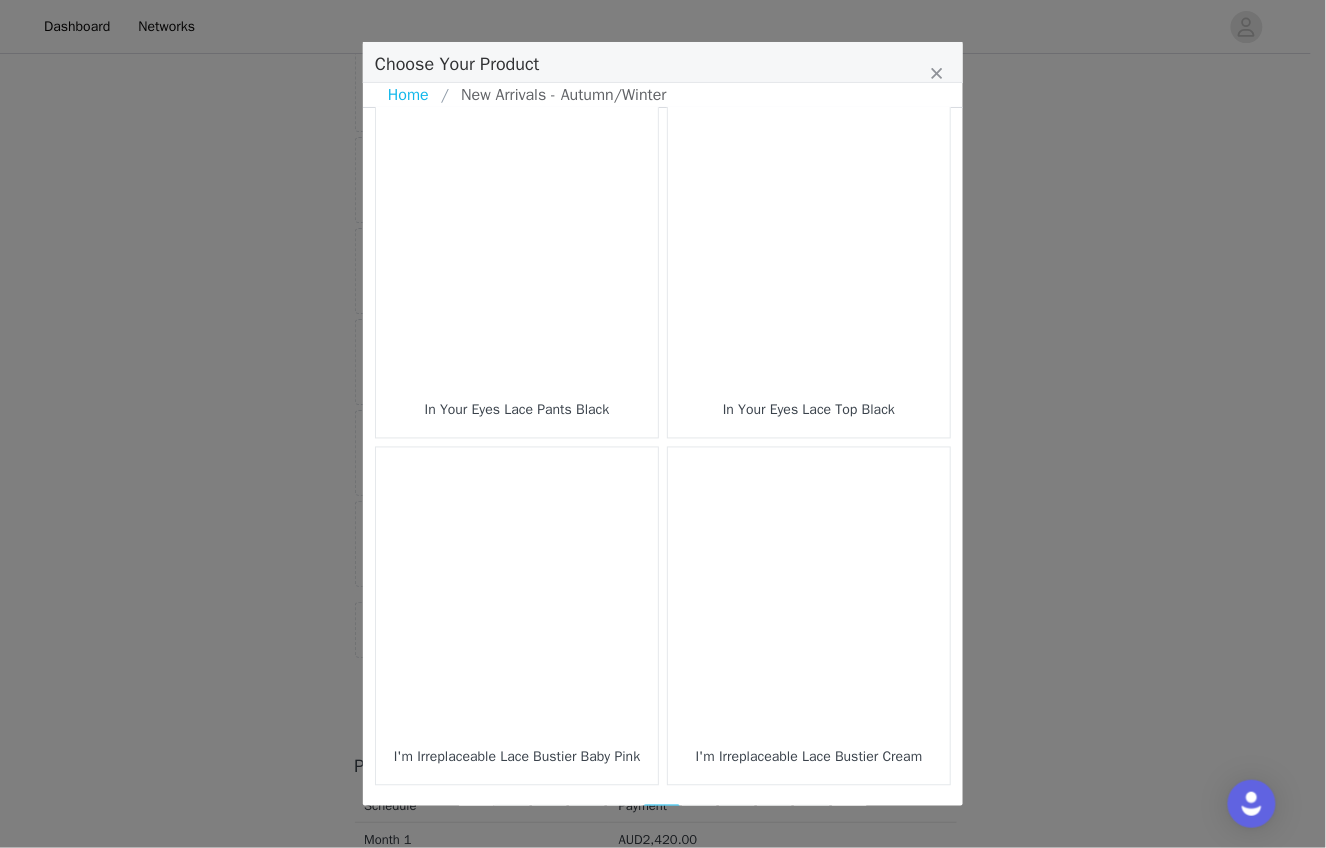scroll, scrollTop: 2796, scrollLeft: 0, axis: vertical 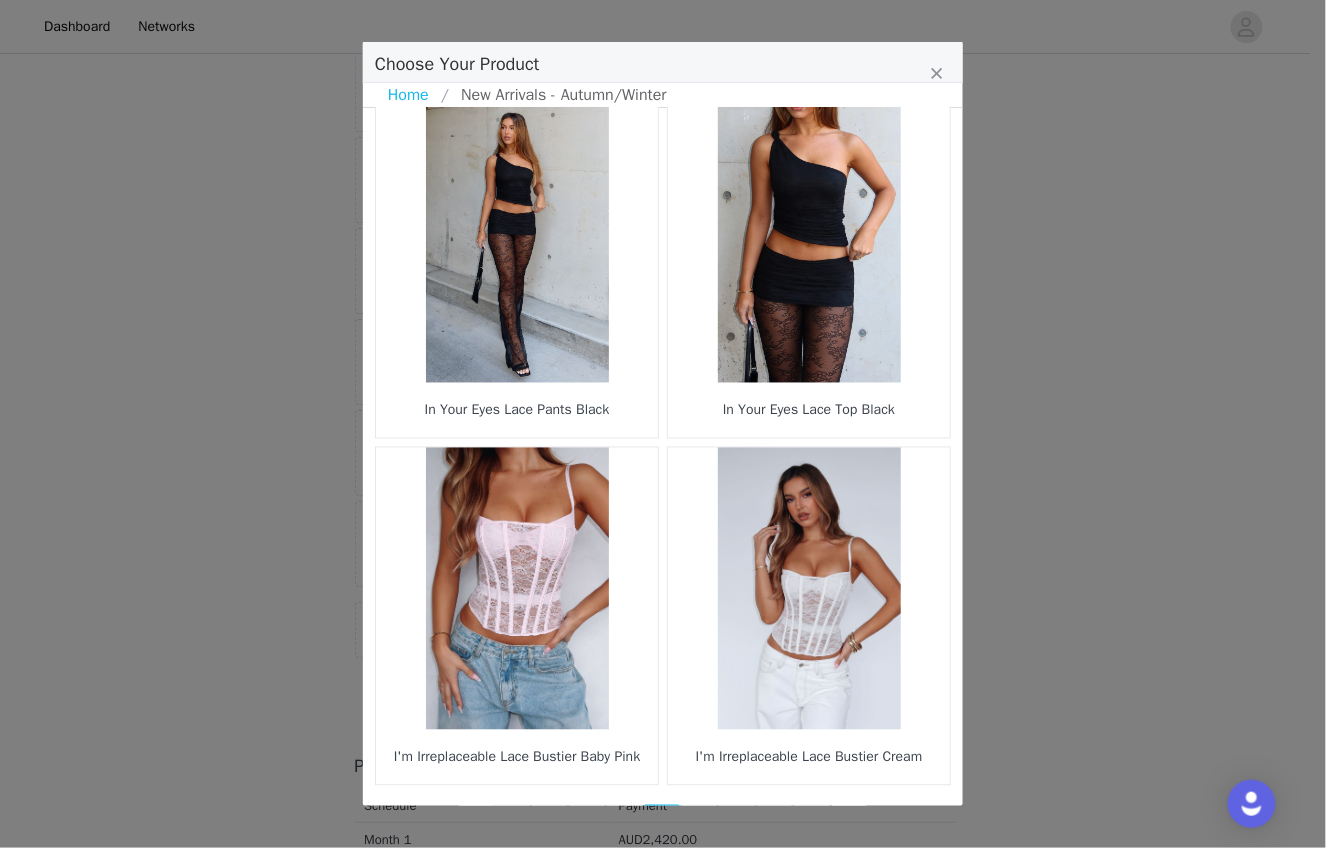 click on "22" at bounding box center [700, 819] 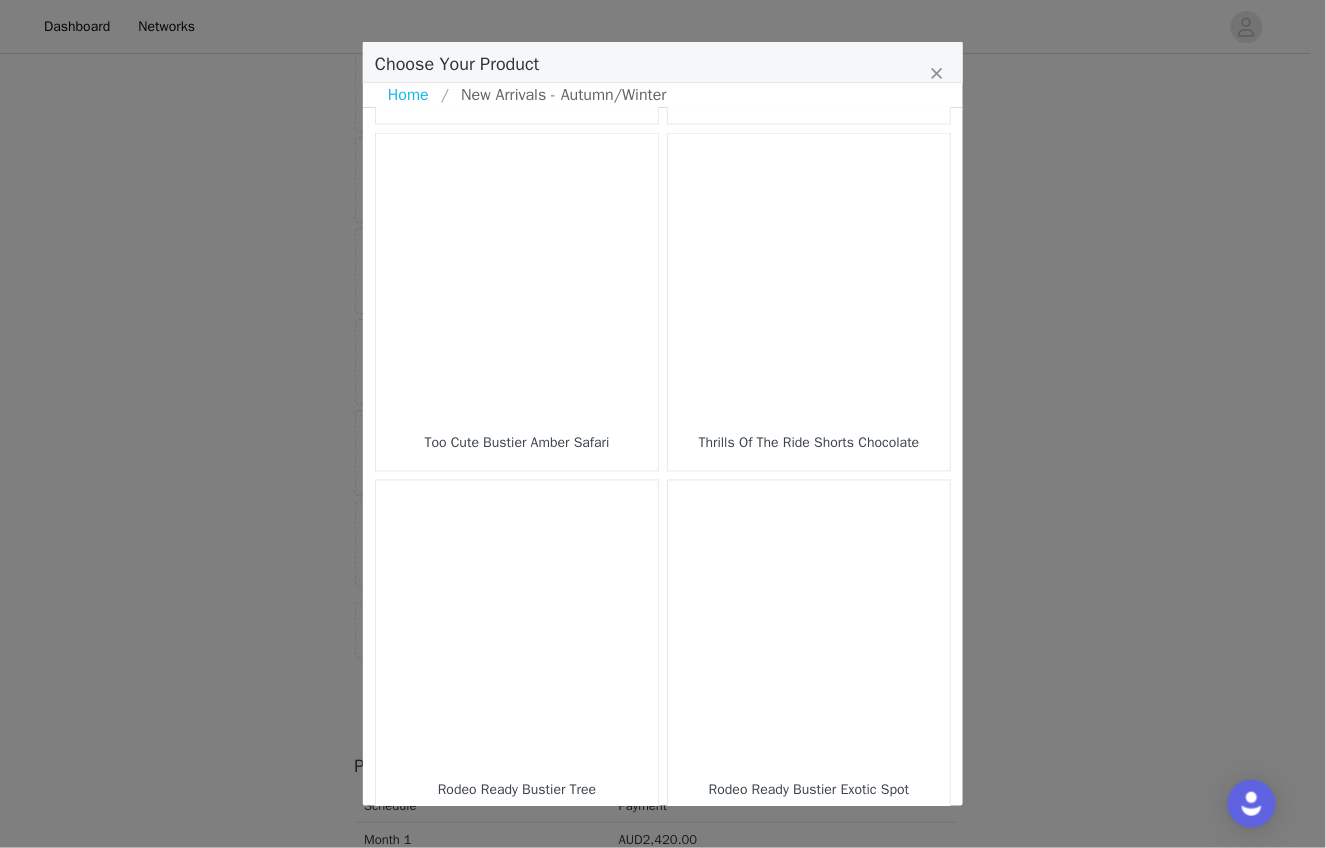 scroll, scrollTop: 2776, scrollLeft: 0, axis: vertical 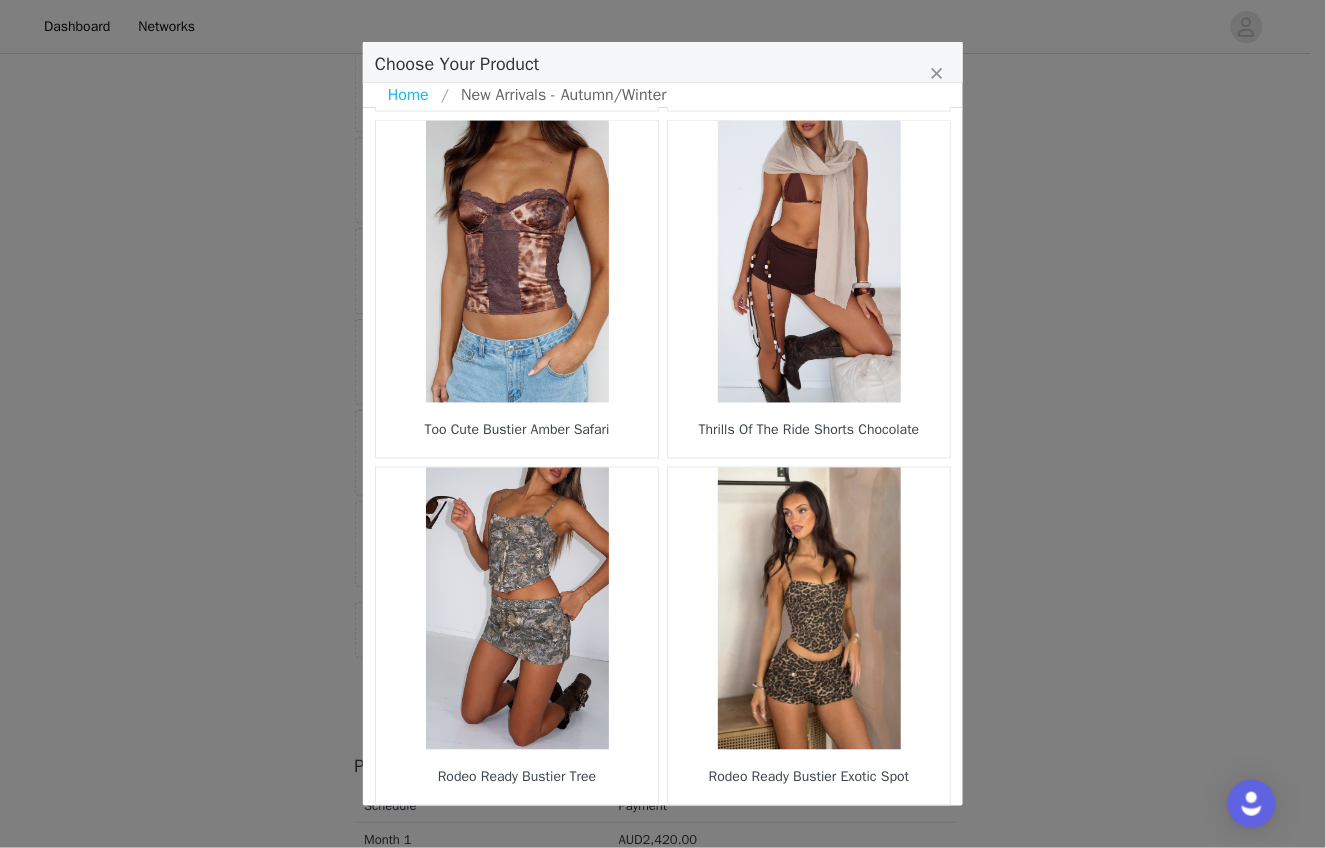 click on "23" at bounding box center (700, 839) 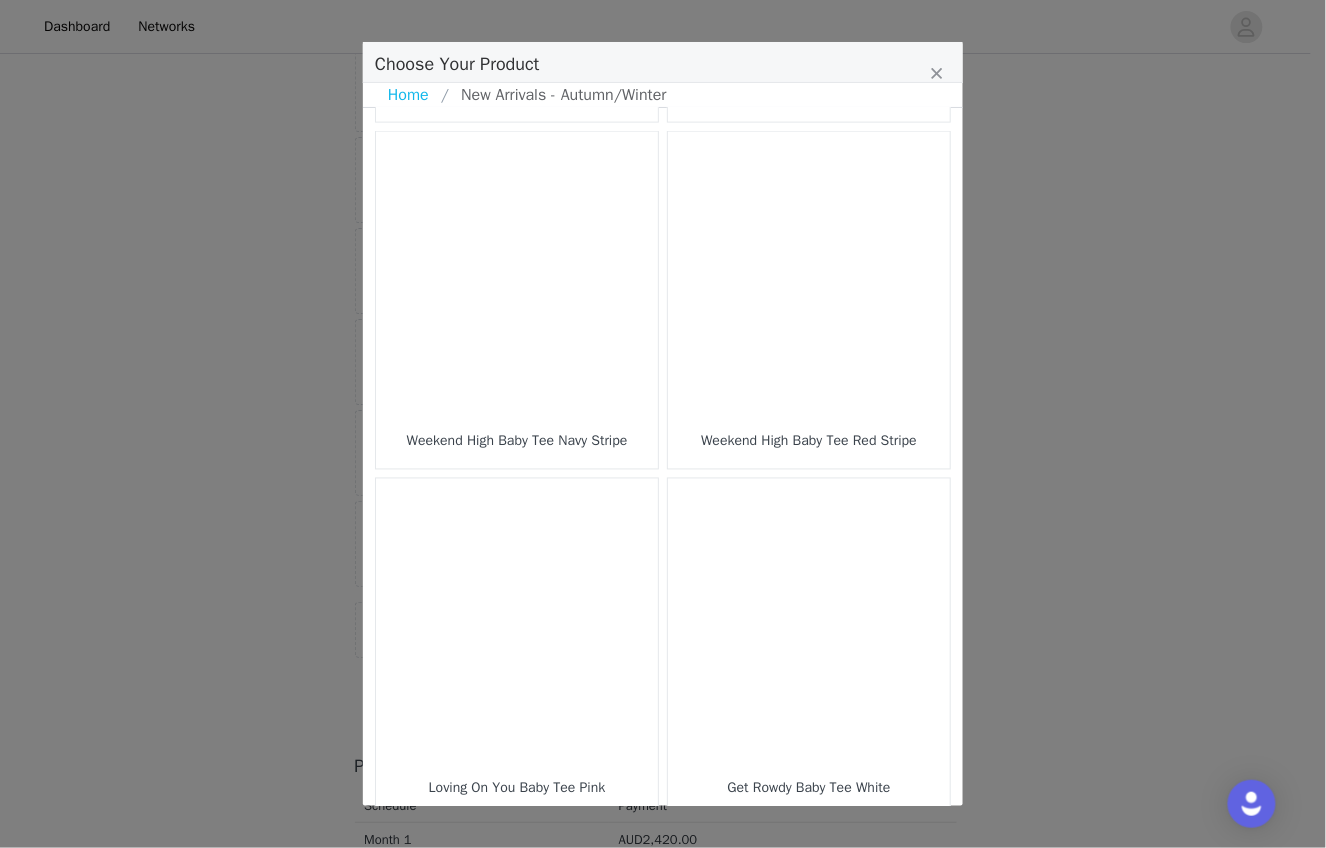 scroll, scrollTop: 2796, scrollLeft: 0, axis: vertical 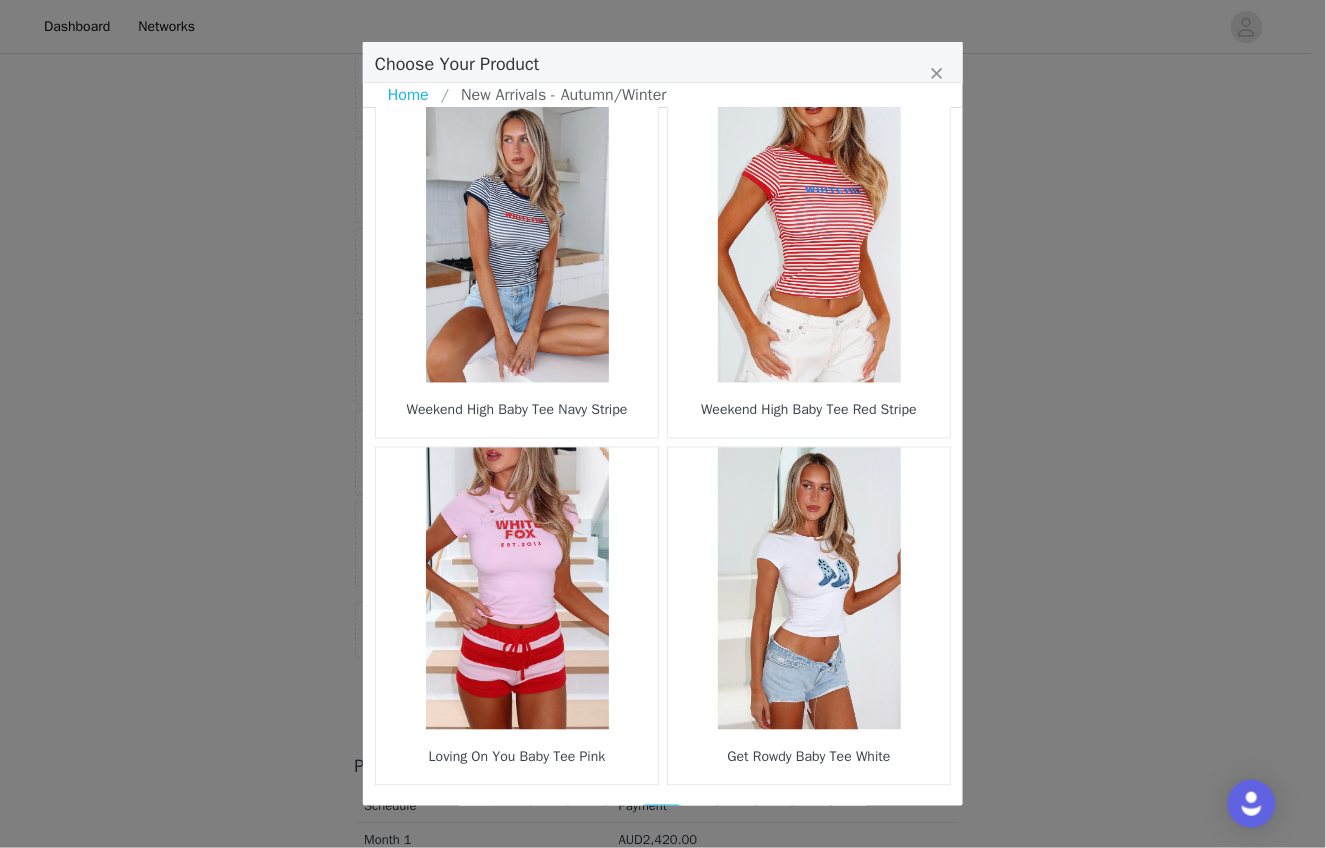 click on "24" at bounding box center (700, 819) 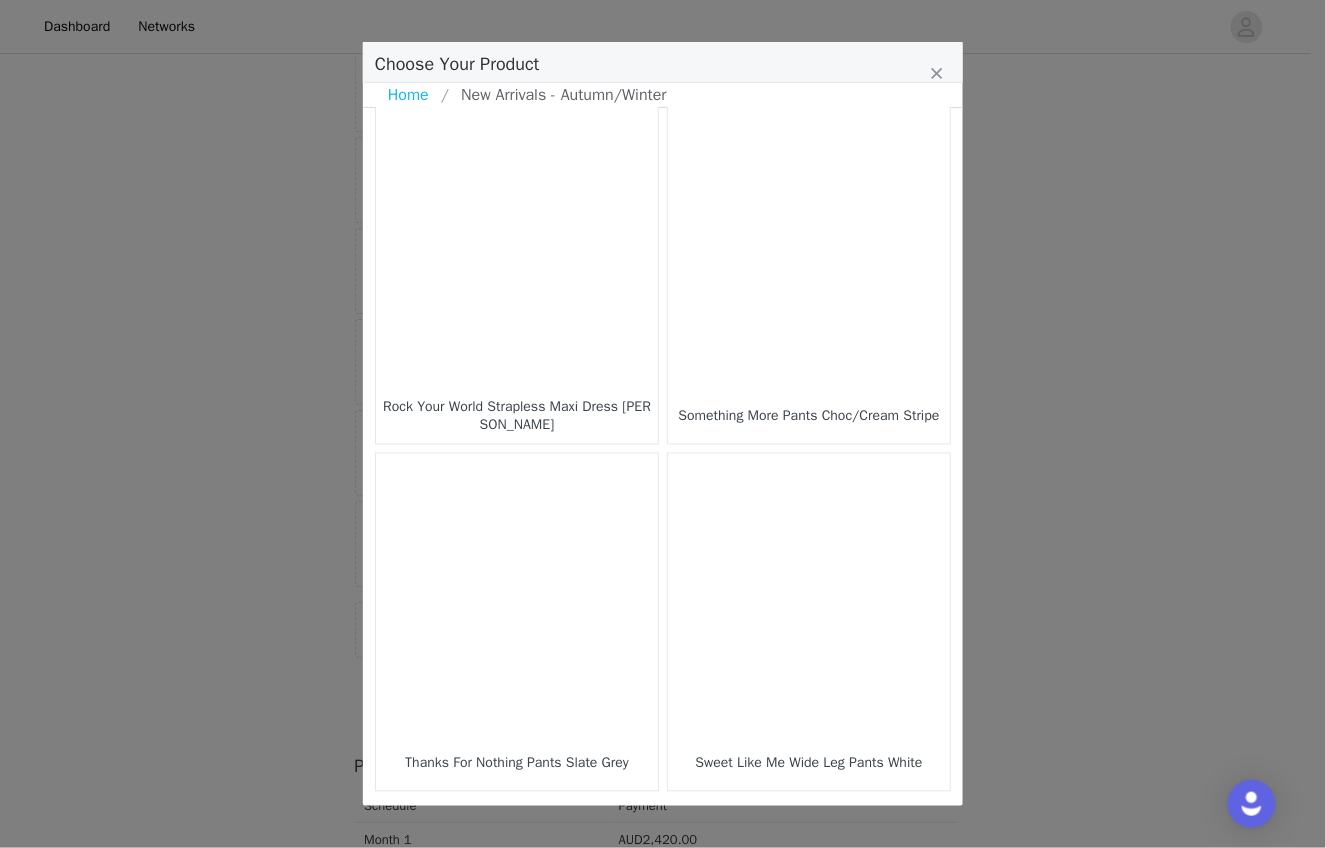 scroll, scrollTop: 2796, scrollLeft: 0, axis: vertical 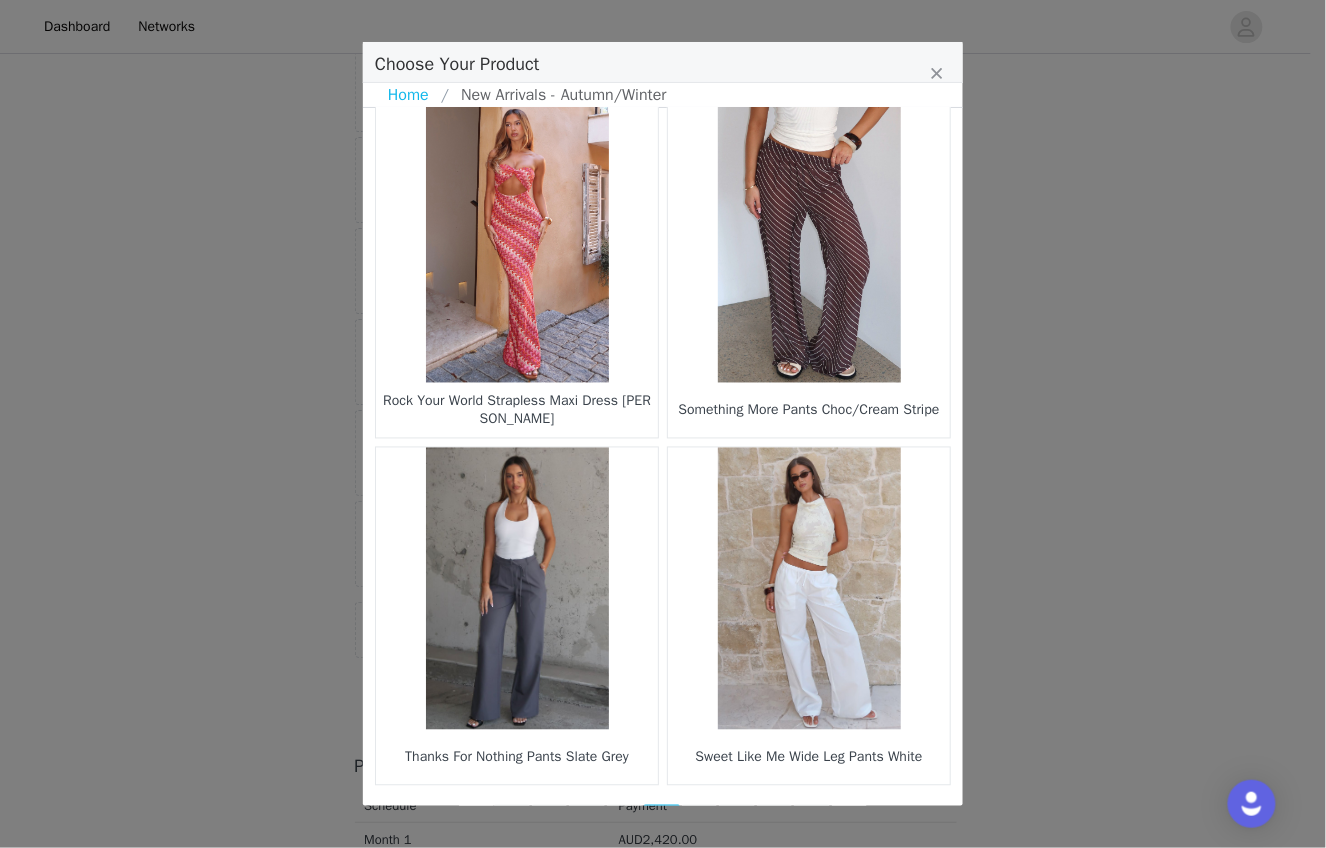 click on "25" at bounding box center [700, 819] 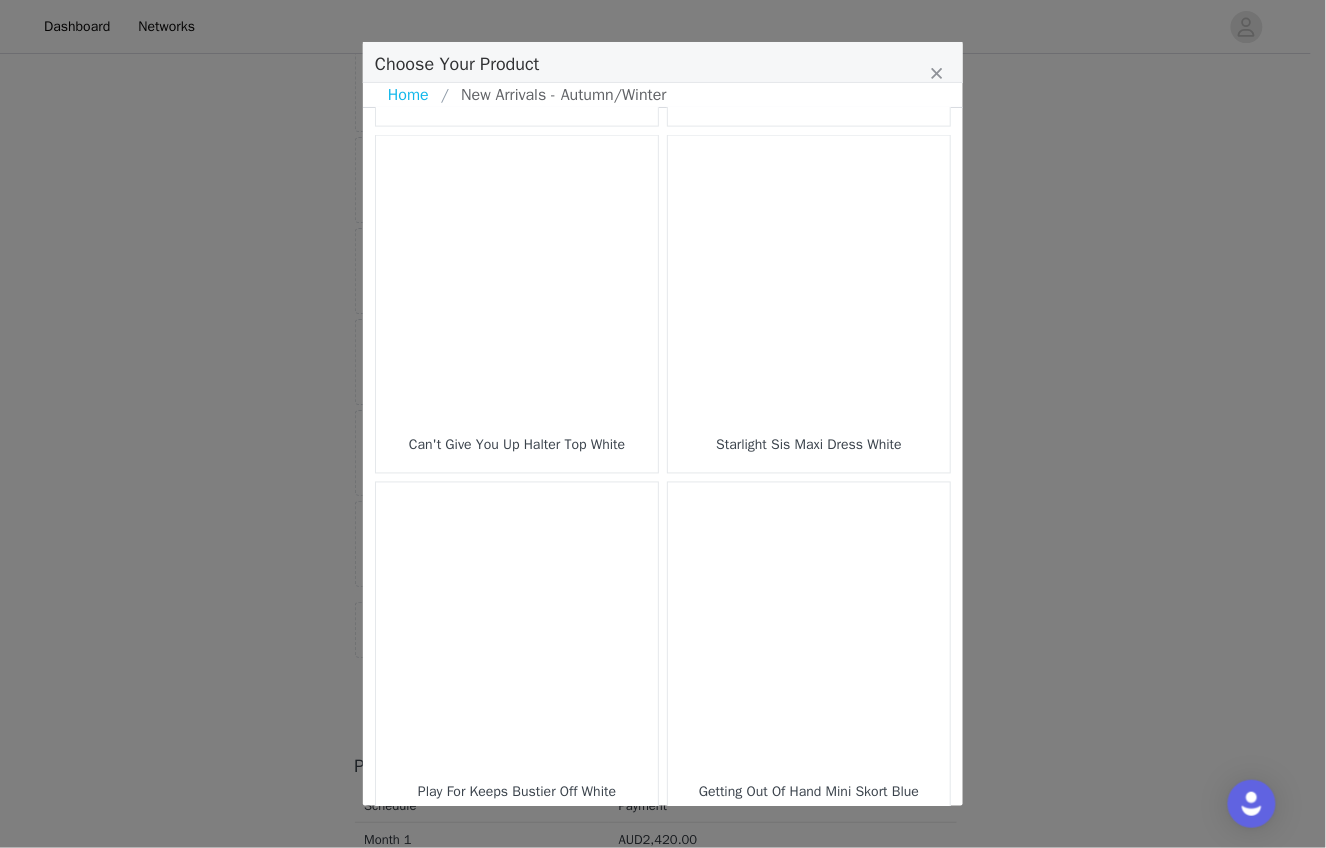 scroll, scrollTop: 2796, scrollLeft: 0, axis: vertical 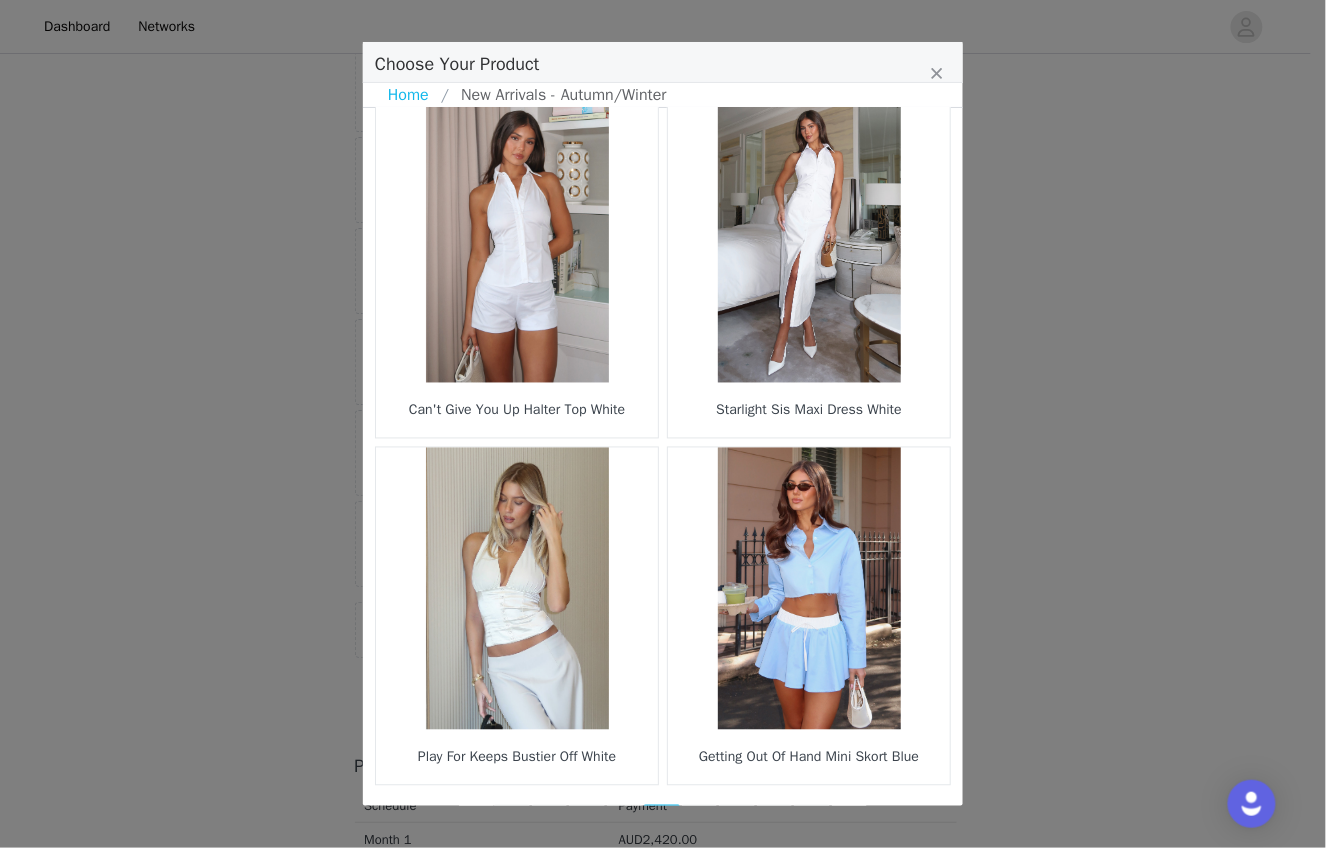 click on "26" at bounding box center [700, 819] 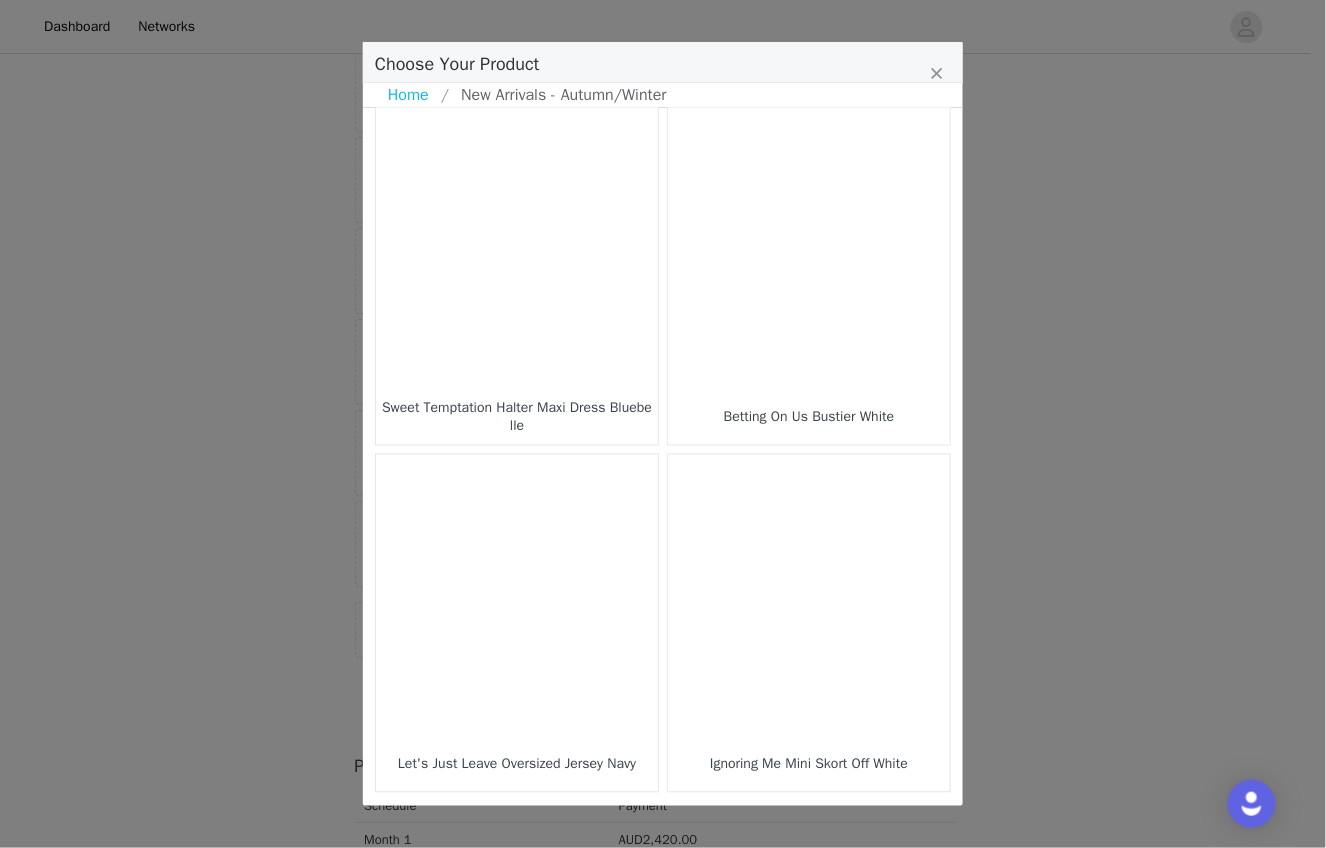 scroll, scrollTop: 2790, scrollLeft: 0, axis: vertical 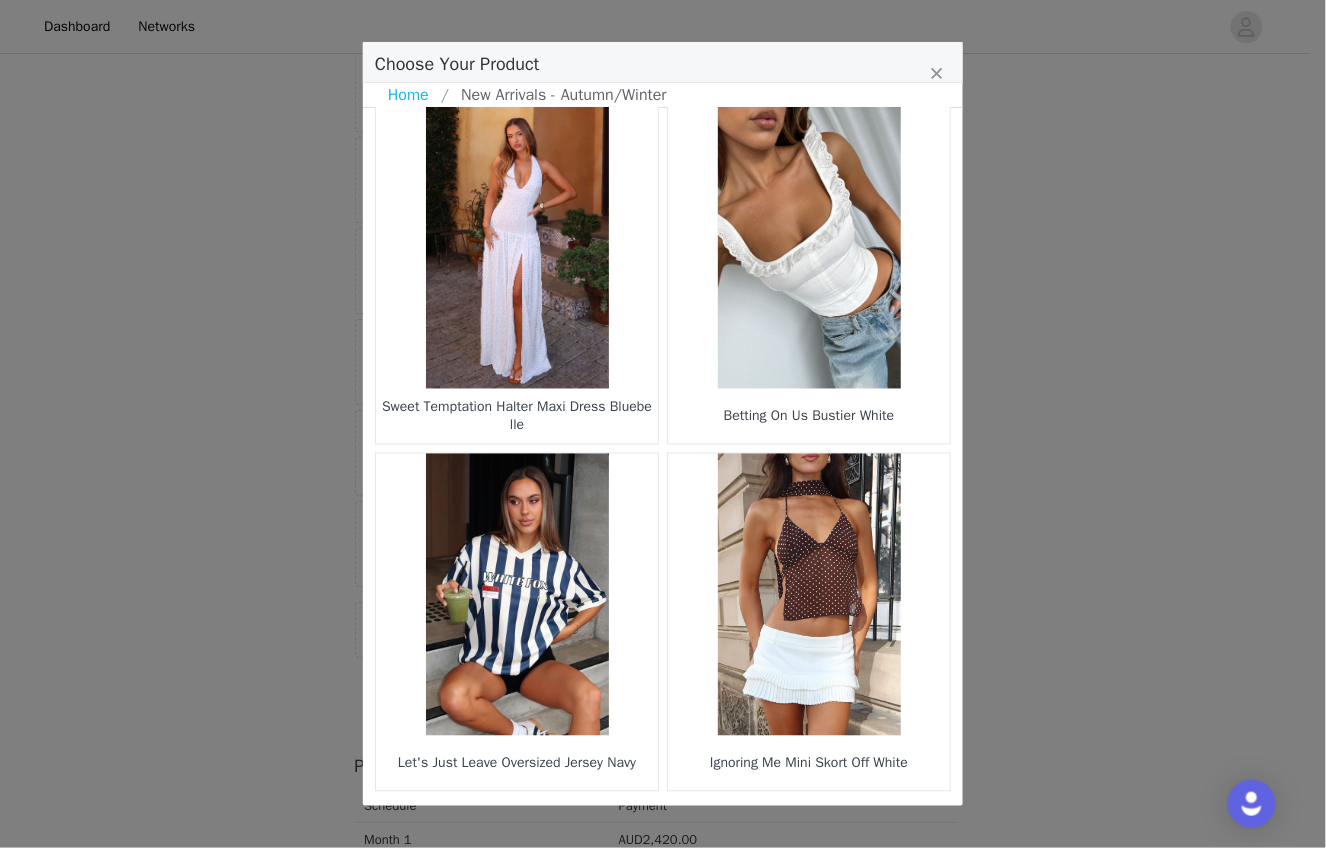 click on "27" at bounding box center (700, 825) 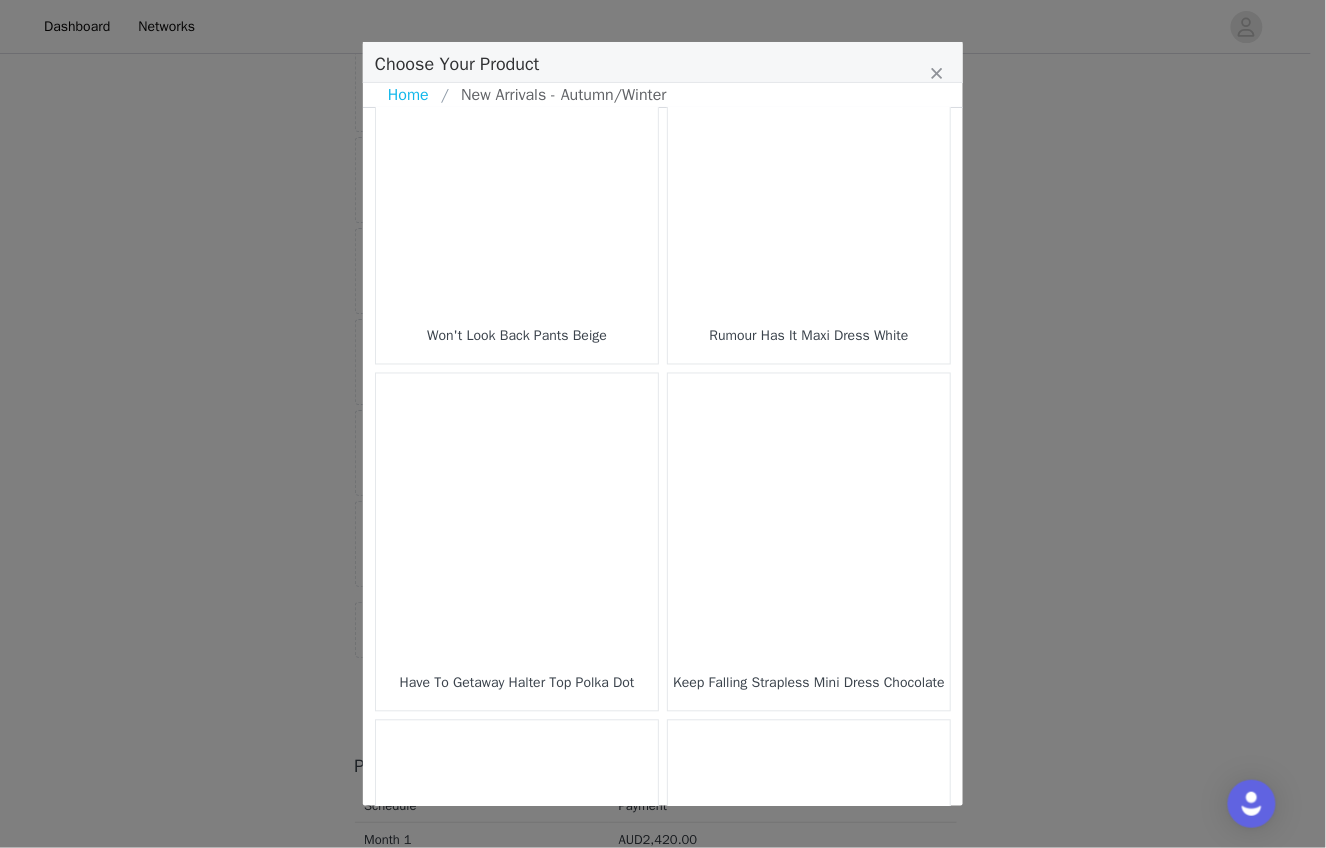 scroll, scrollTop: 788, scrollLeft: 0, axis: vertical 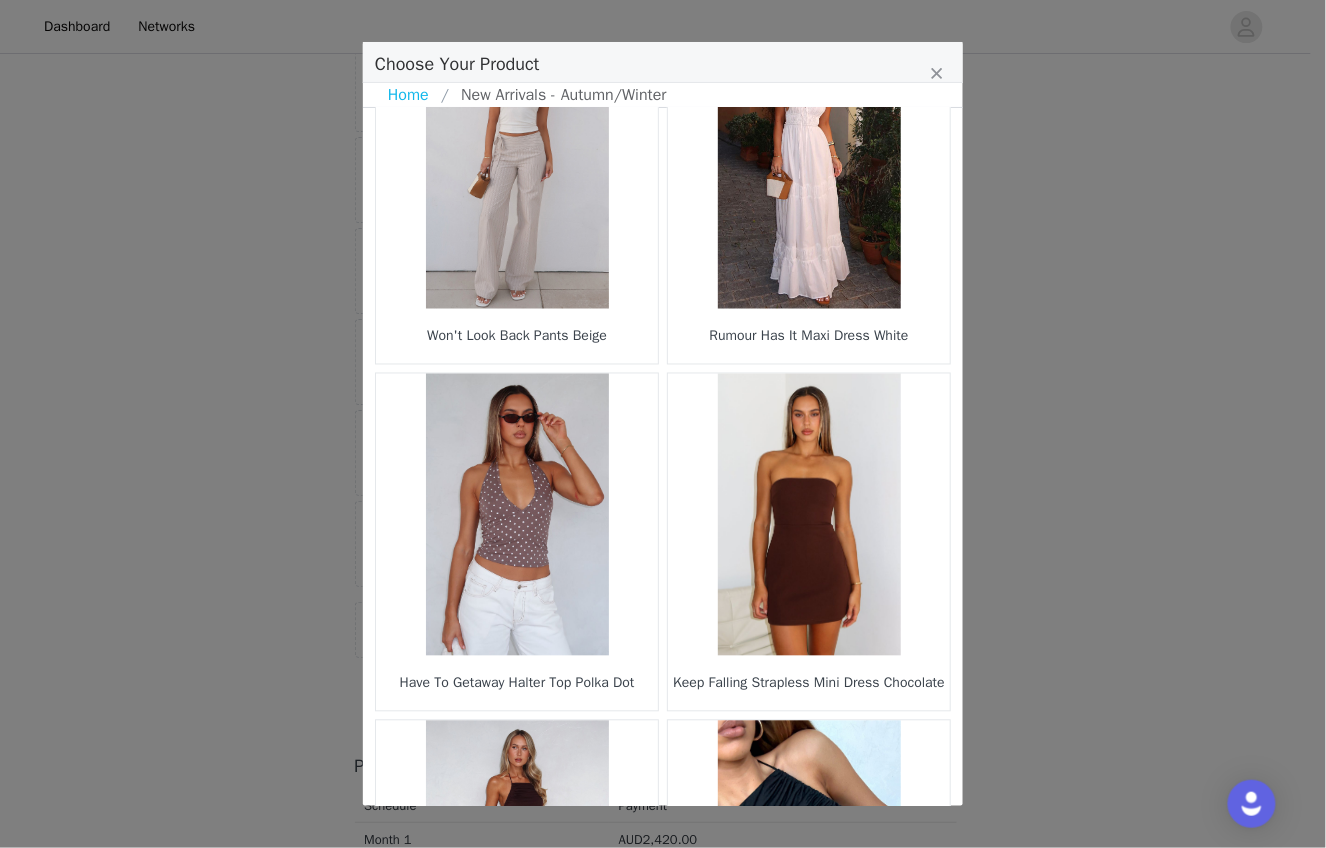 click at bounding box center (517, 515) 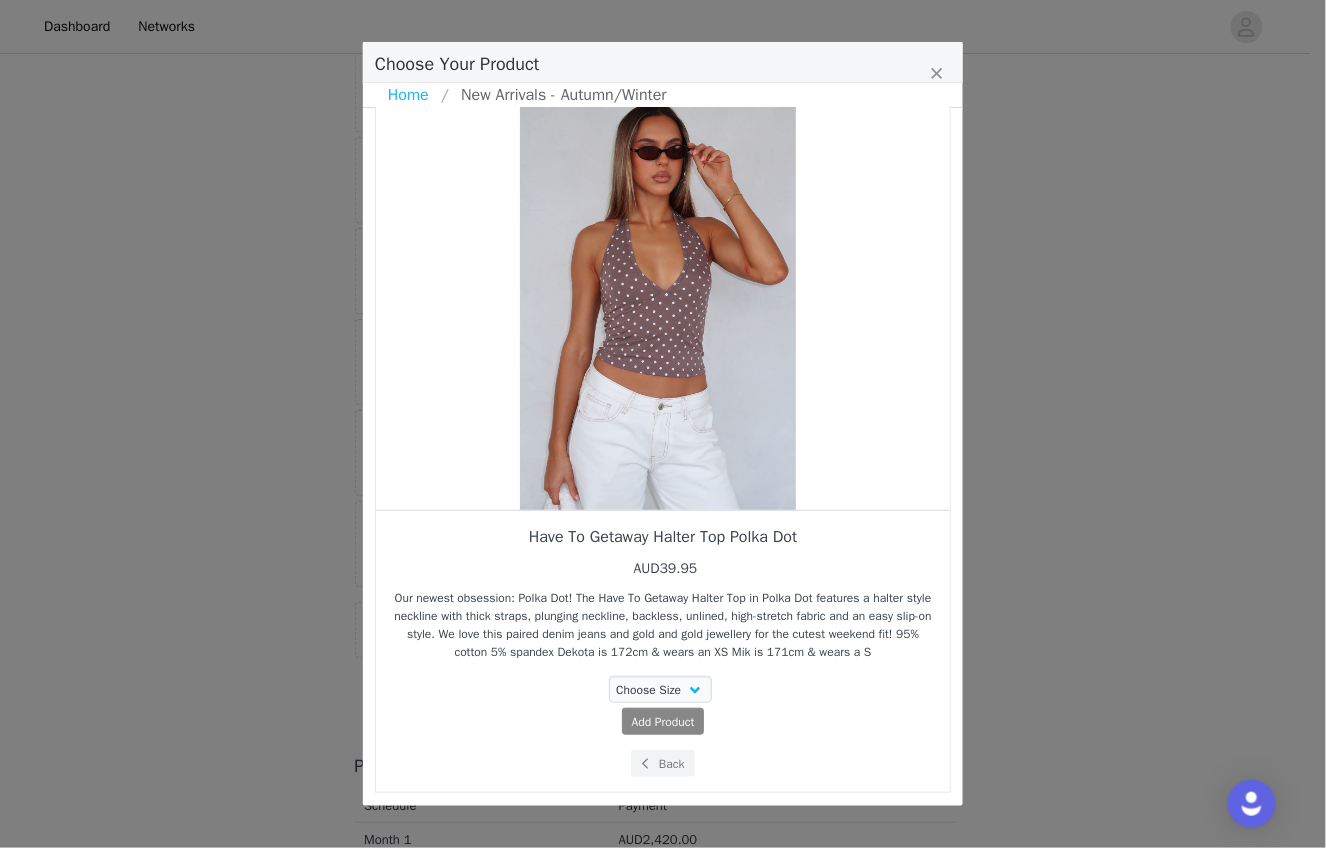 scroll, scrollTop: 53, scrollLeft: 0, axis: vertical 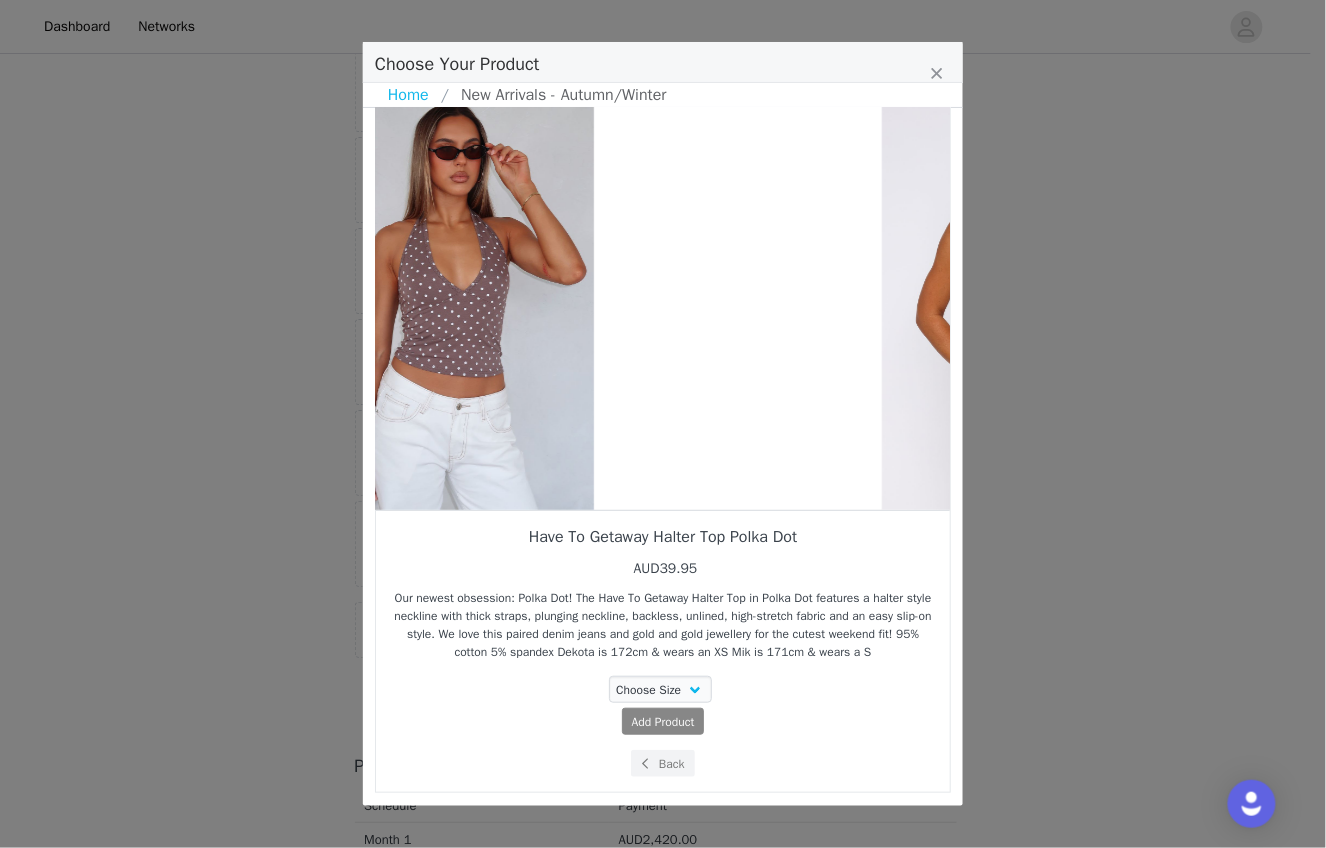 drag, startPoint x: 672, startPoint y: 416, endPoint x: 373, endPoint y: 485, distance: 306.85828 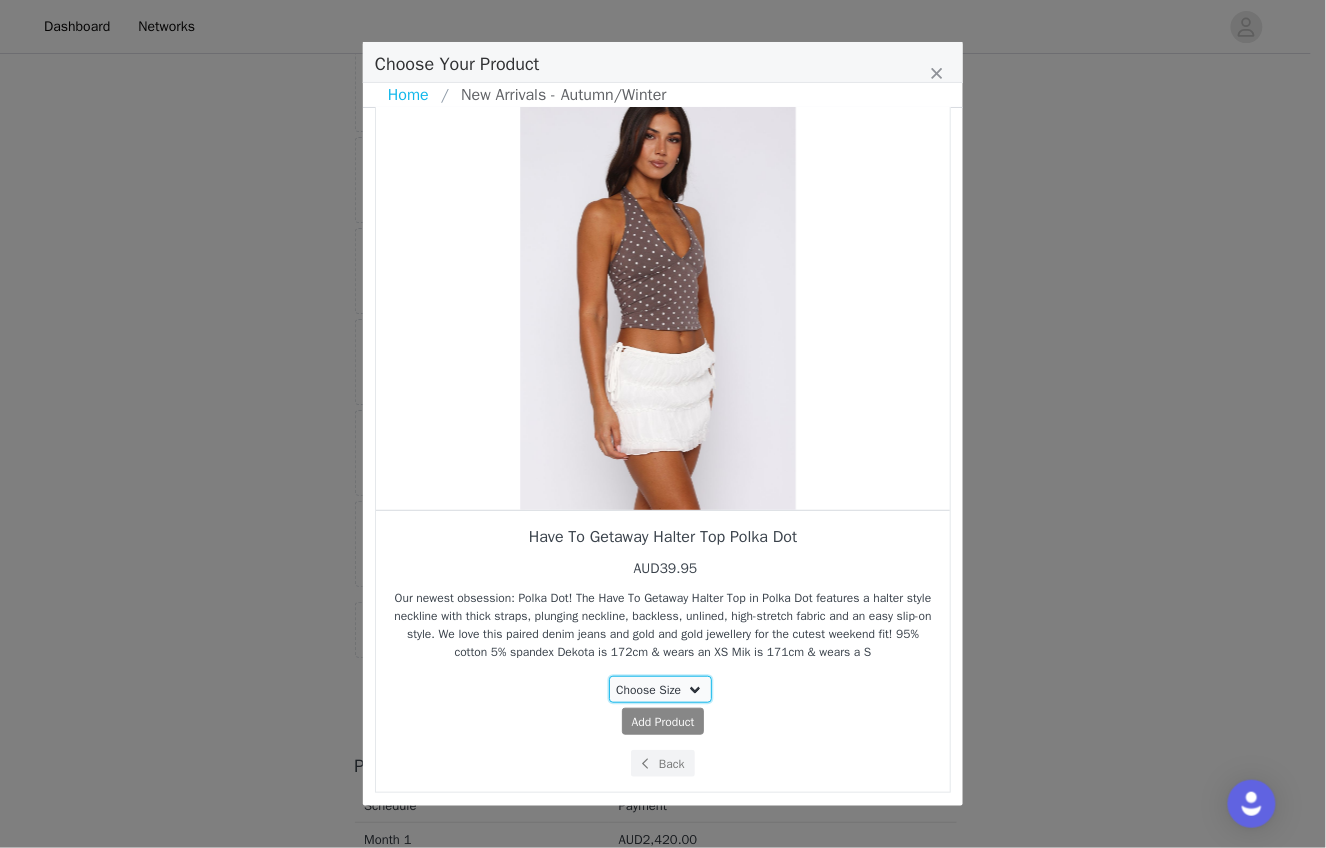 click on "Choose Size
XXS
XS
L
XL" at bounding box center [661, 689] 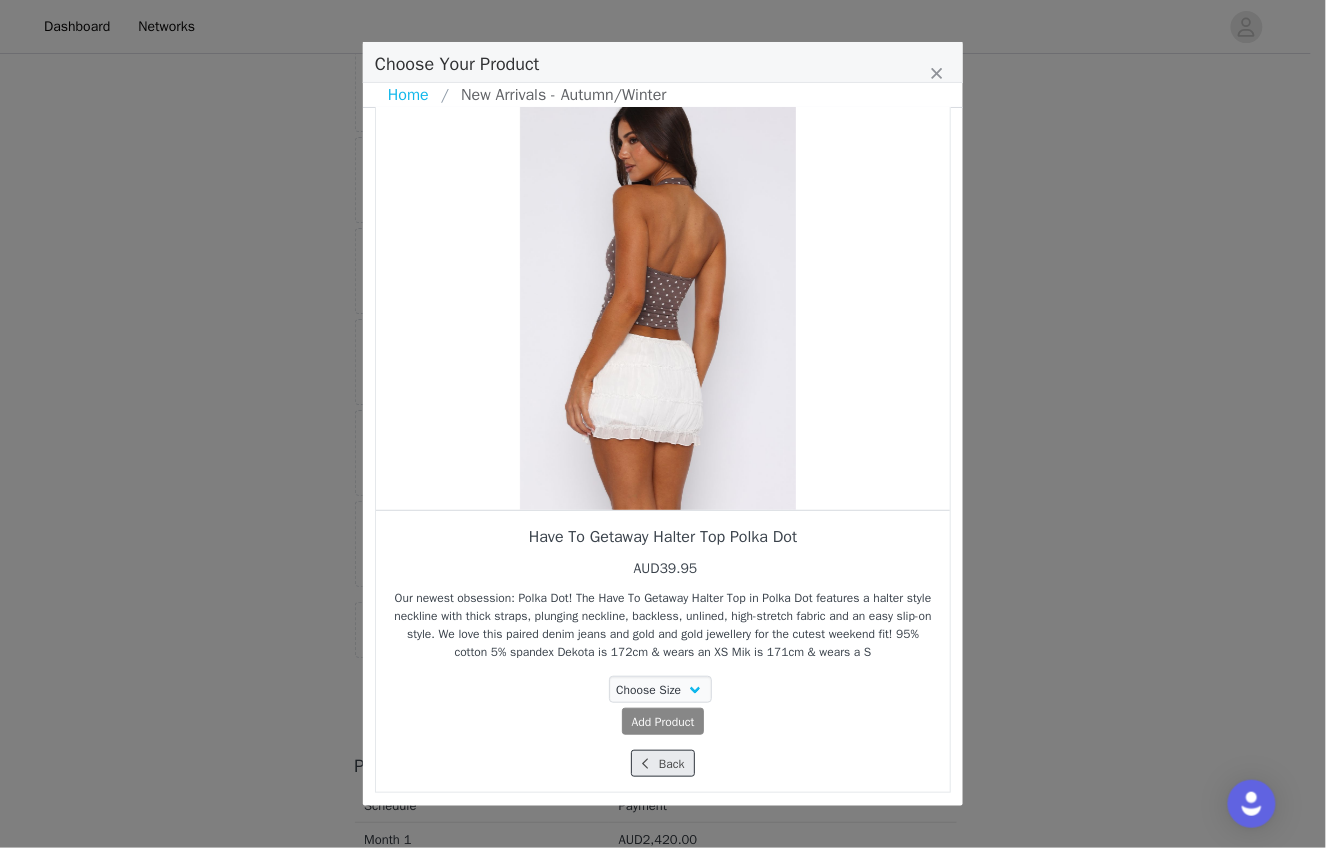 click on "Back" at bounding box center (662, 763) 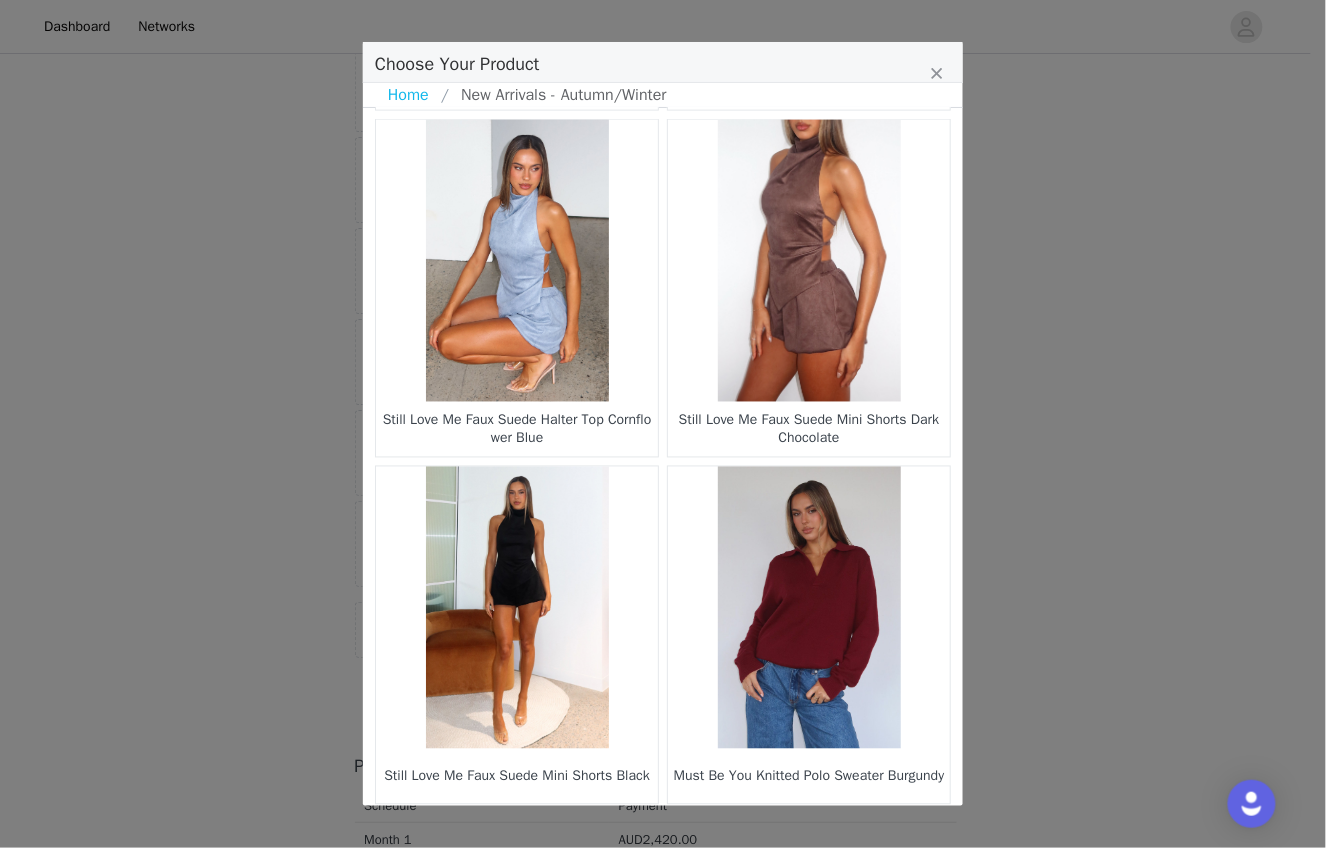 scroll, scrollTop: 2796, scrollLeft: 0, axis: vertical 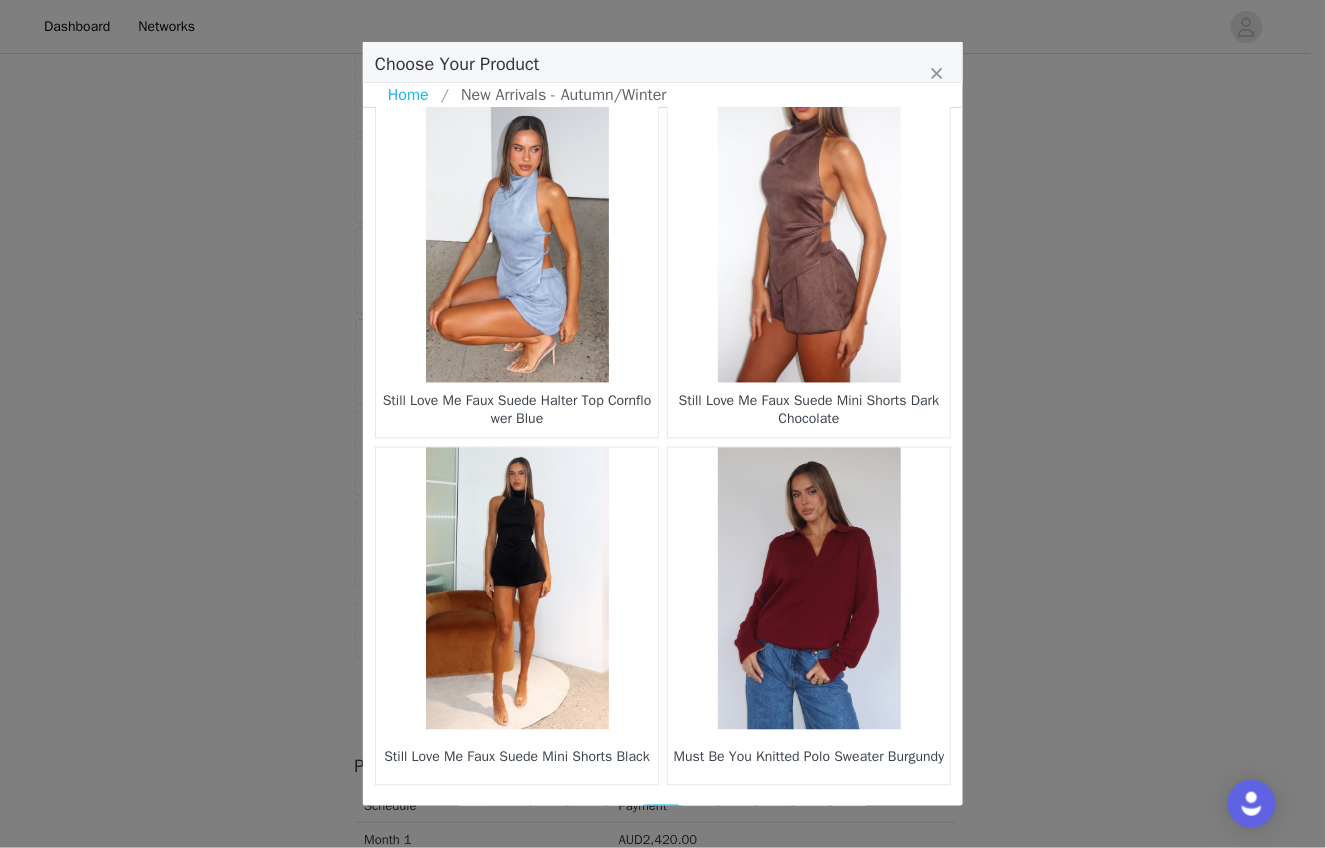 click on "28" at bounding box center [700, 819] 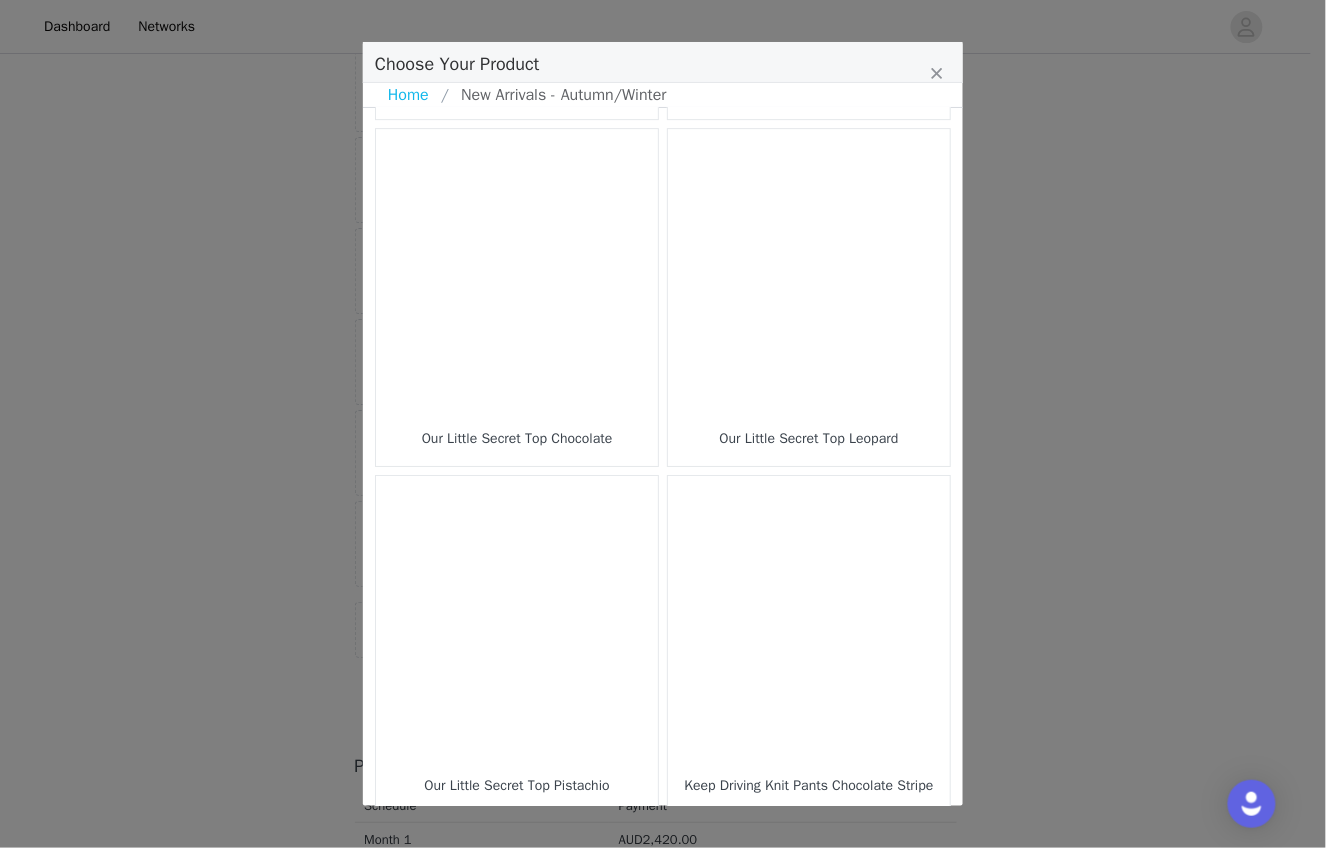 scroll, scrollTop: 1729, scrollLeft: 0, axis: vertical 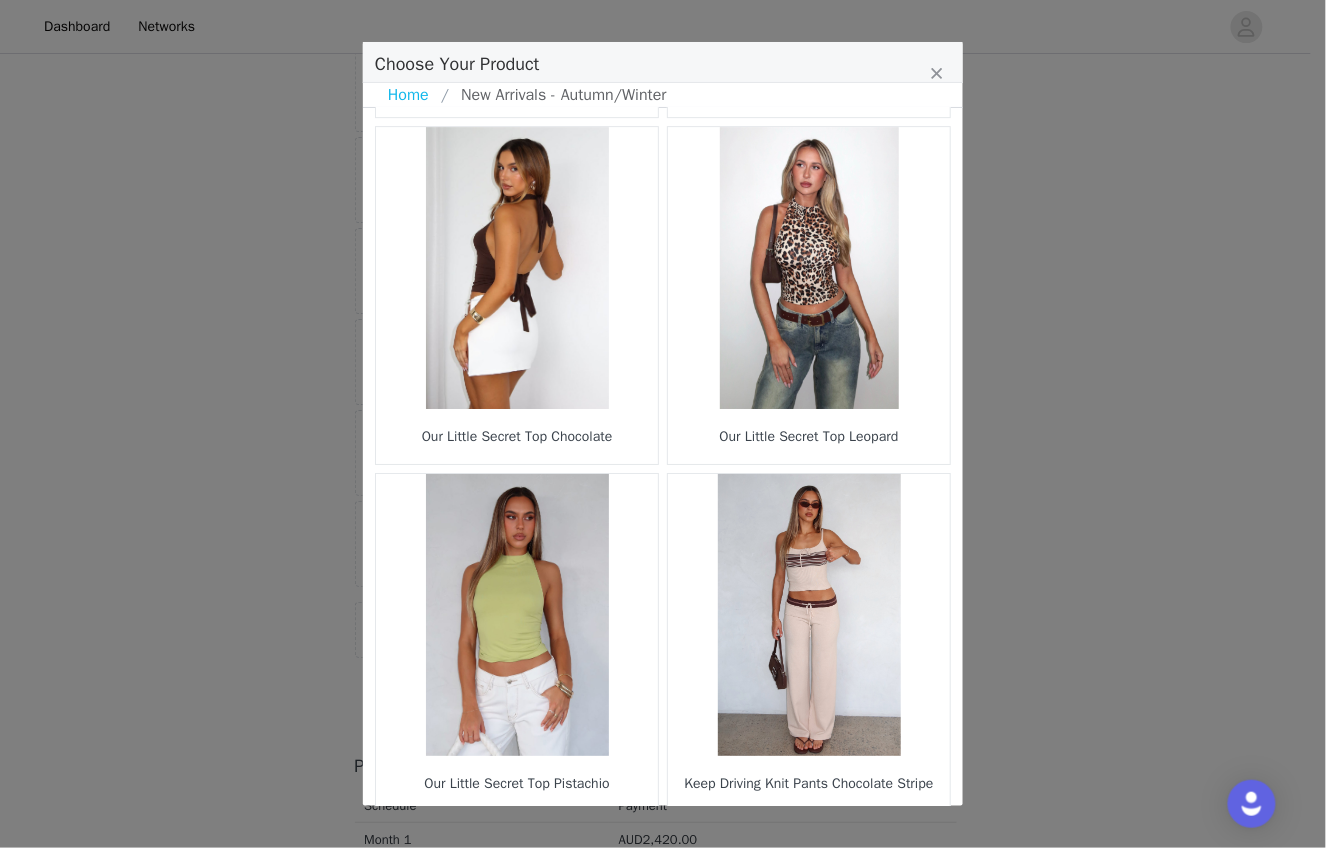 click at bounding box center (517, 268) 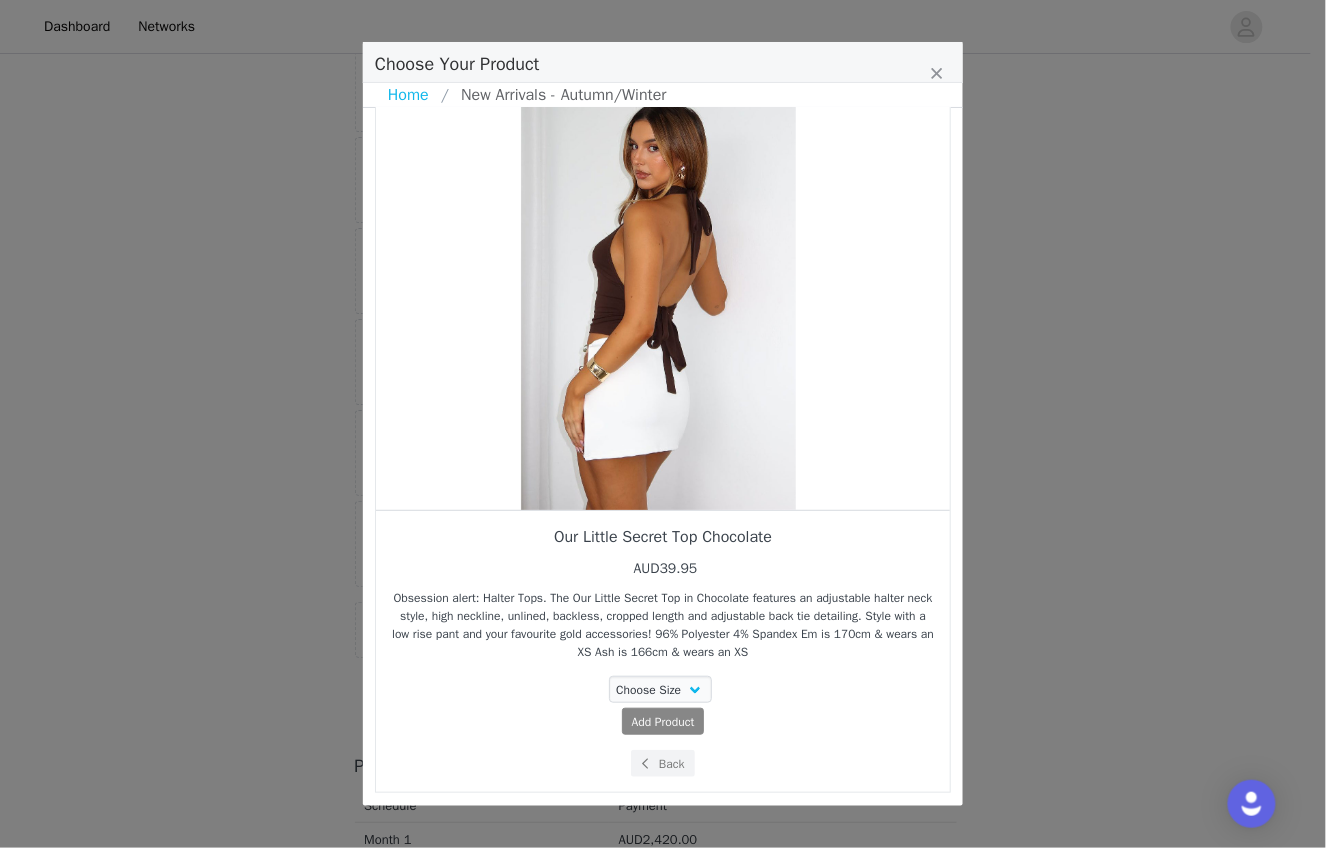 scroll, scrollTop: 35, scrollLeft: 0, axis: vertical 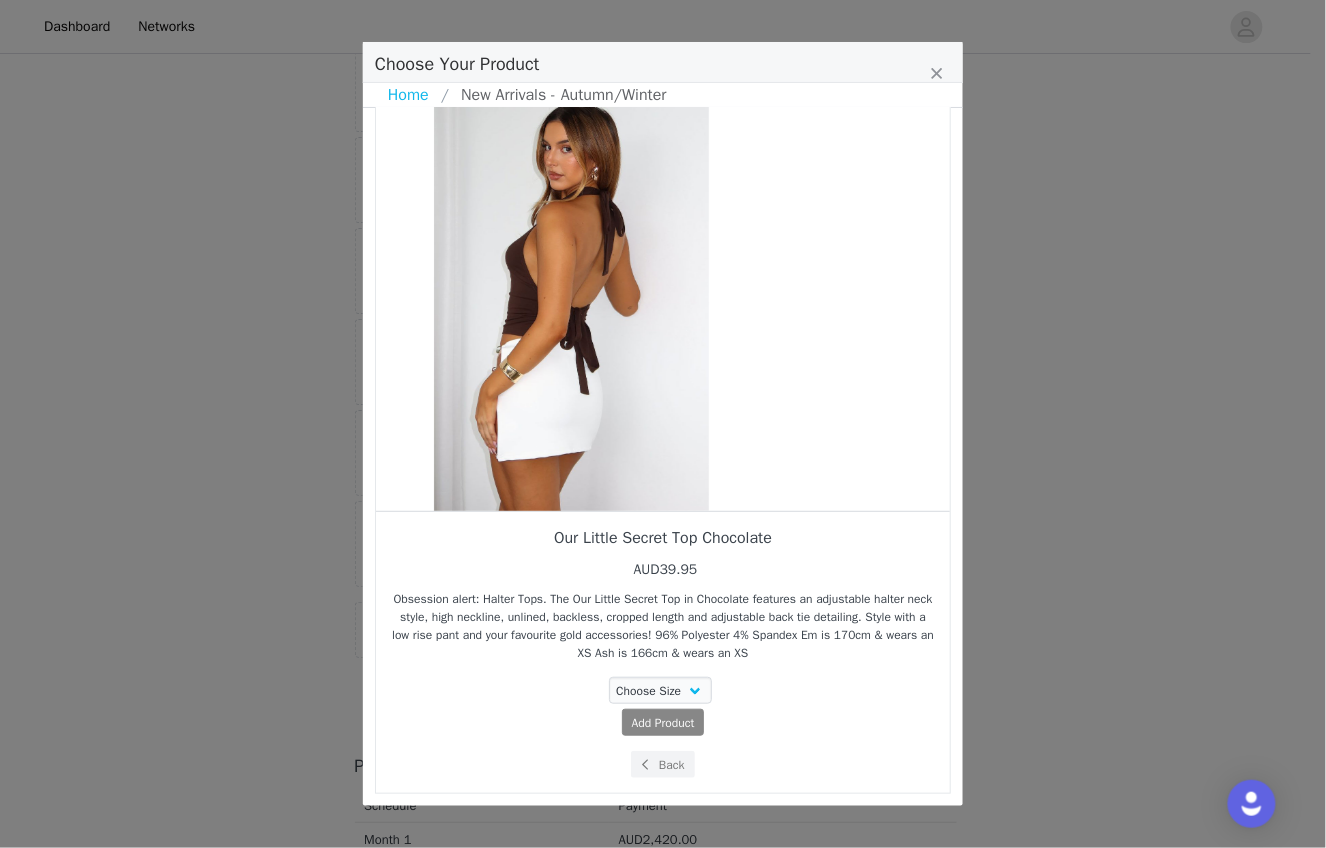 drag, startPoint x: 769, startPoint y: 349, endPoint x: 605, endPoint y: 377, distance: 166.37308 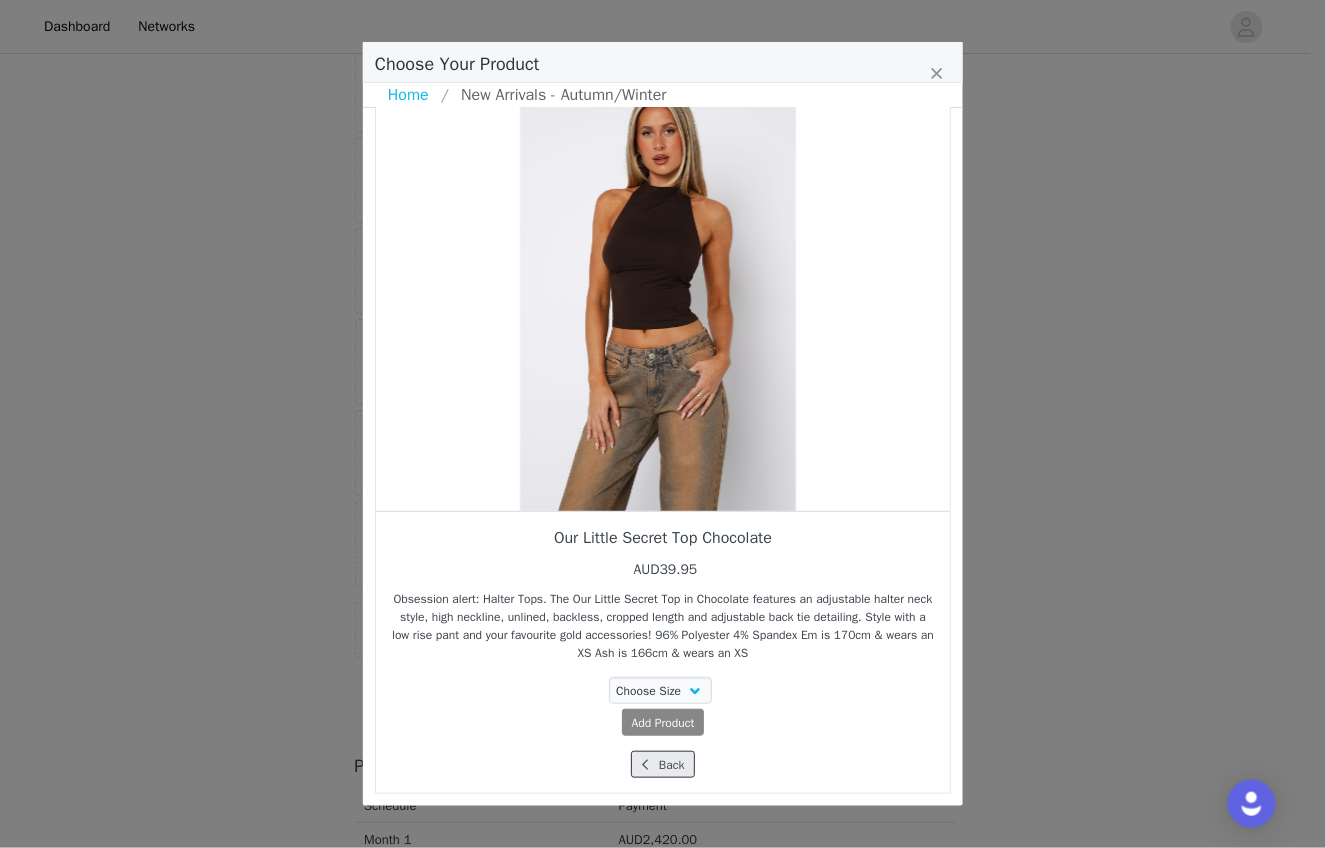 click on "Back" at bounding box center (662, 764) 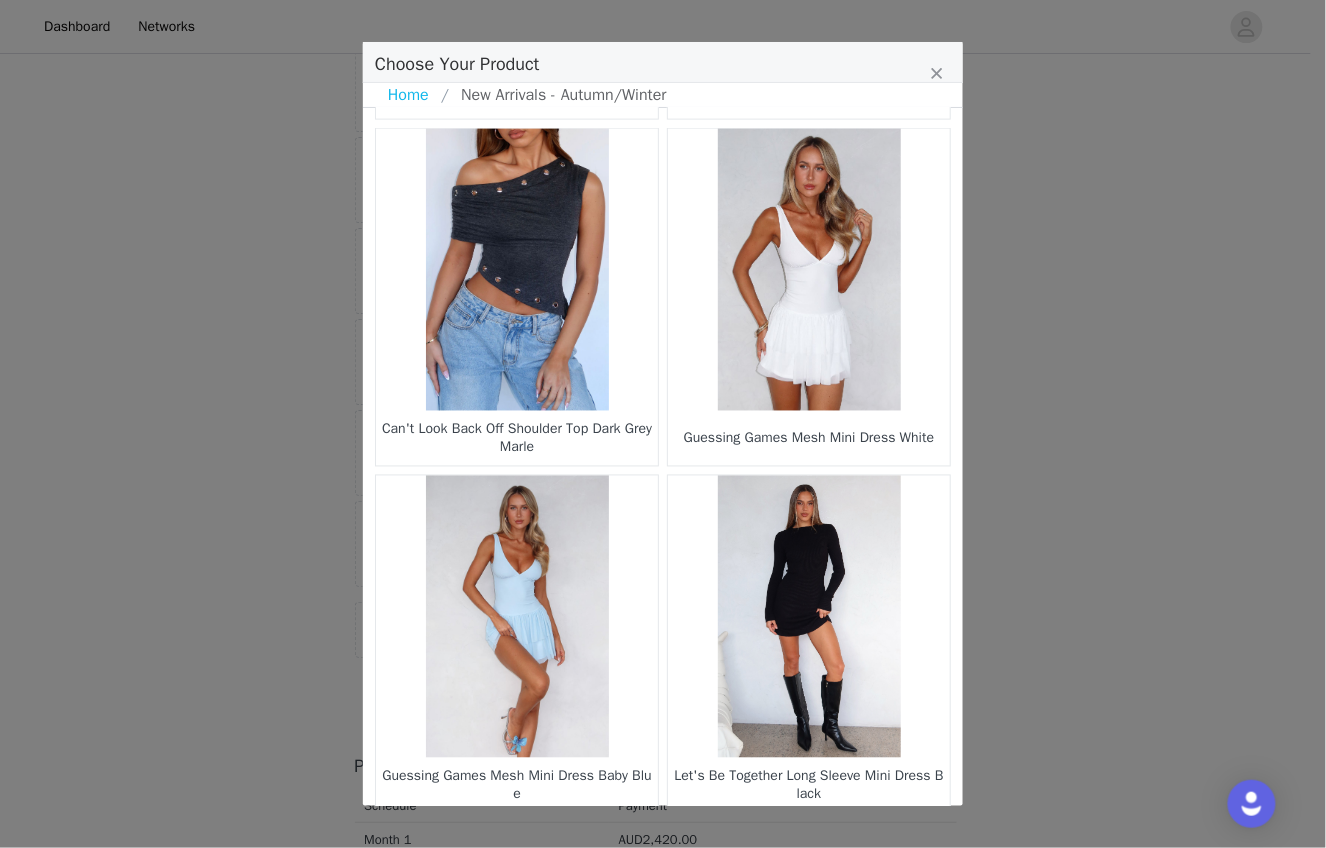 scroll, scrollTop: 2796, scrollLeft: 0, axis: vertical 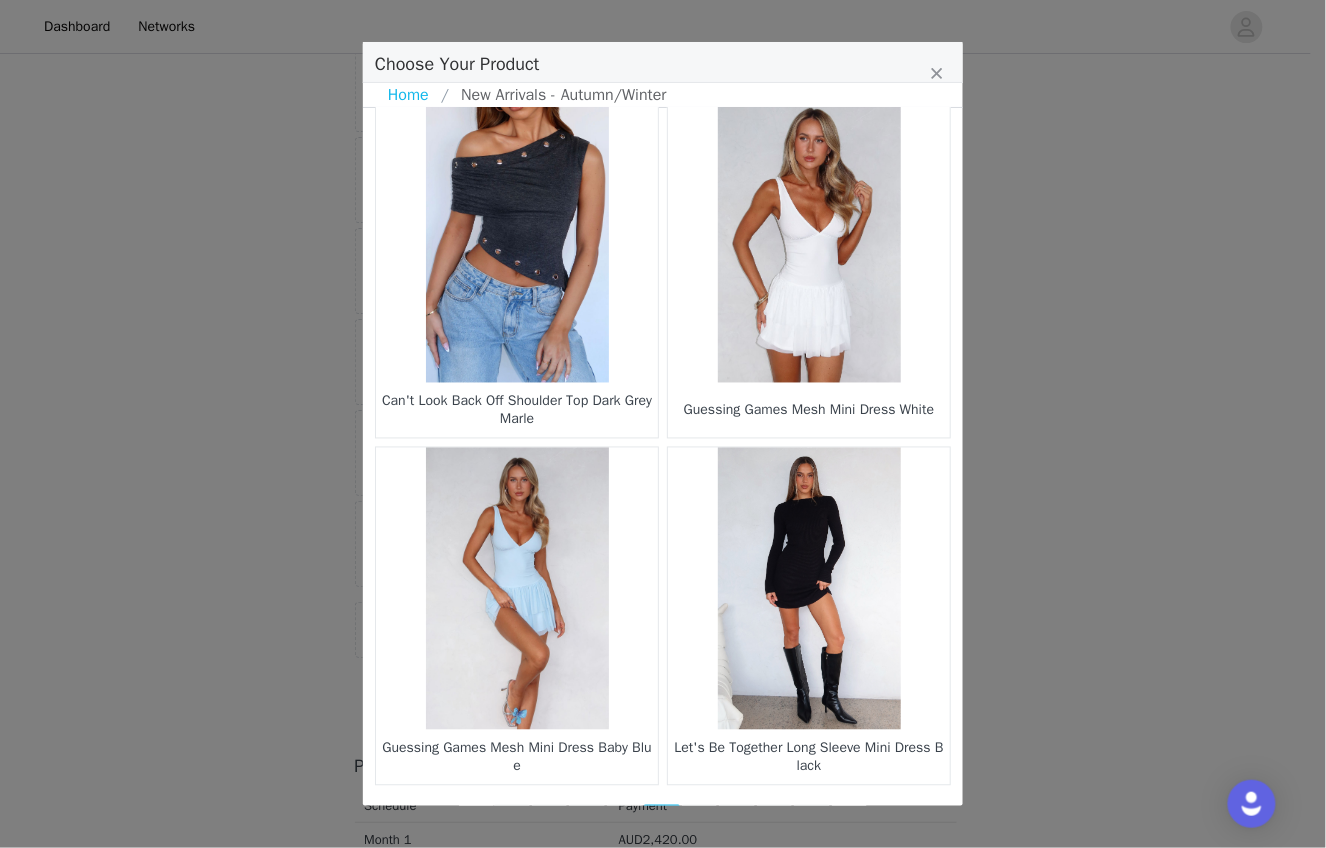 click on "29" at bounding box center (700, 819) 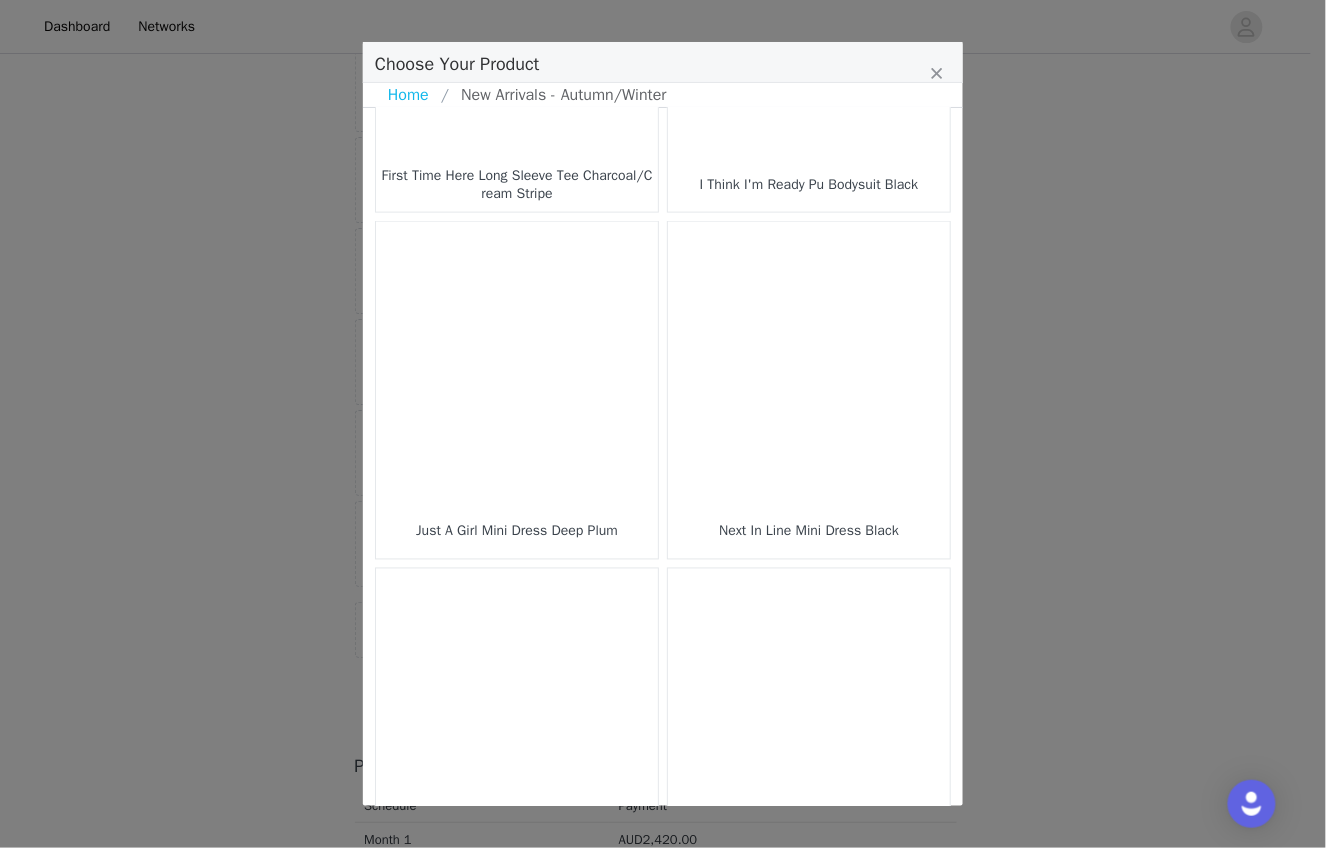 scroll, scrollTop: 2796, scrollLeft: 0, axis: vertical 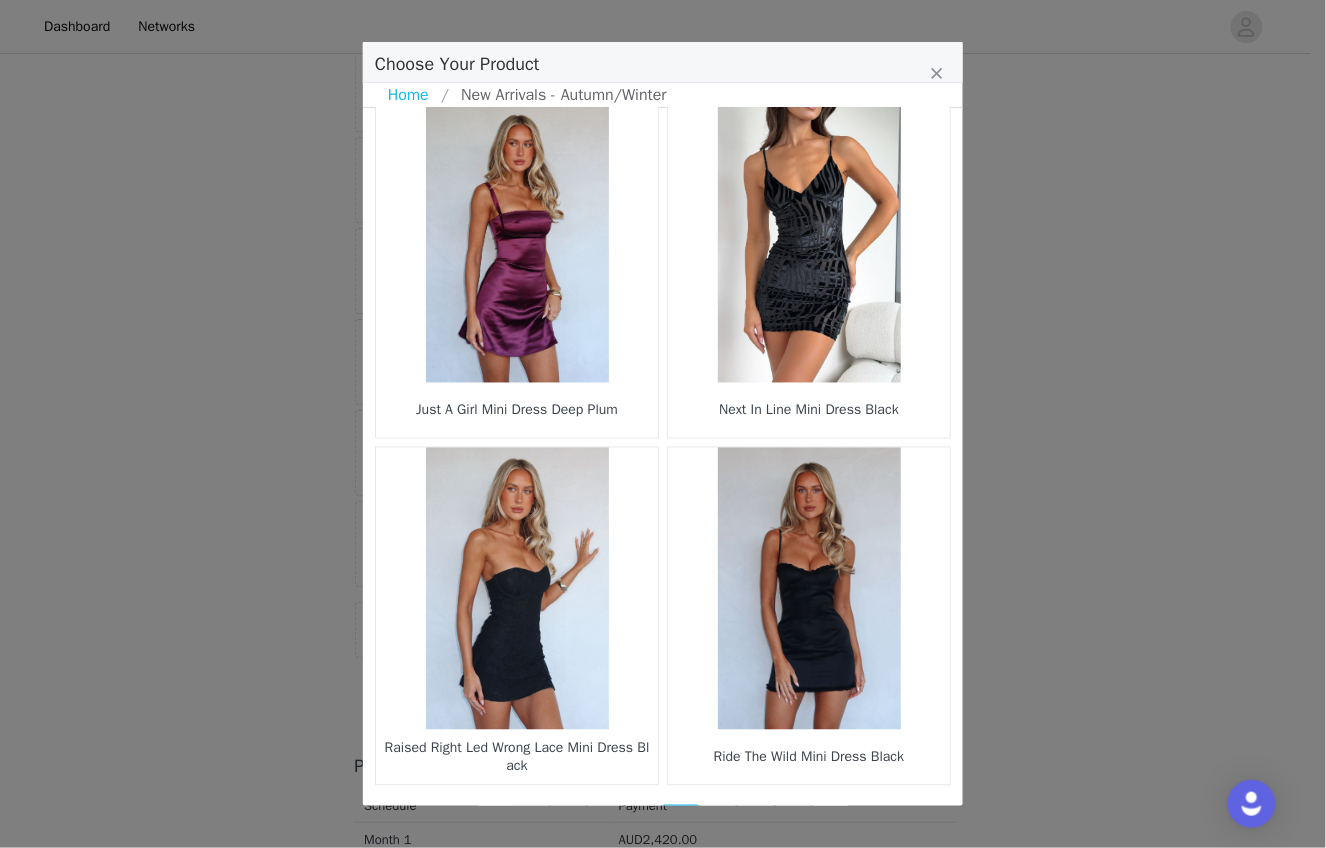 click on "30" at bounding box center [719, 819] 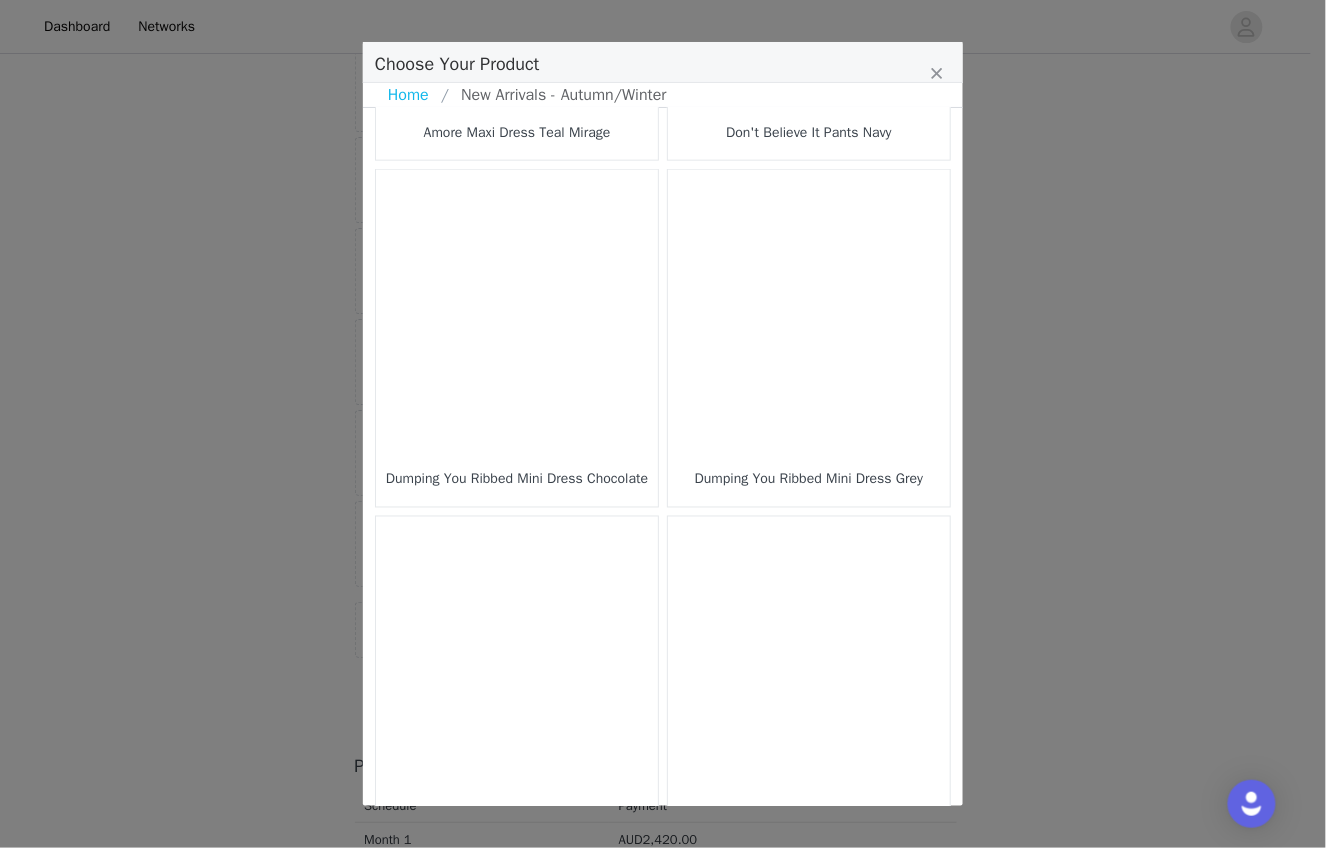 scroll, scrollTop: 605, scrollLeft: 0, axis: vertical 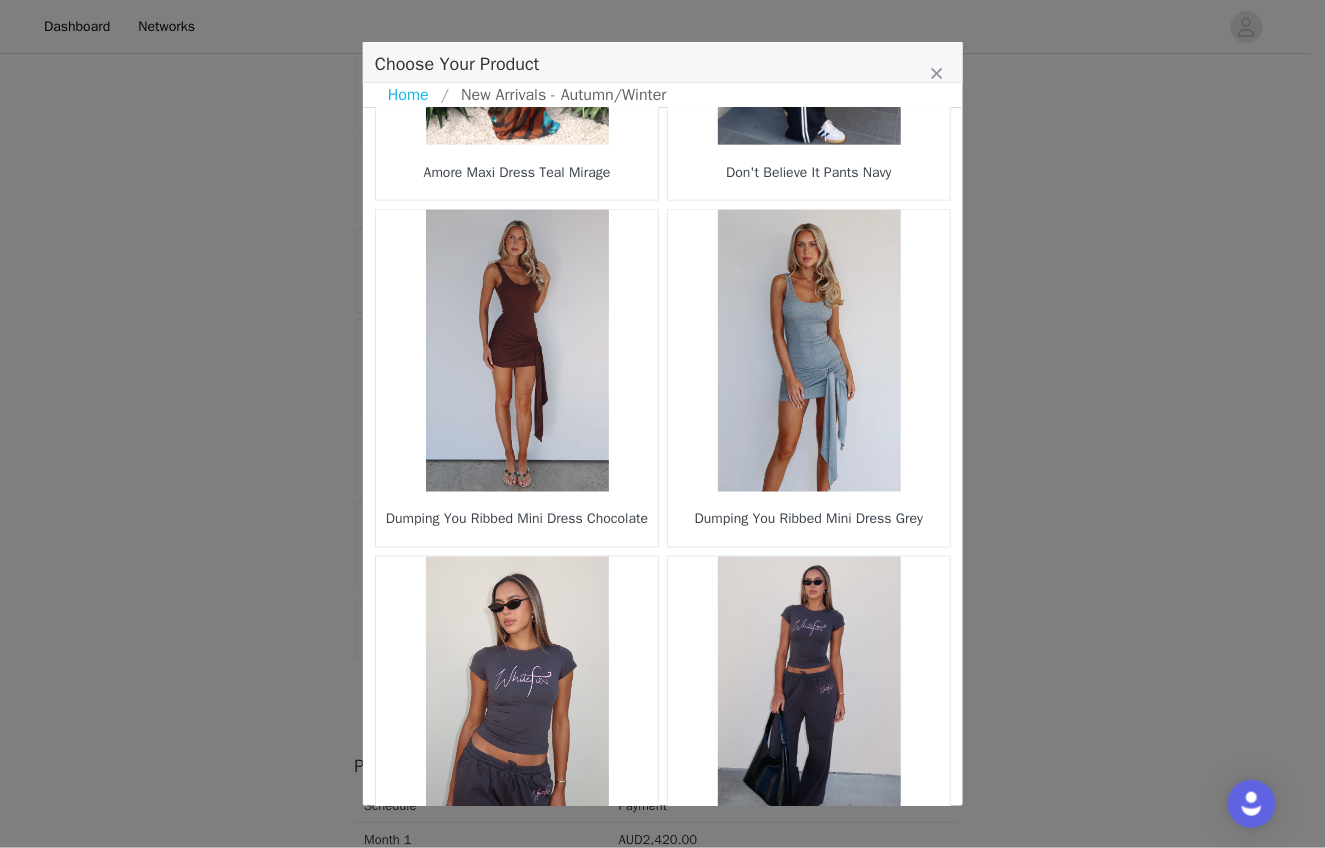click at bounding box center (517, 351) 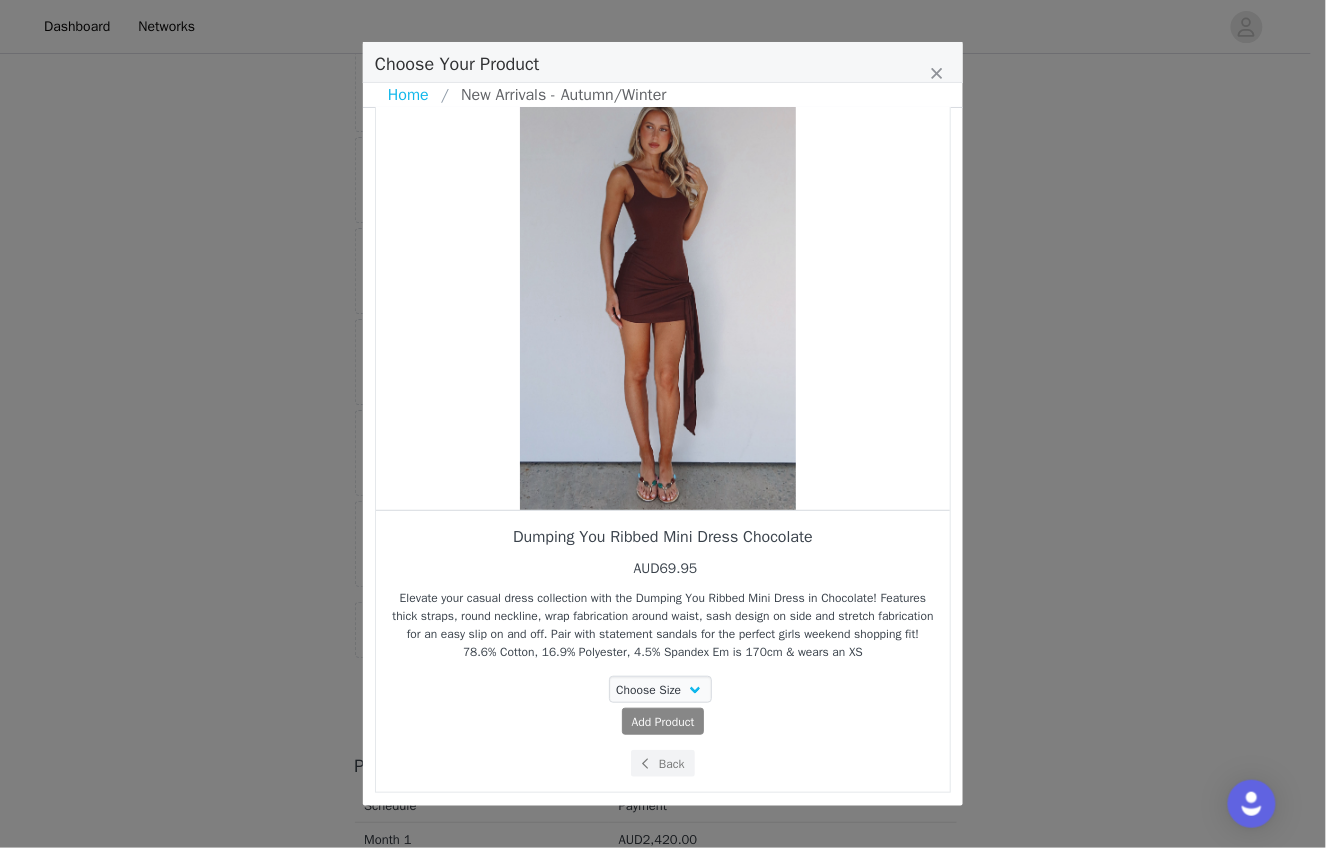 scroll, scrollTop: 53, scrollLeft: 0, axis: vertical 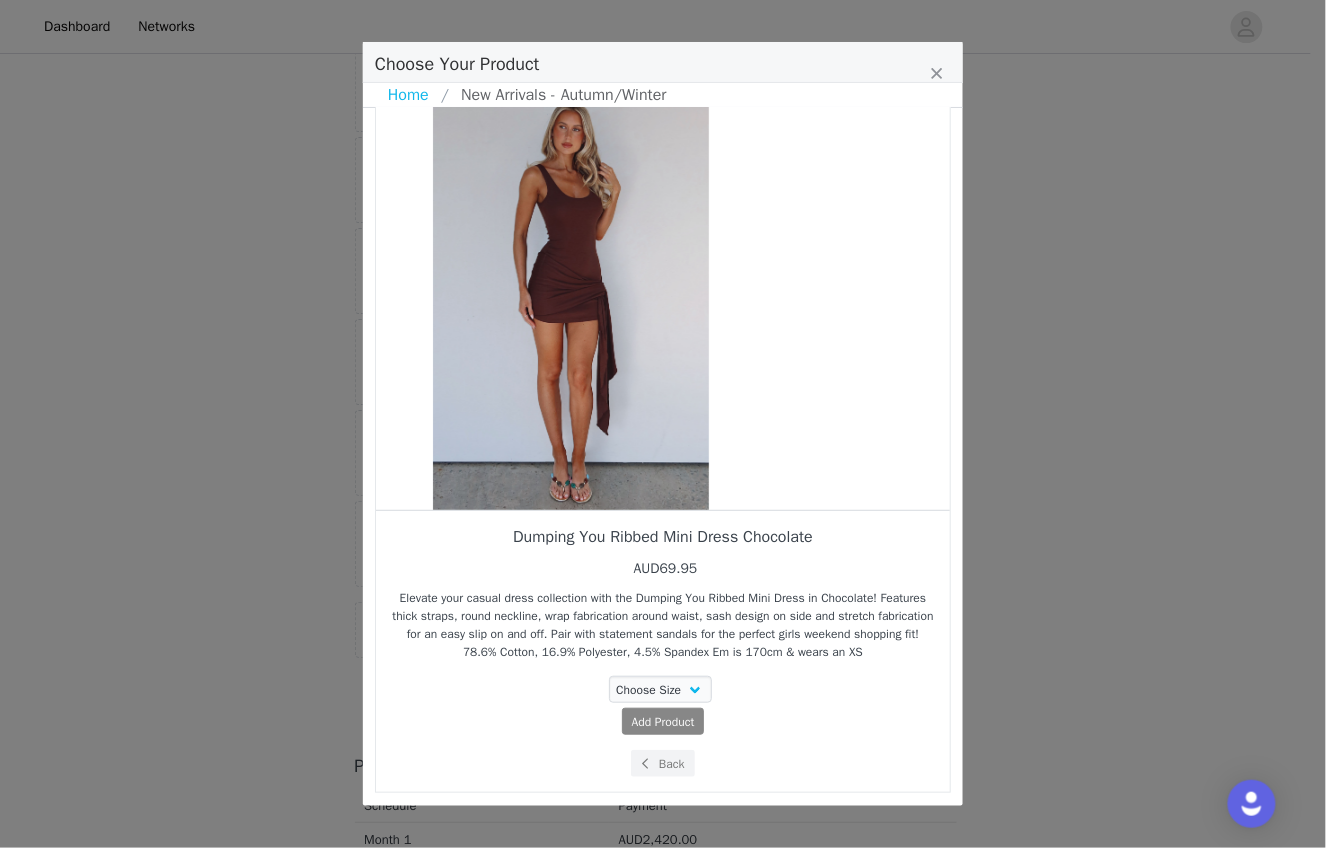 drag, startPoint x: 760, startPoint y: 452, endPoint x: 591, endPoint y: 453, distance: 169.00296 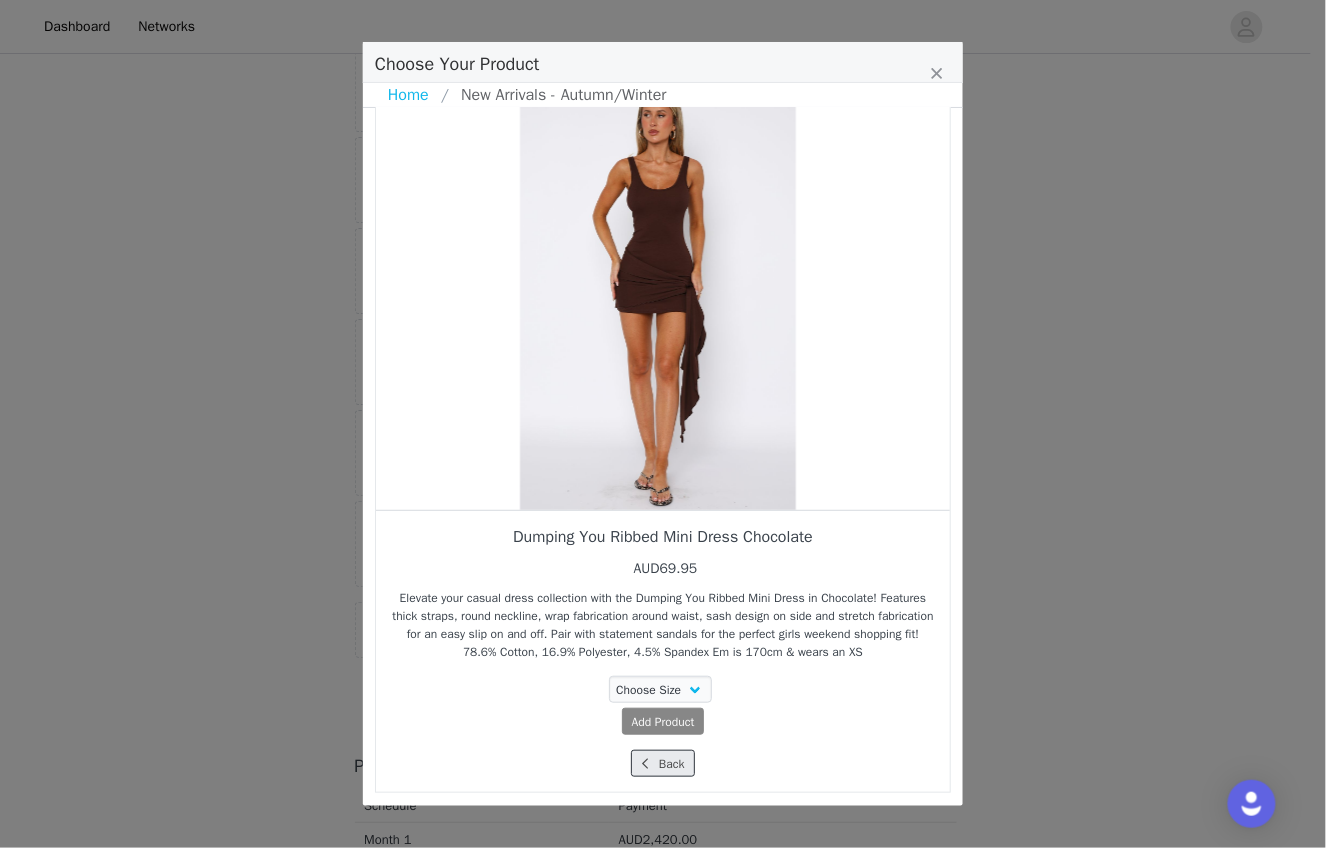 click on "Back" at bounding box center (662, 763) 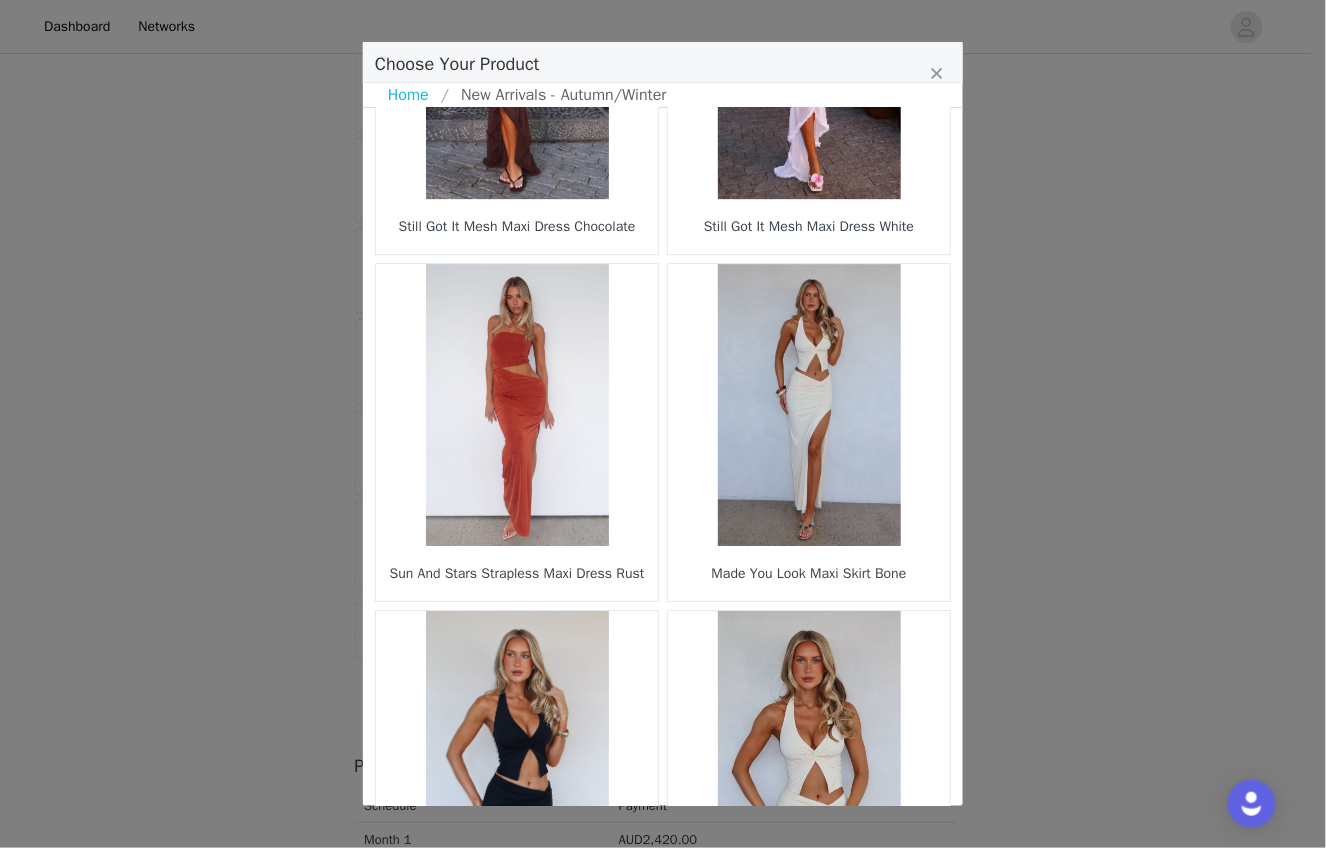 scroll, scrollTop: 1464, scrollLeft: 0, axis: vertical 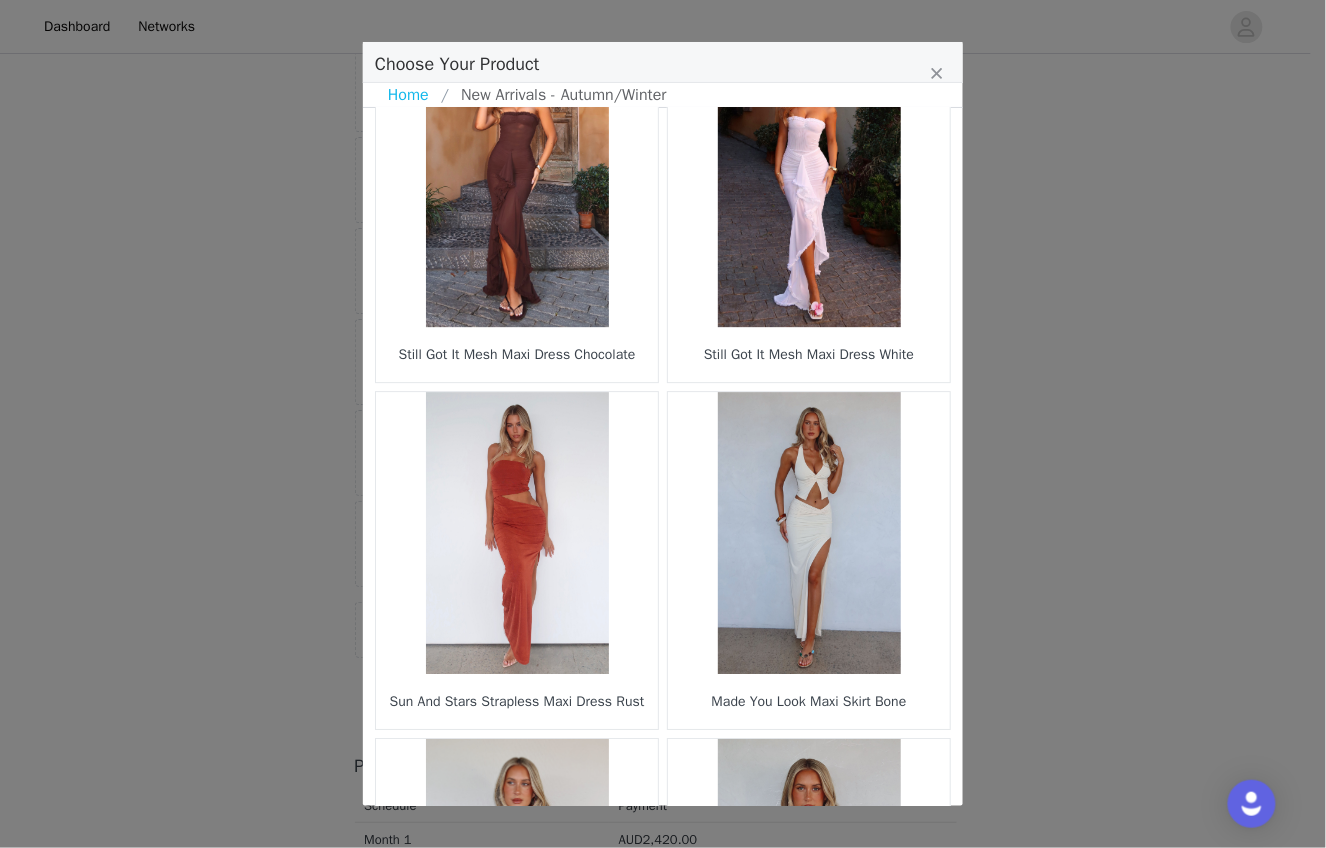 click at bounding box center [517, 533] 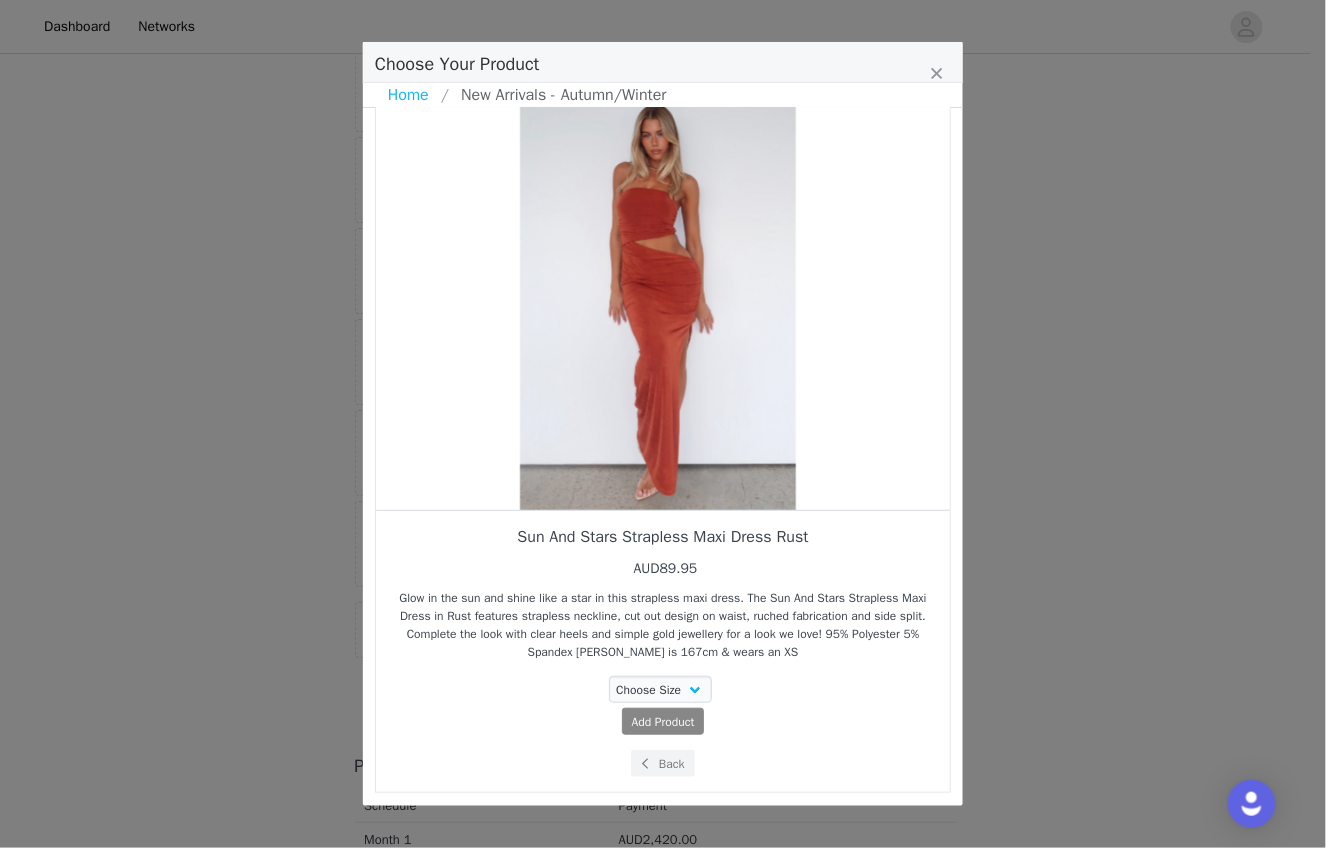 scroll, scrollTop: 35, scrollLeft: 0, axis: vertical 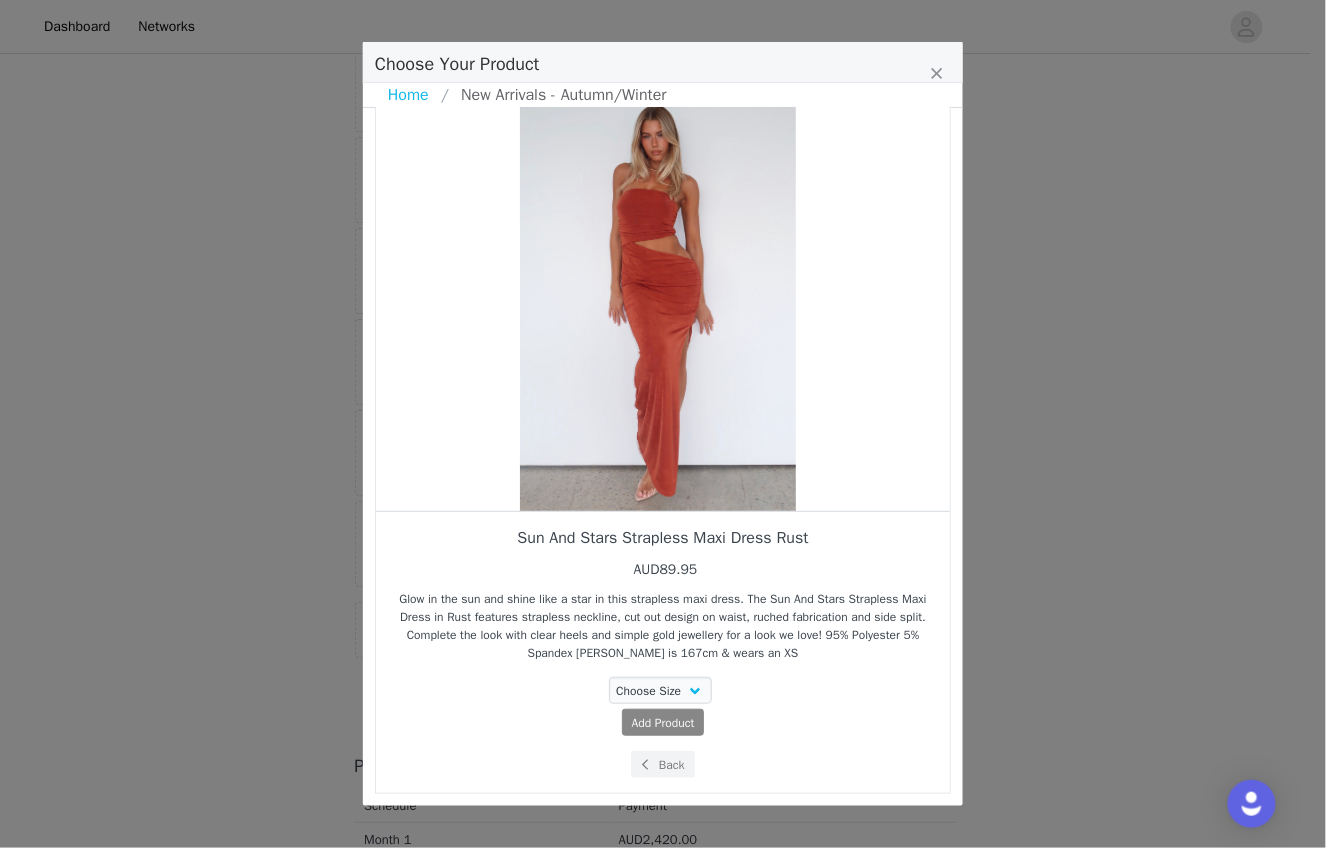 drag, startPoint x: 729, startPoint y: 391, endPoint x: 523, endPoint y: 444, distance: 212.70872 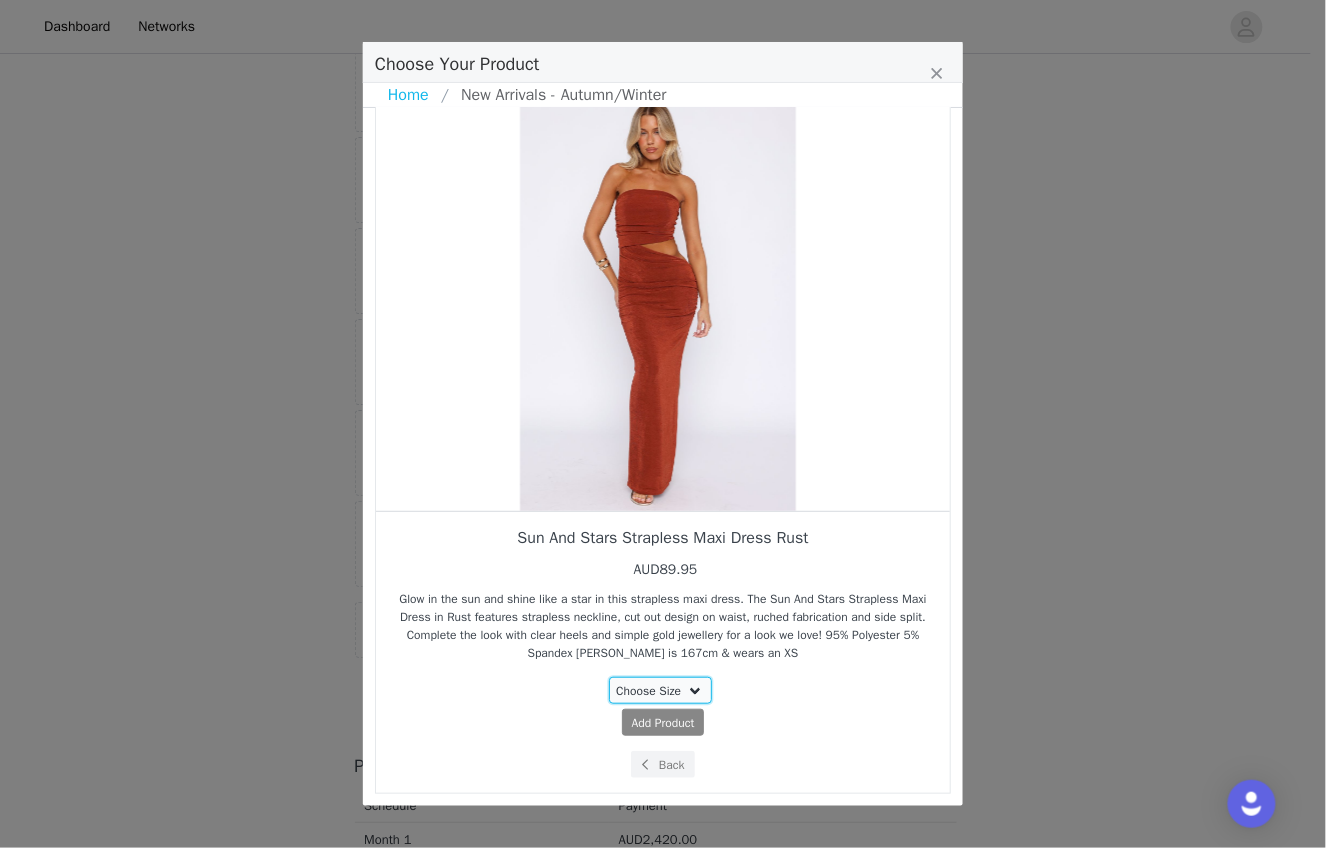 click on "Choose Size
XXS
XS
S
M
L
XL" at bounding box center (661, 690) 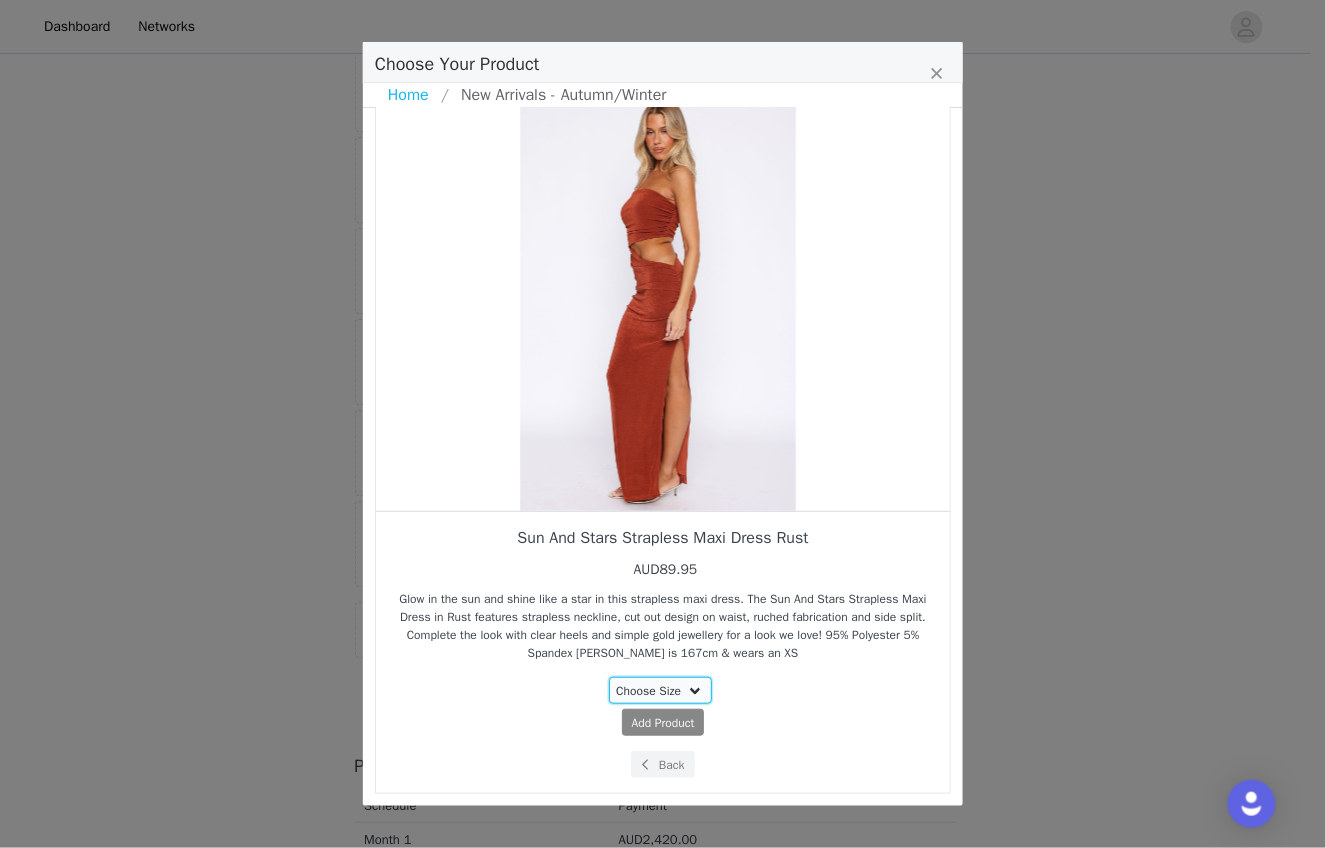 select on "27335862" 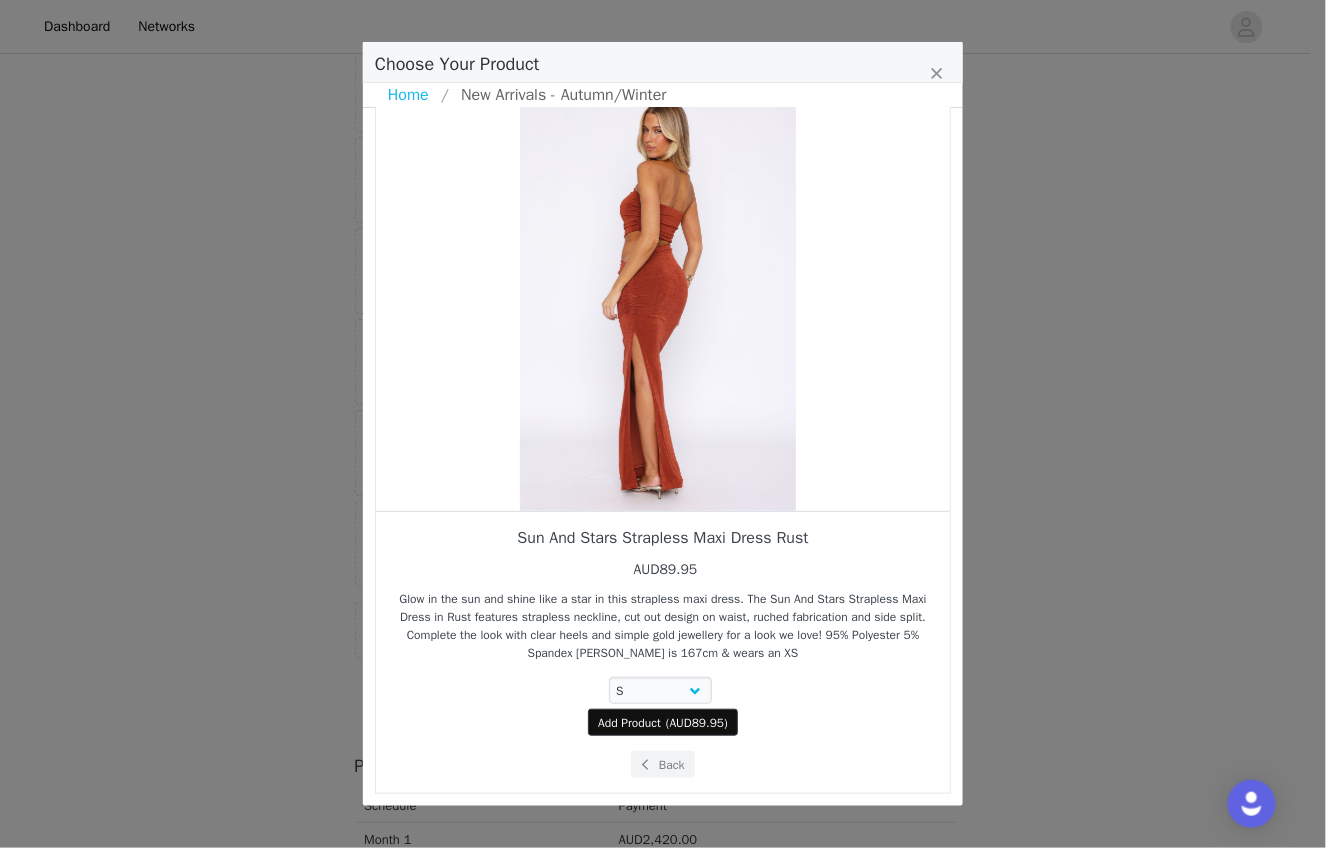 click on "AUD89.95" at bounding box center (697, 723) 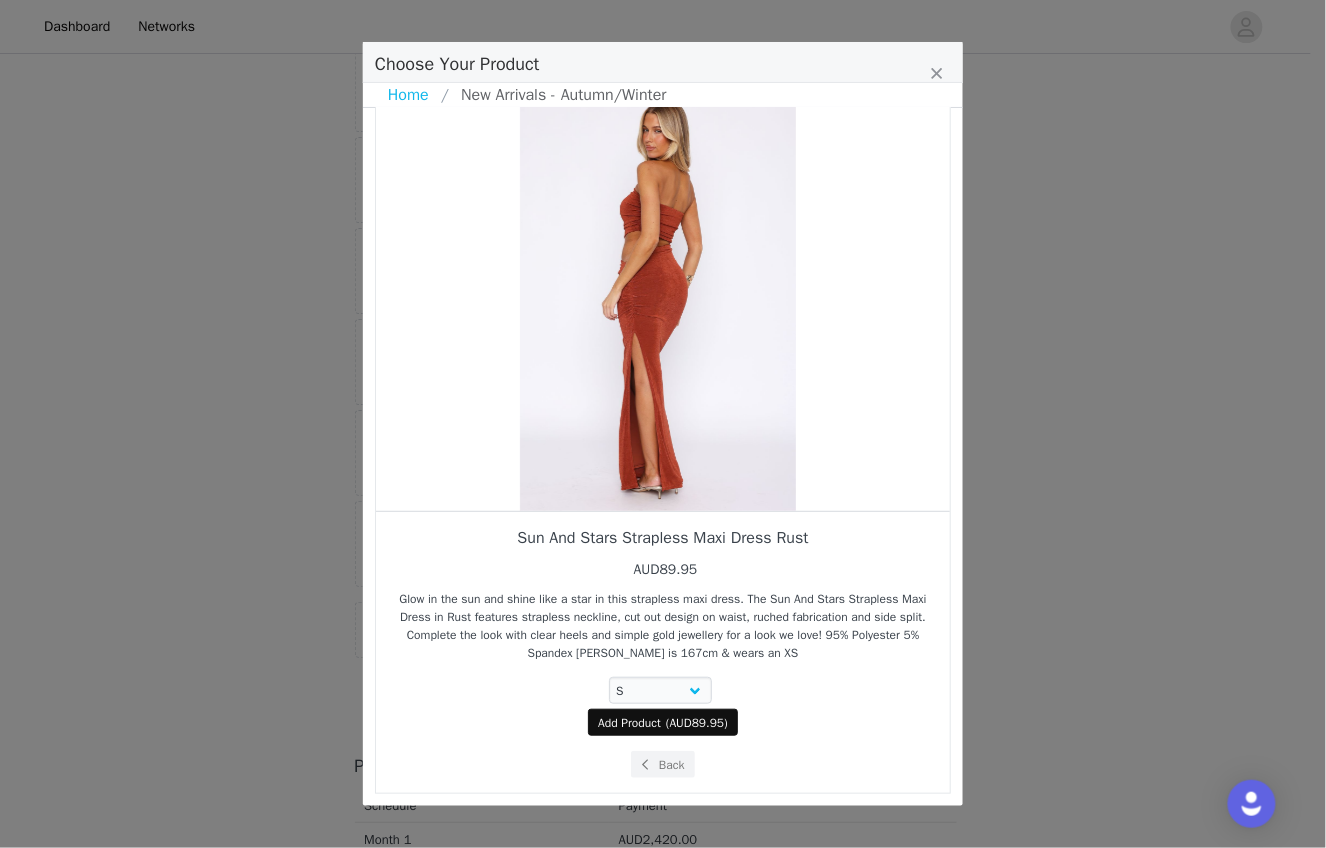 select on "27335862" 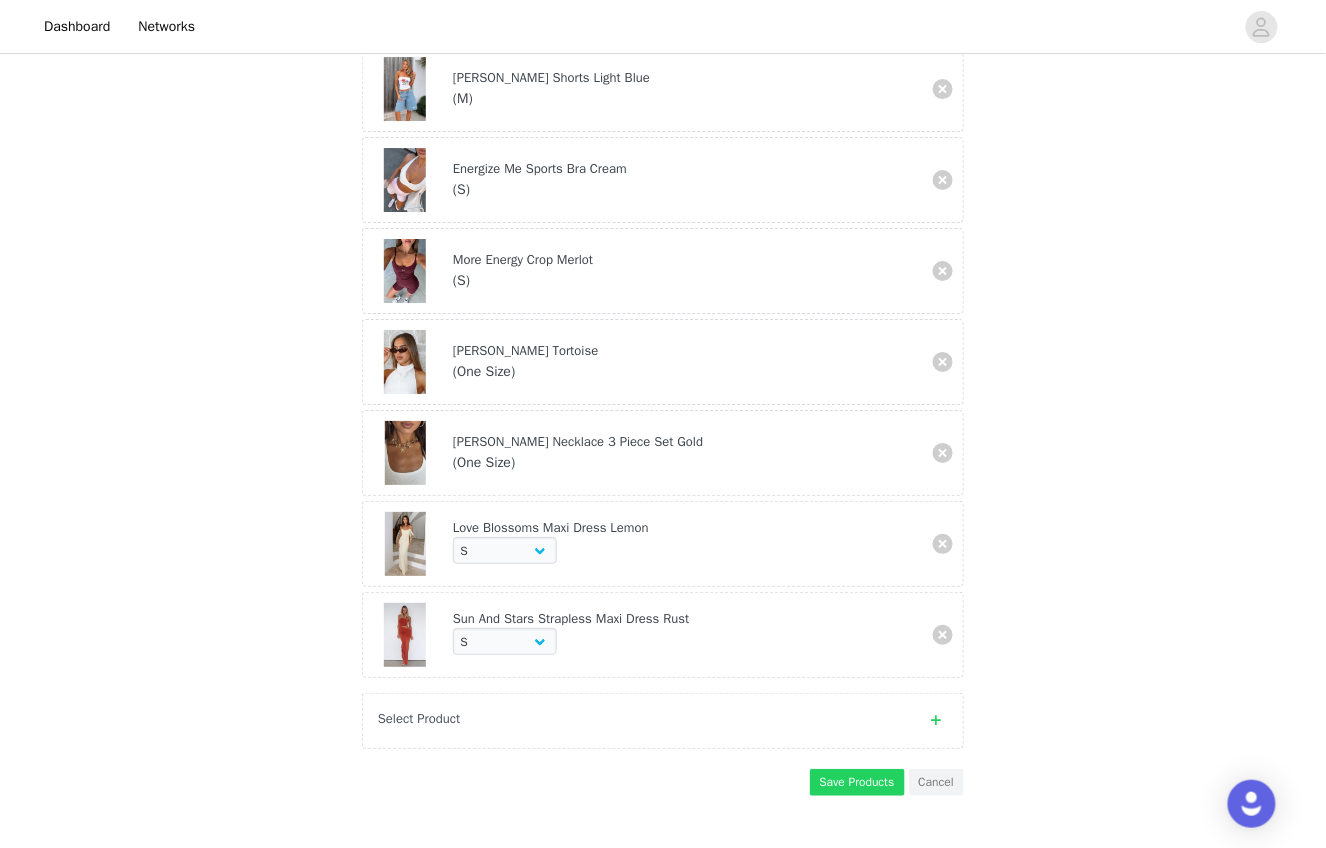click on "Select Product" at bounding box center [643, 719] 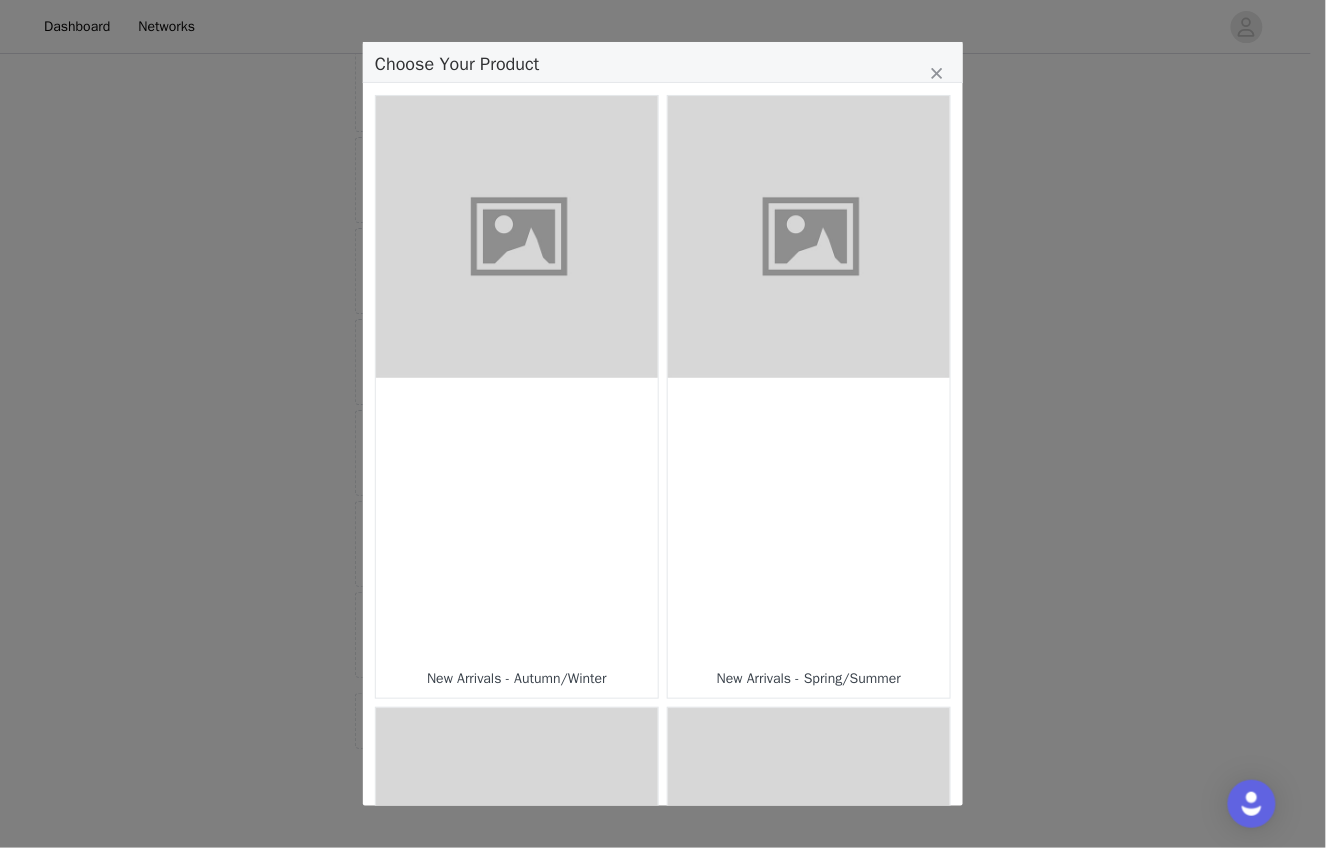 click at bounding box center [517, 519] 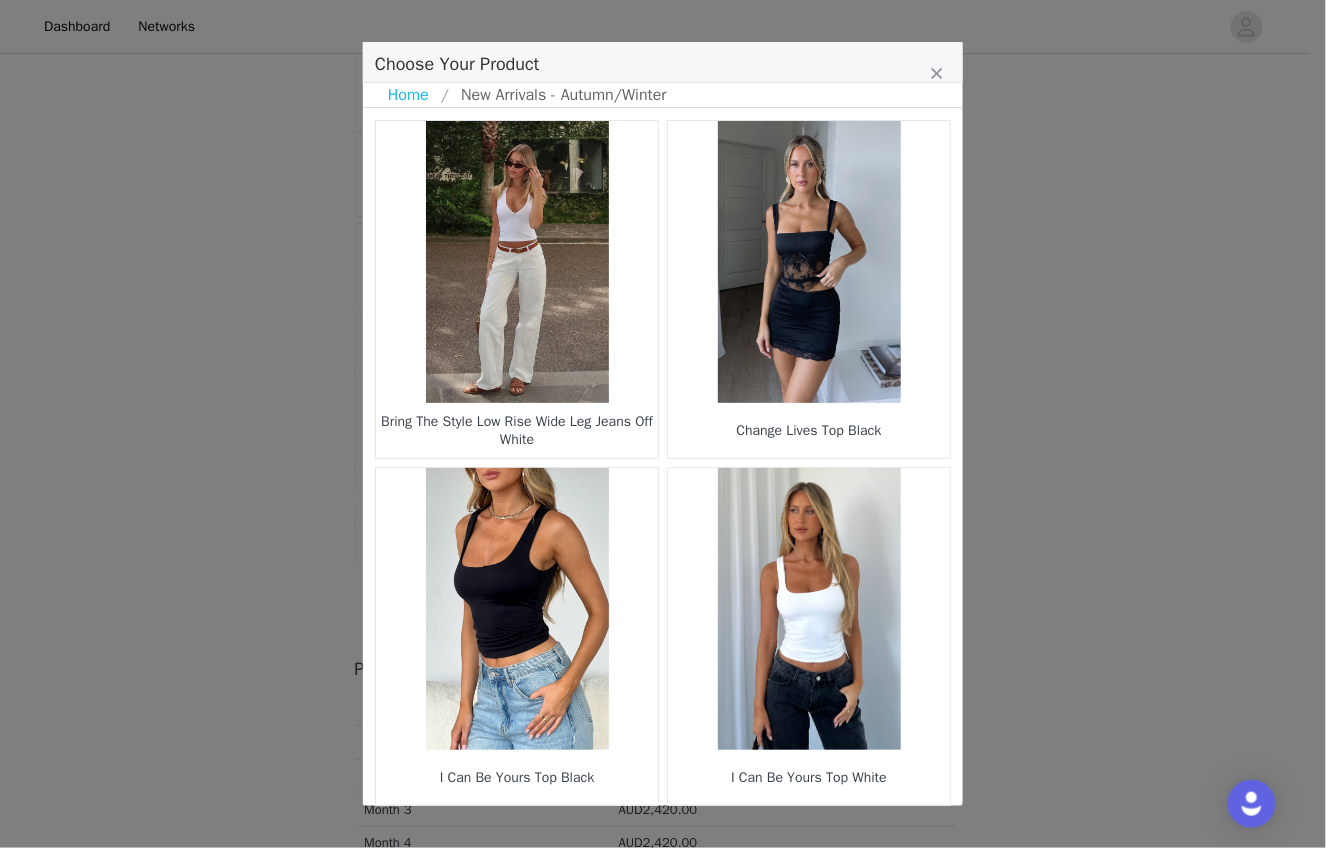 scroll, scrollTop: 1993, scrollLeft: 0, axis: vertical 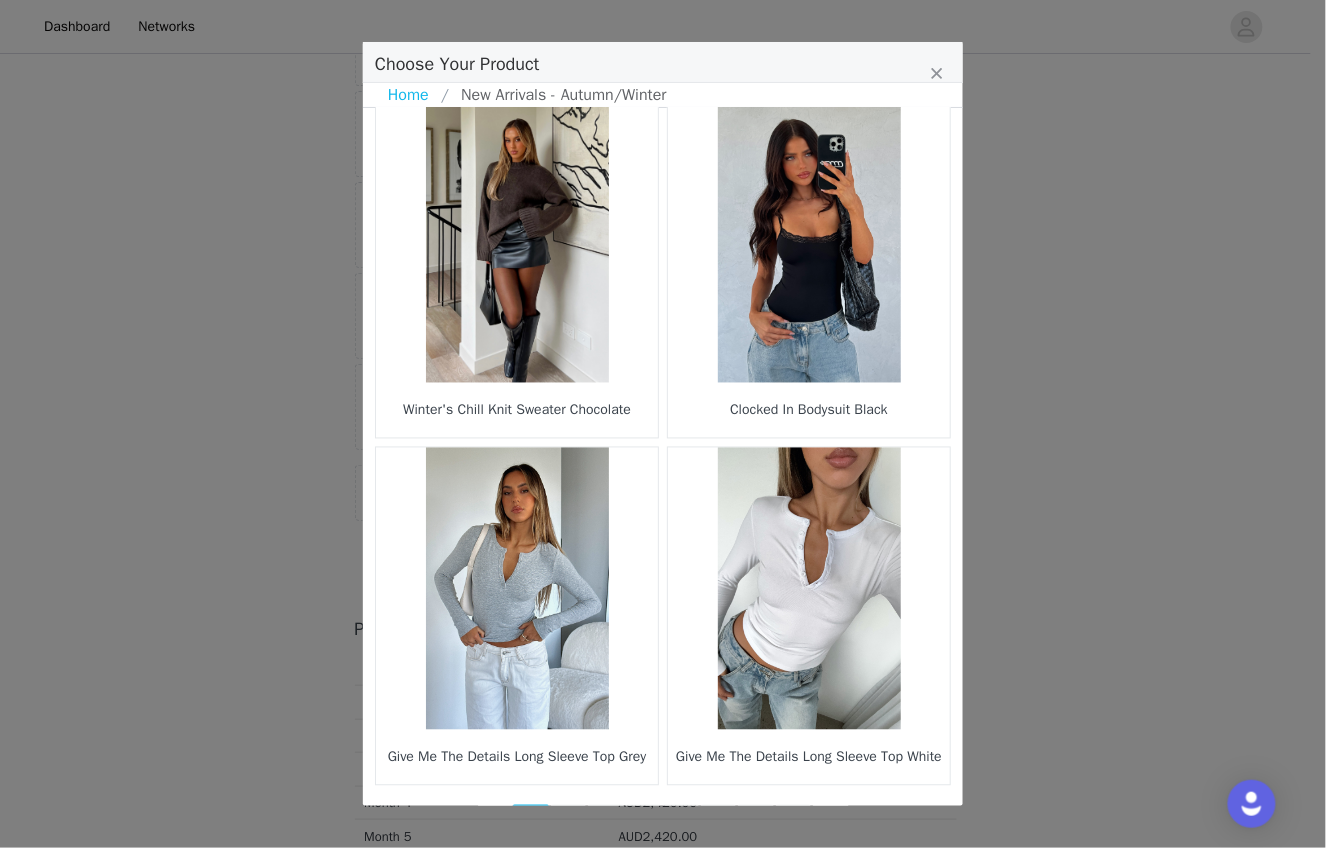 click on "32" at bounding box center (794, 819) 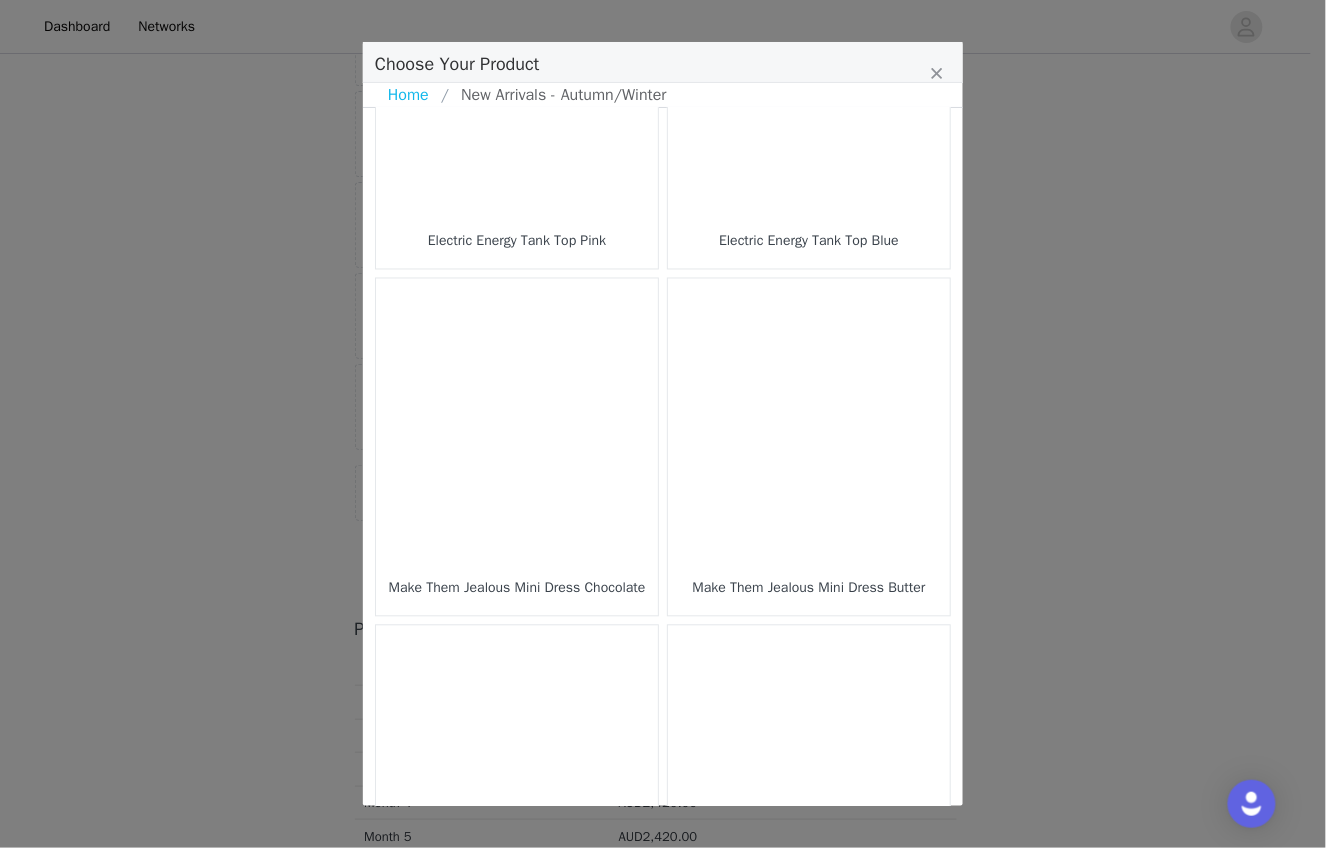 scroll, scrollTop: 897, scrollLeft: 0, axis: vertical 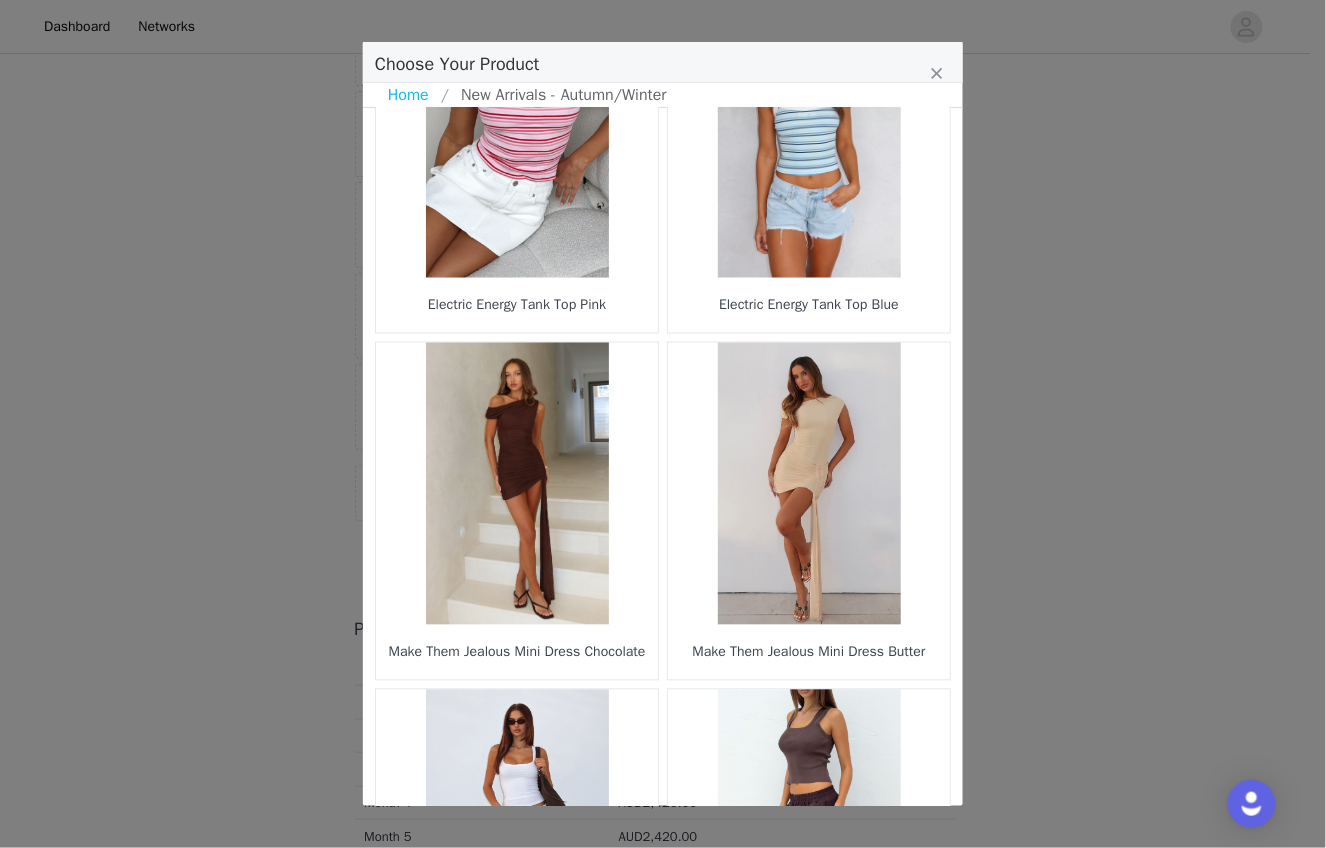 click at bounding box center [517, 484] 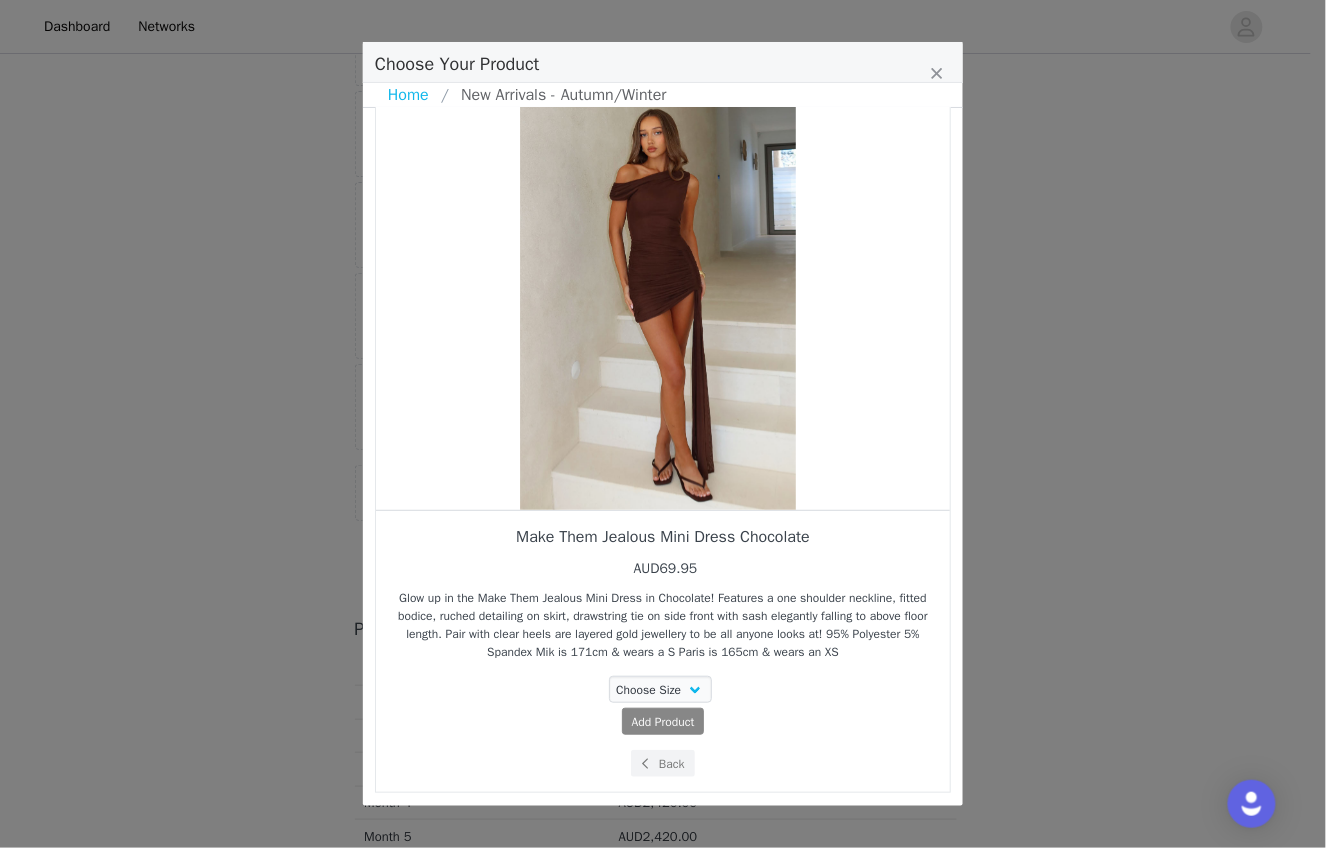 scroll, scrollTop: 35, scrollLeft: 0, axis: vertical 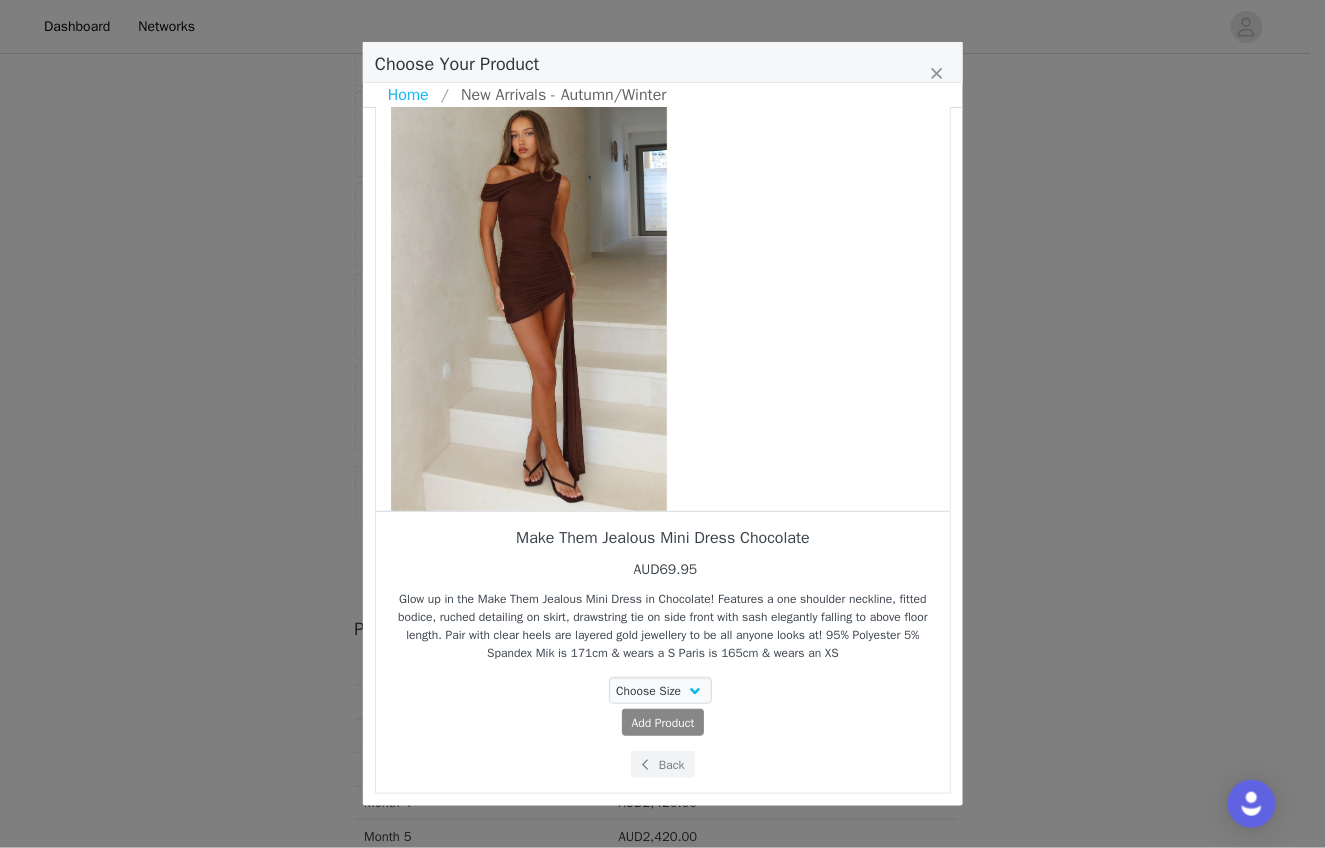 drag, startPoint x: 828, startPoint y: 391, endPoint x: 674, endPoint y: 440, distance: 161.60754 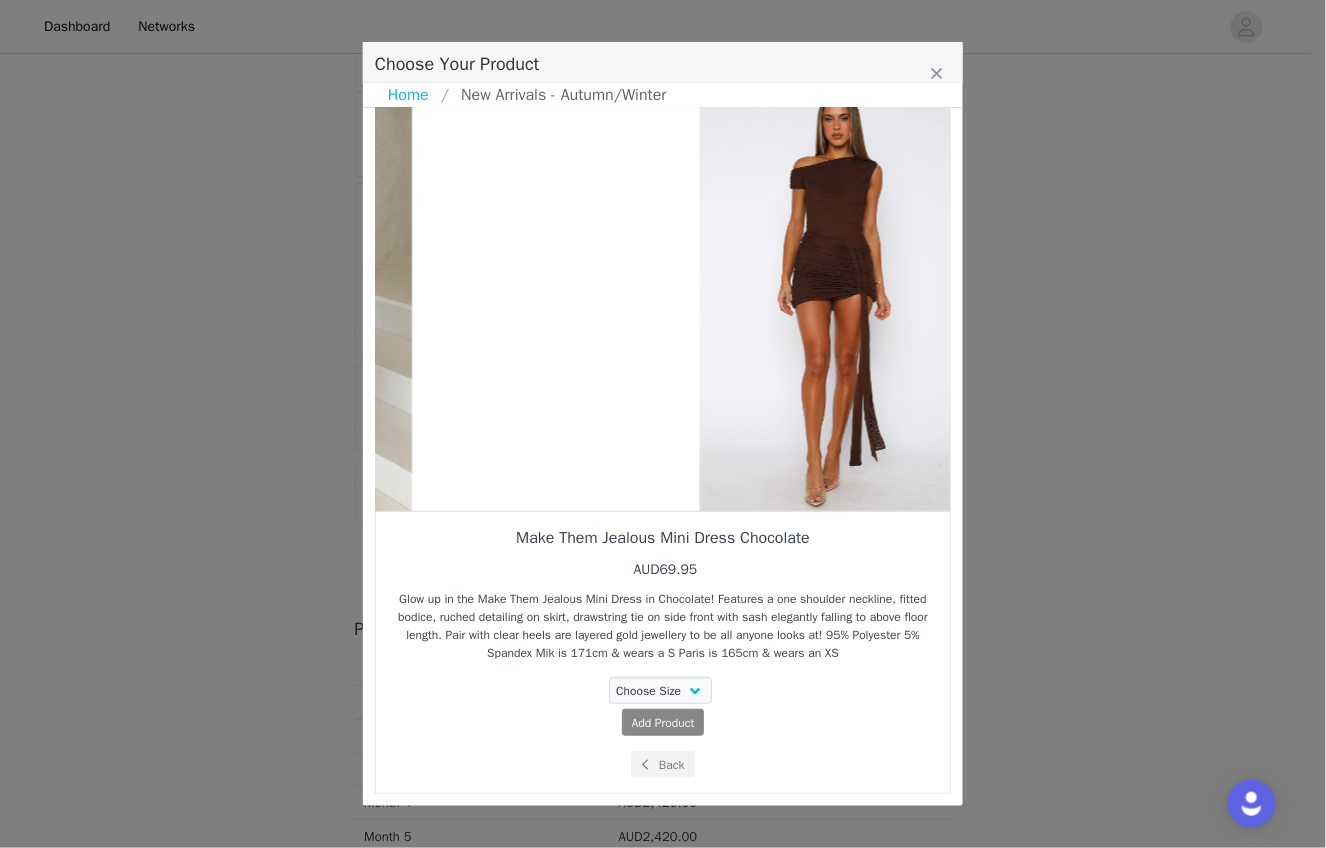 drag, startPoint x: 830, startPoint y: 431, endPoint x: 456, endPoint y: 495, distance: 379.43643 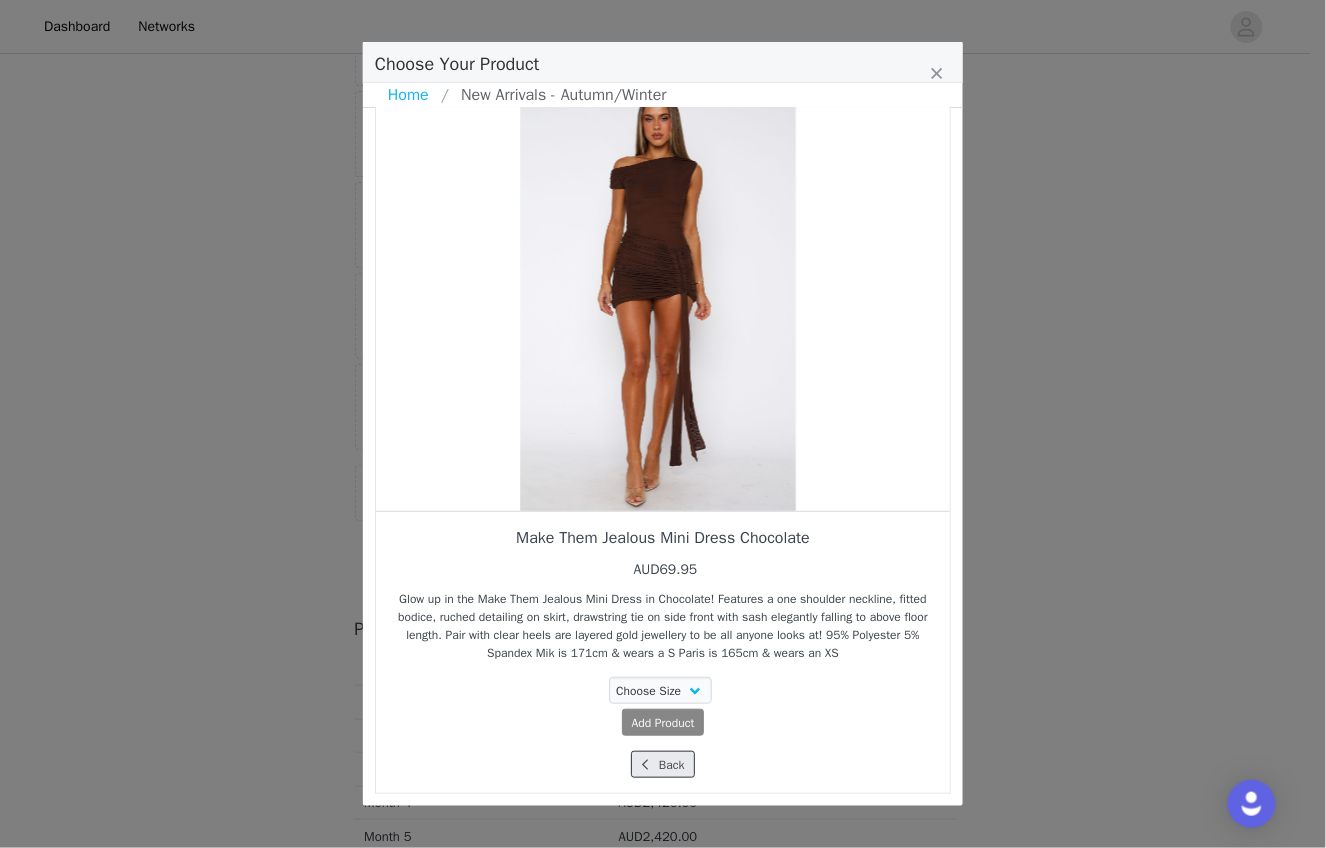 click on "Back" at bounding box center [662, 764] 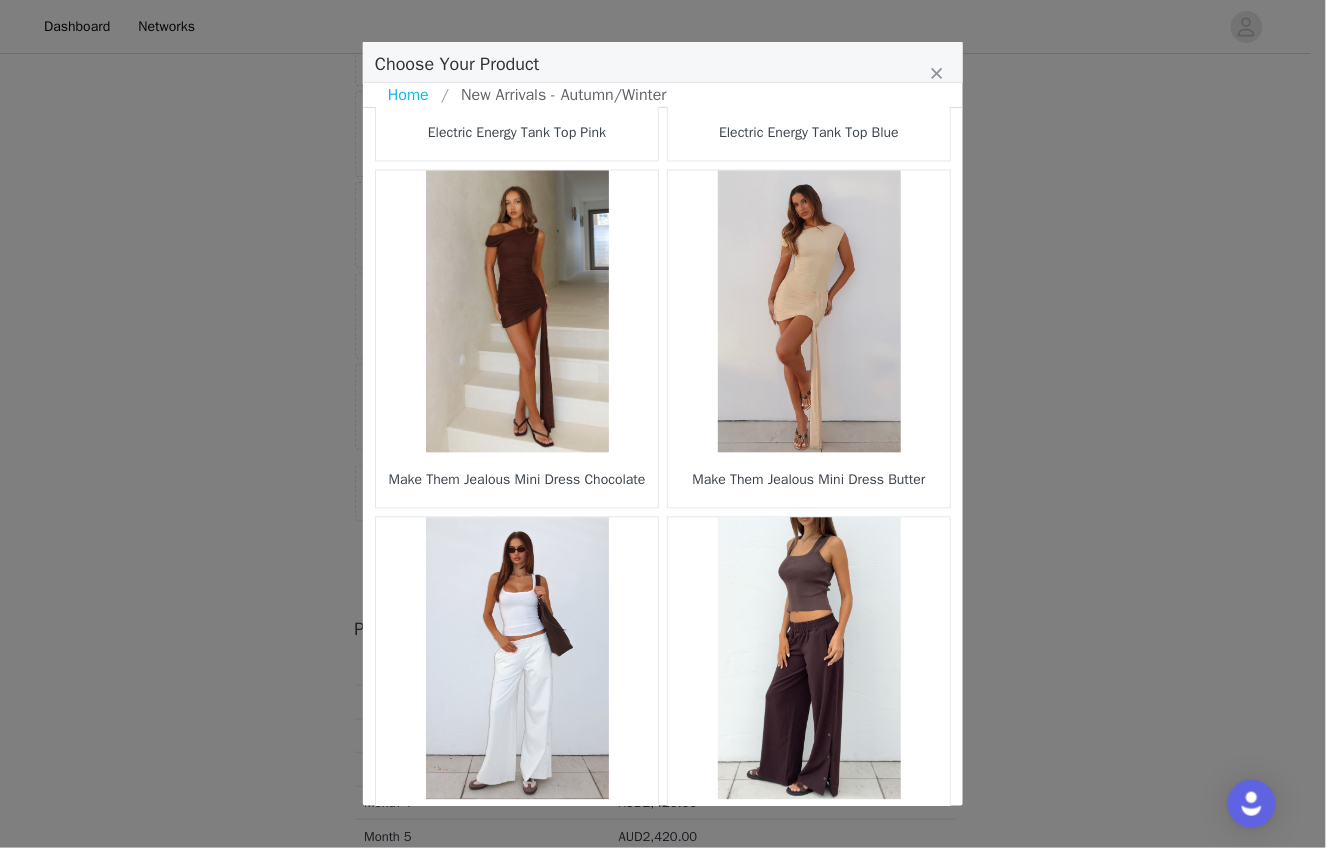 scroll, scrollTop: 1770, scrollLeft: 0, axis: vertical 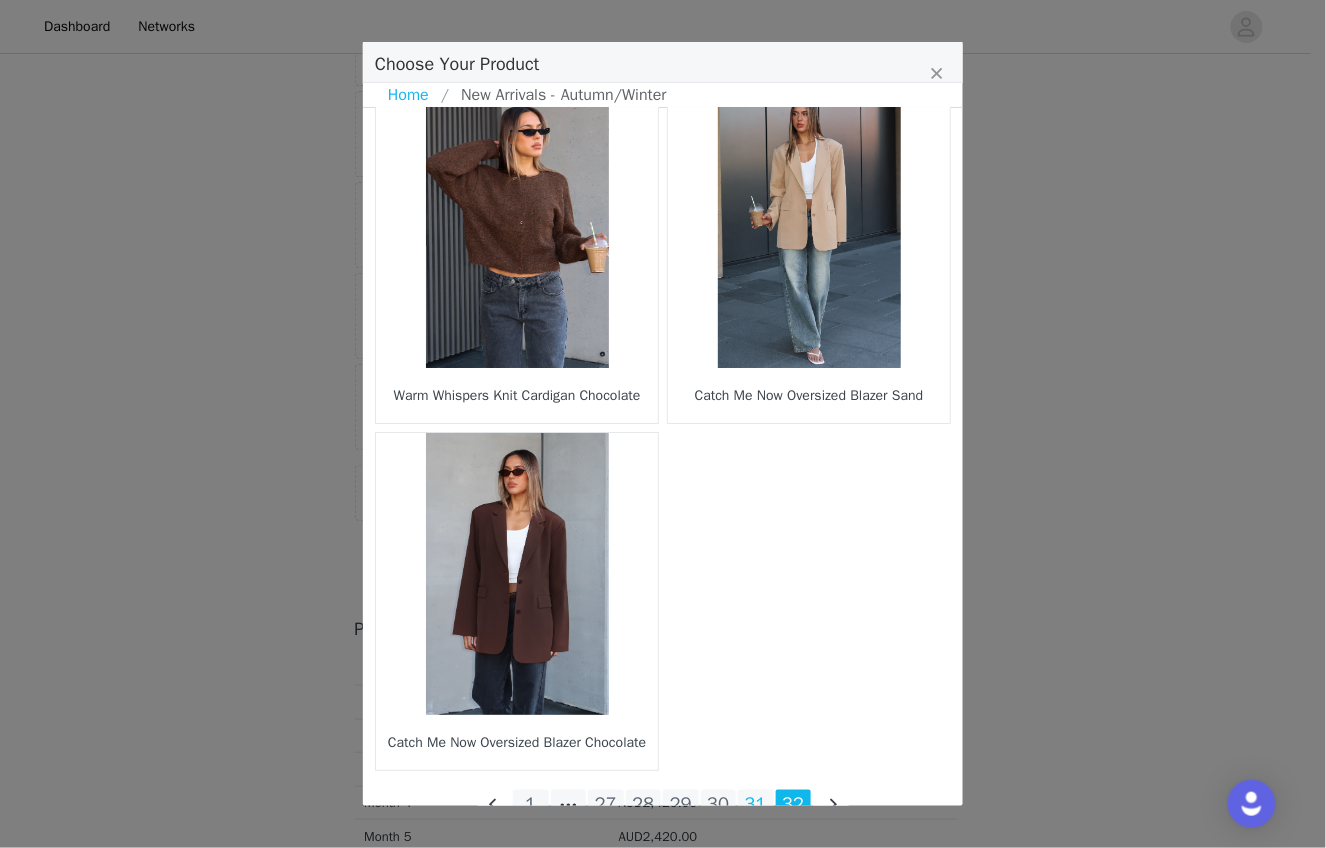 click on "31" at bounding box center (756, 804) 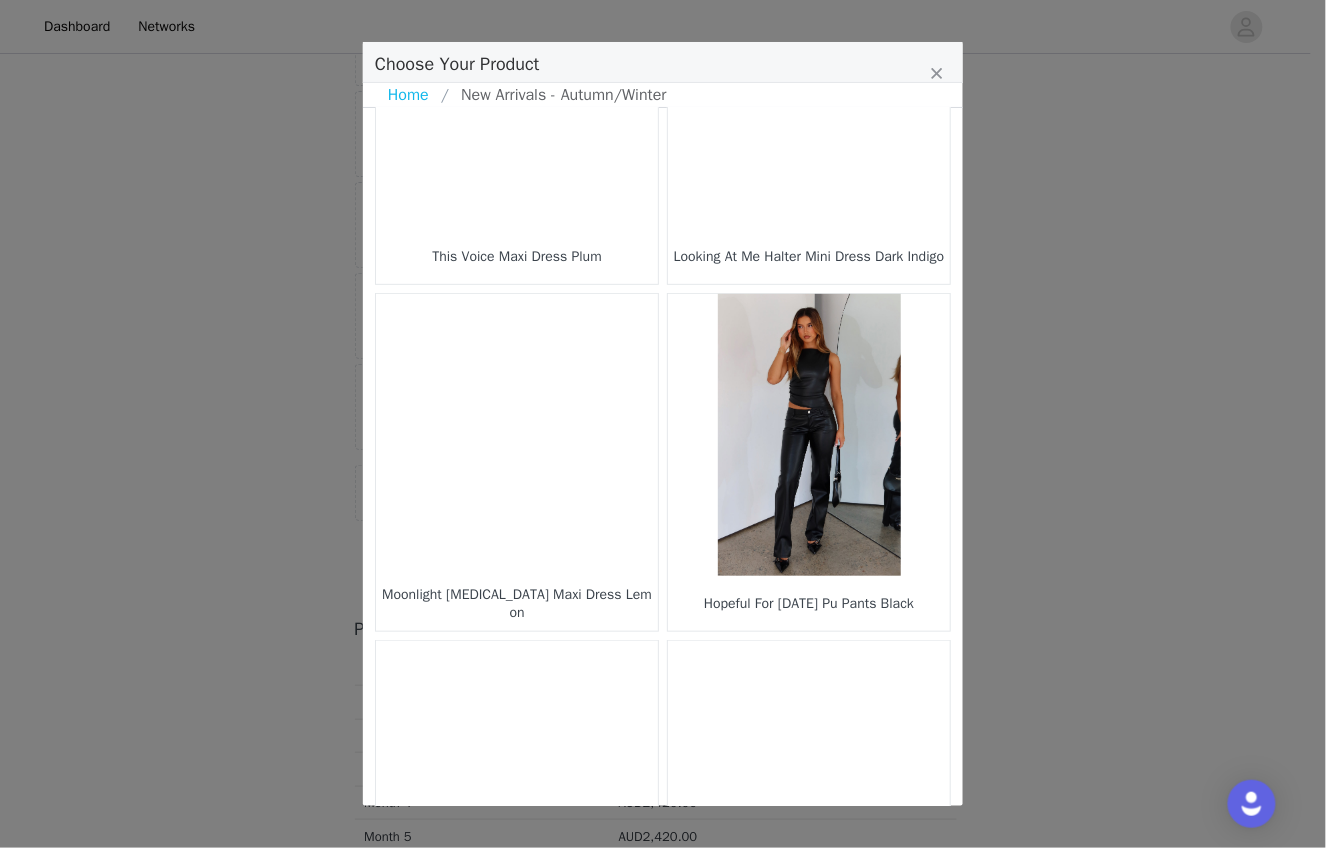 scroll, scrollTop: 214, scrollLeft: 0, axis: vertical 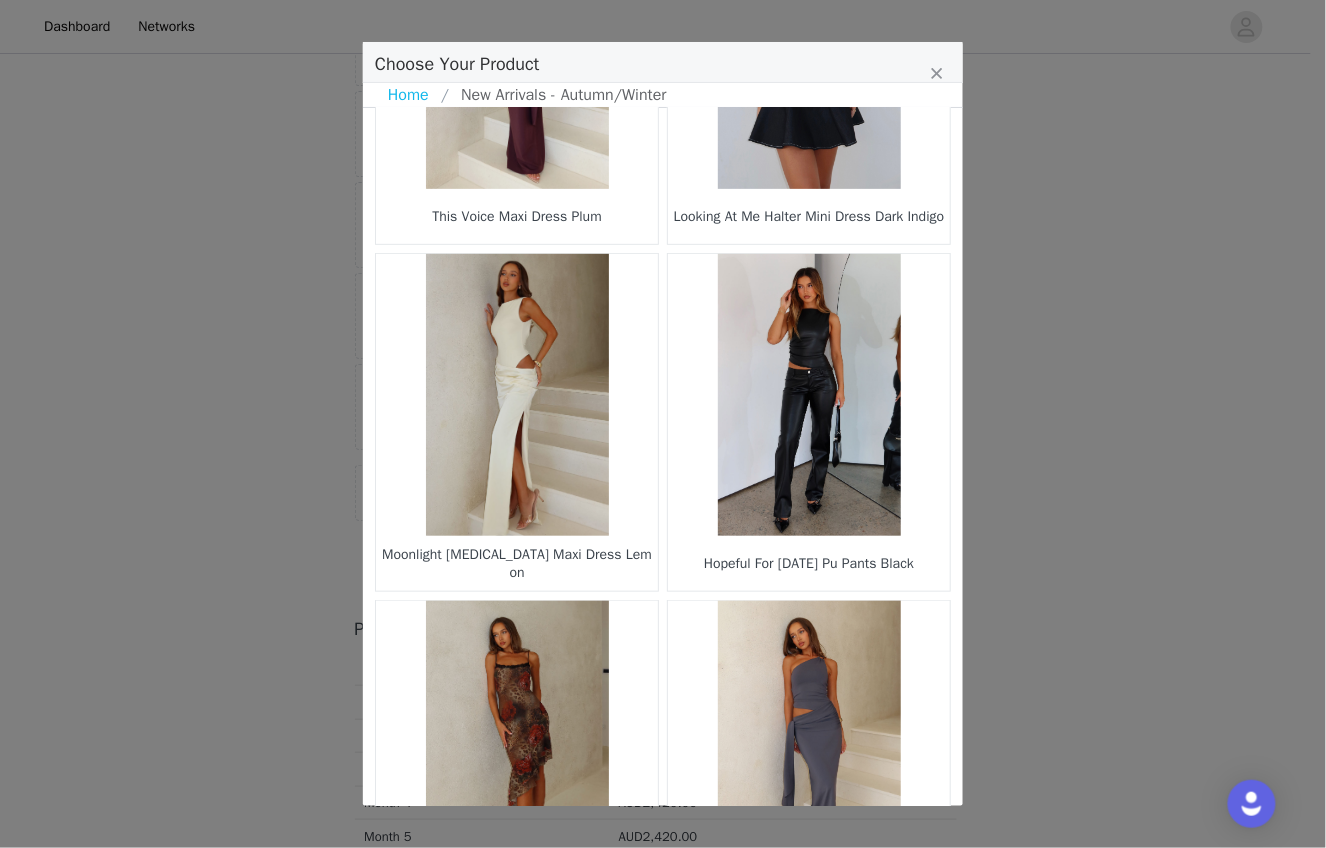 click at bounding box center [517, 395] 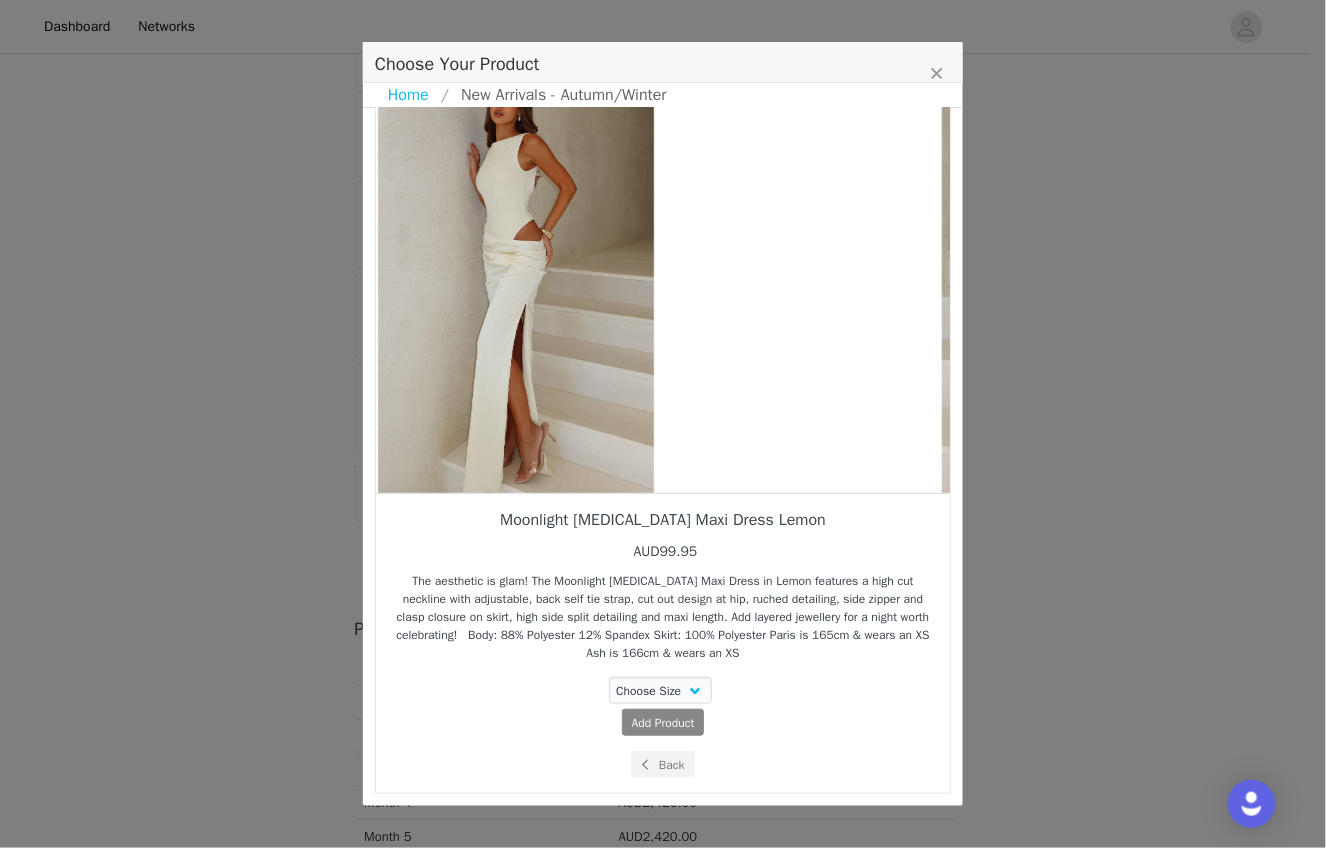 drag, startPoint x: 846, startPoint y: 372, endPoint x: 655, endPoint y: 411, distance: 194.94101 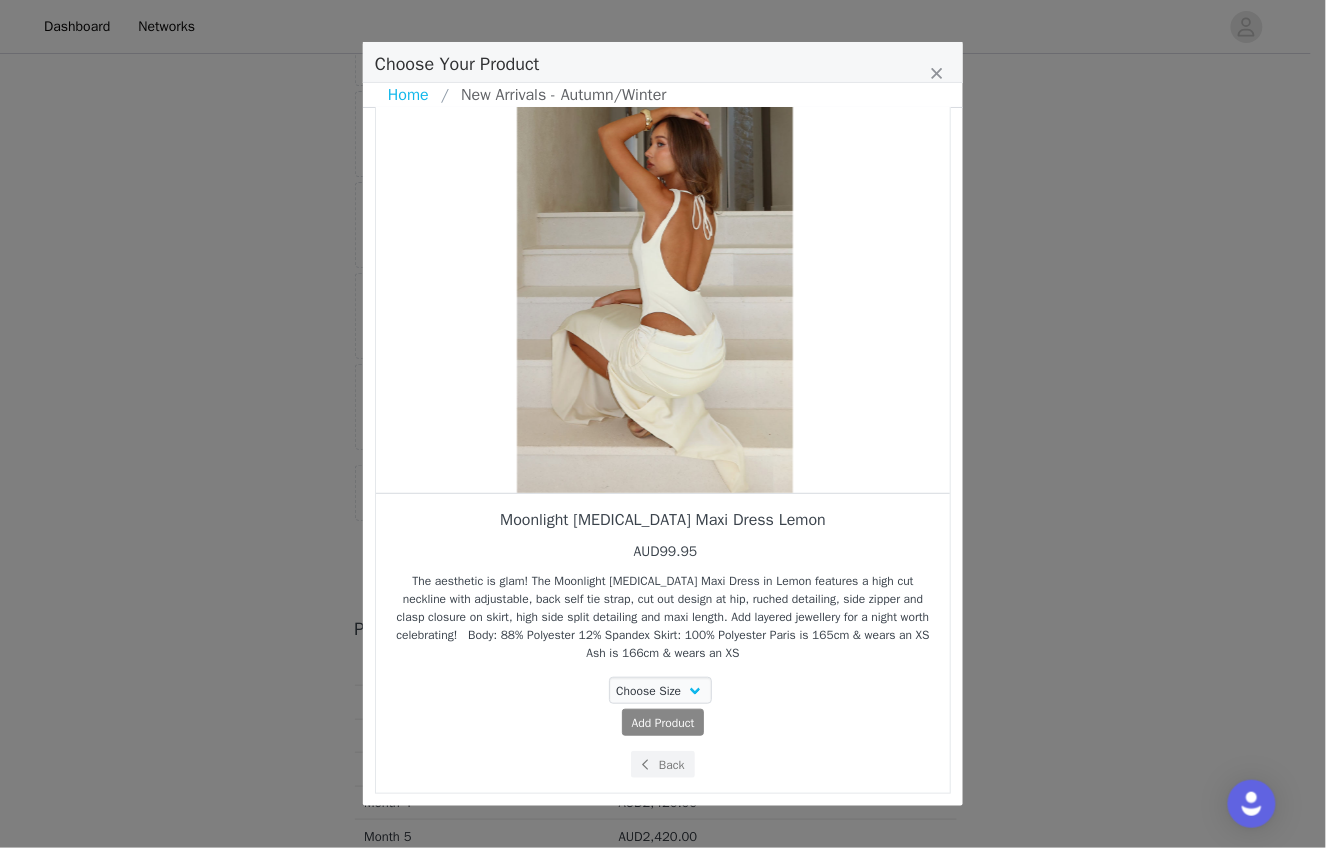 drag, startPoint x: 787, startPoint y: 390, endPoint x: 524, endPoint y: 402, distance: 263.27362 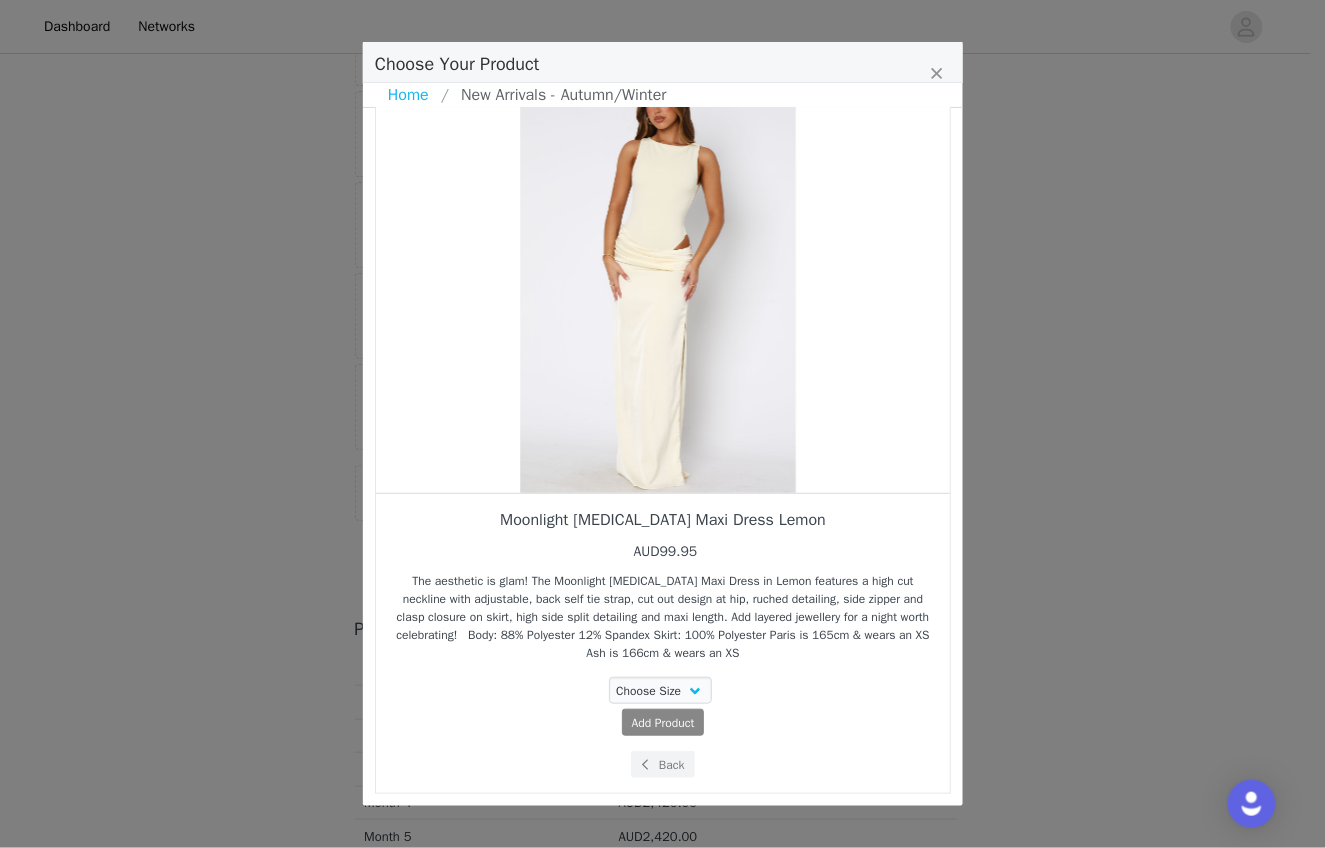 click on "Moonlight [MEDICAL_DATA] Maxi Dress Lemon
AUD99.95   The aesthetic is glam! The Moonlight [MEDICAL_DATA] Maxi Dress in Lemon features a high cut neckline with adjustable, back self tie strap, cut out design at hip, ruched detailing, side zipper and clasp closure on skirt, high side split detailing and maxi length. Add layered jewellery for a night worth celebrating!   Body: 88% Polyester 12% Spandex Skirt: 100% Polyester Paris is 165cm & wears an XS Ash is 166cm & wears an XS   Choose Size
XXS
XS
S
M
L
XL
Add Product" at bounding box center [663, 643] 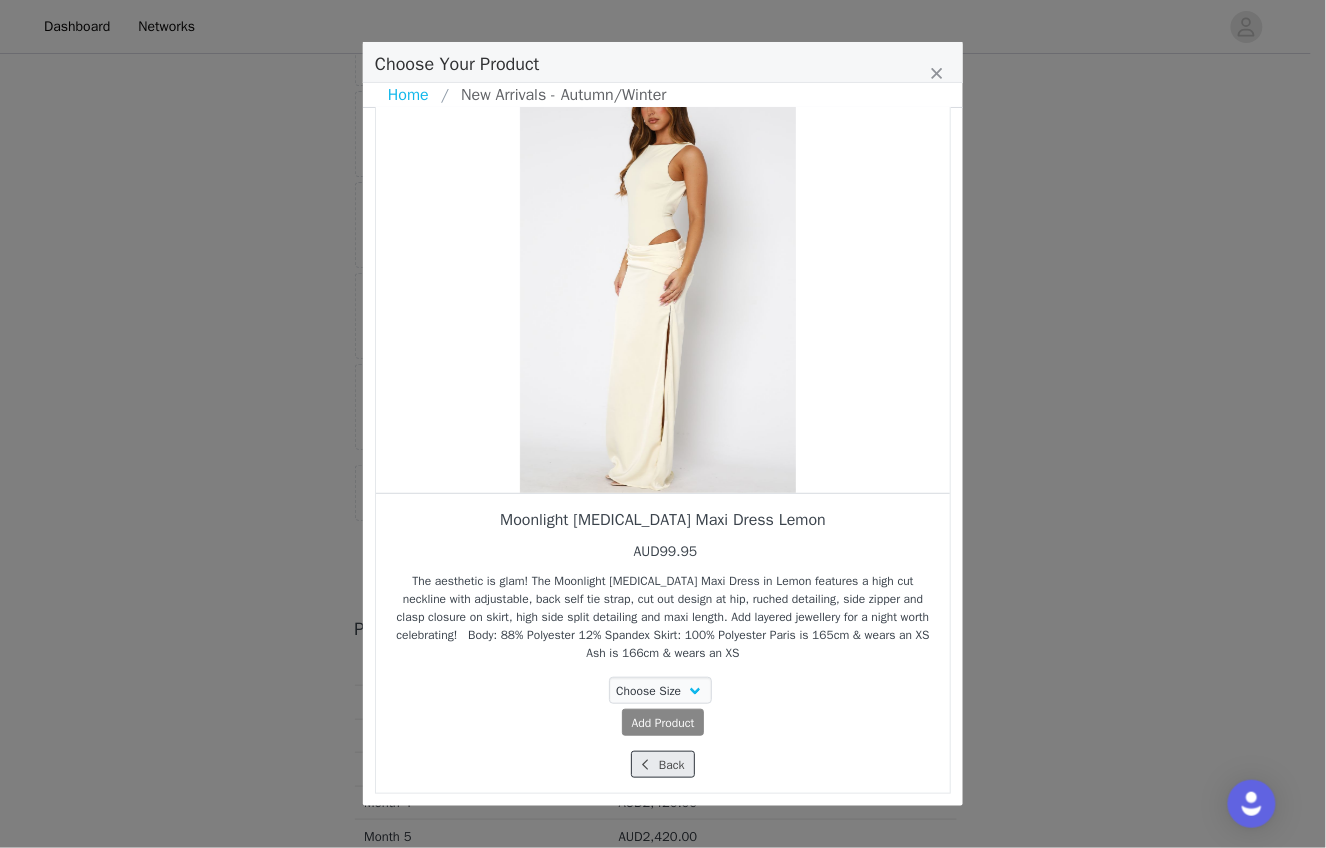 click on "Back" at bounding box center (662, 764) 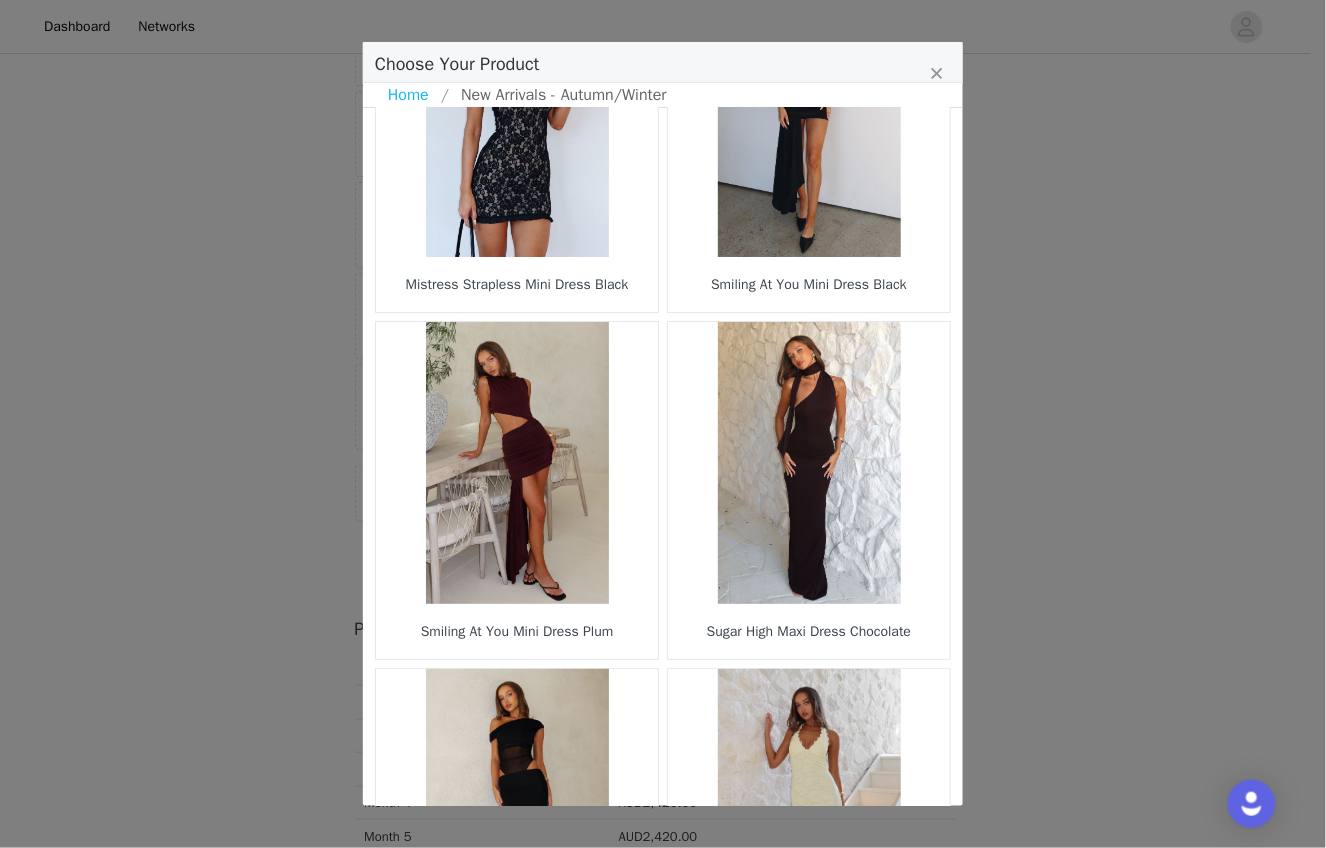 scroll, scrollTop: 1926, scrollLeft: 0, axis: vertical 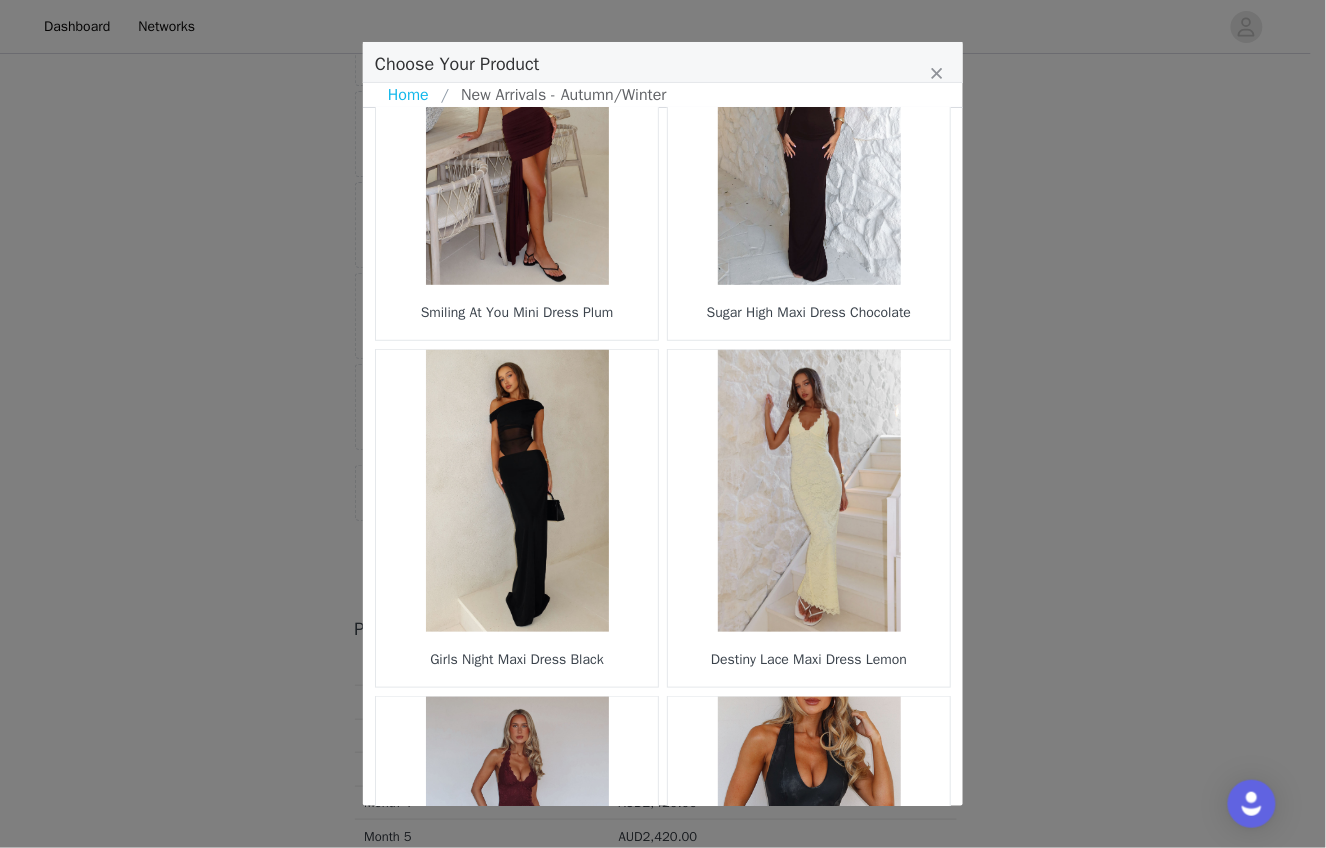 click at bounding box center (809, 491) 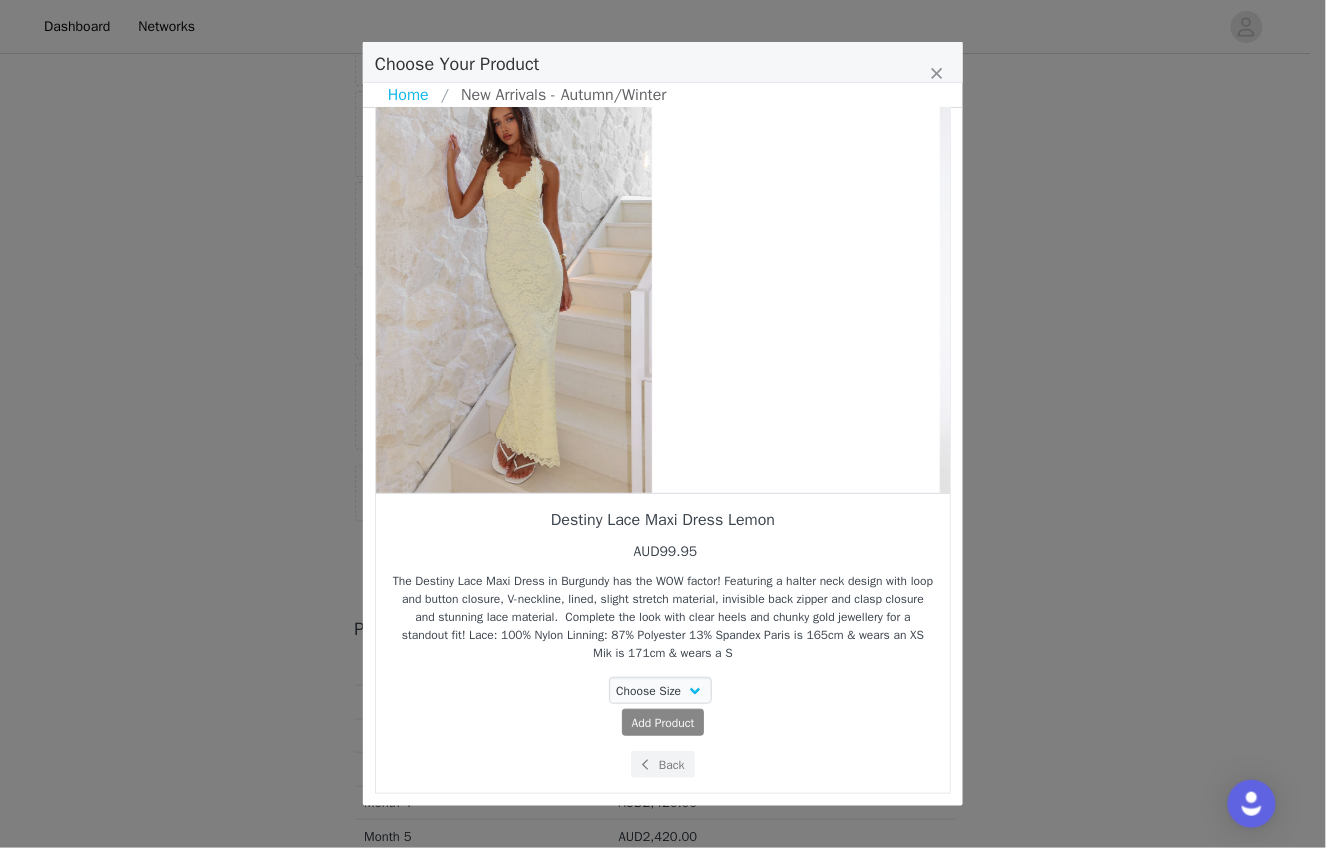 drag, startPoint x: 850, startPoint y: 458, endPoint x: 641, endPoint y: 459, distance: 209.0024 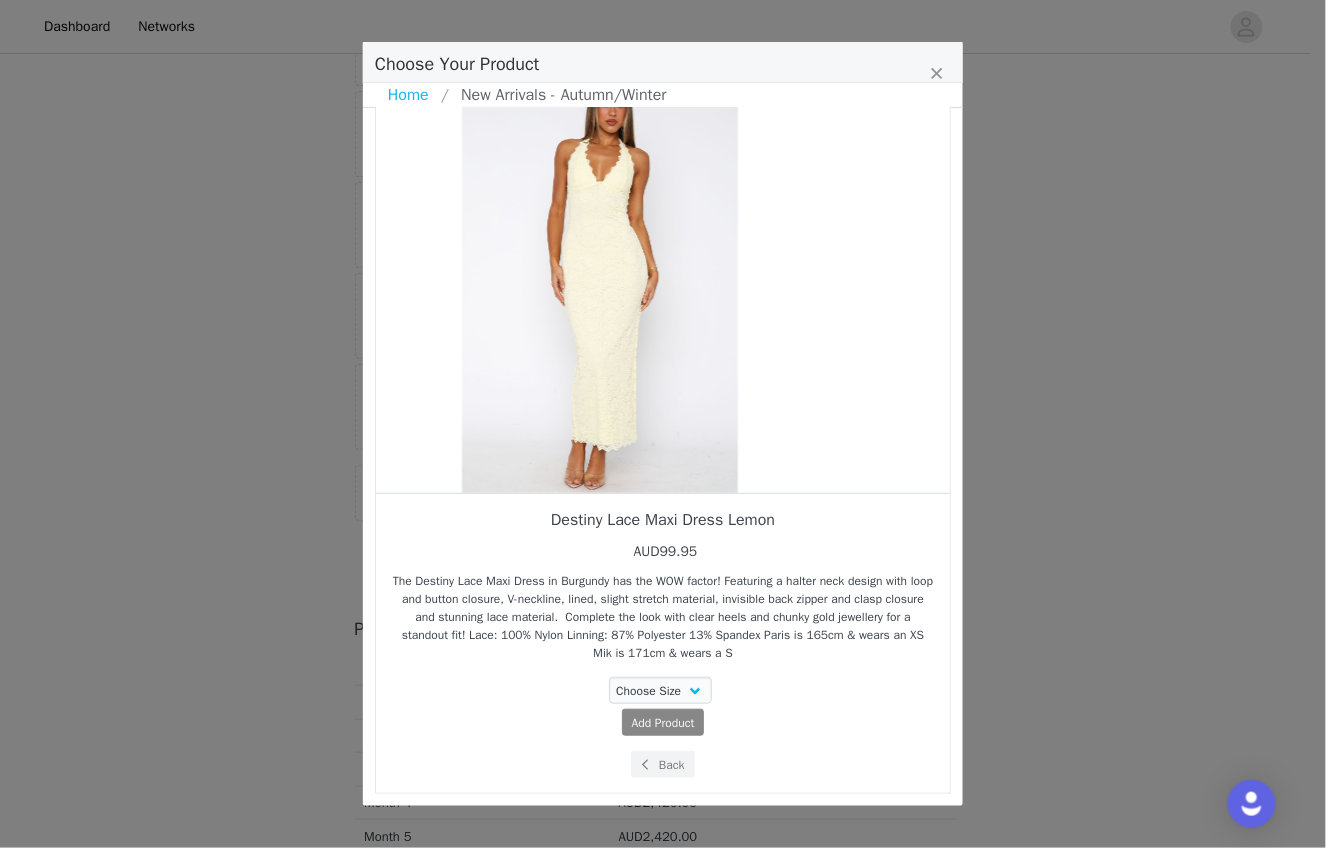 drag, startPoint x: 740, startPoint y: 414, endPoint x: 645, endPoint y: 437, distance: 97.74457 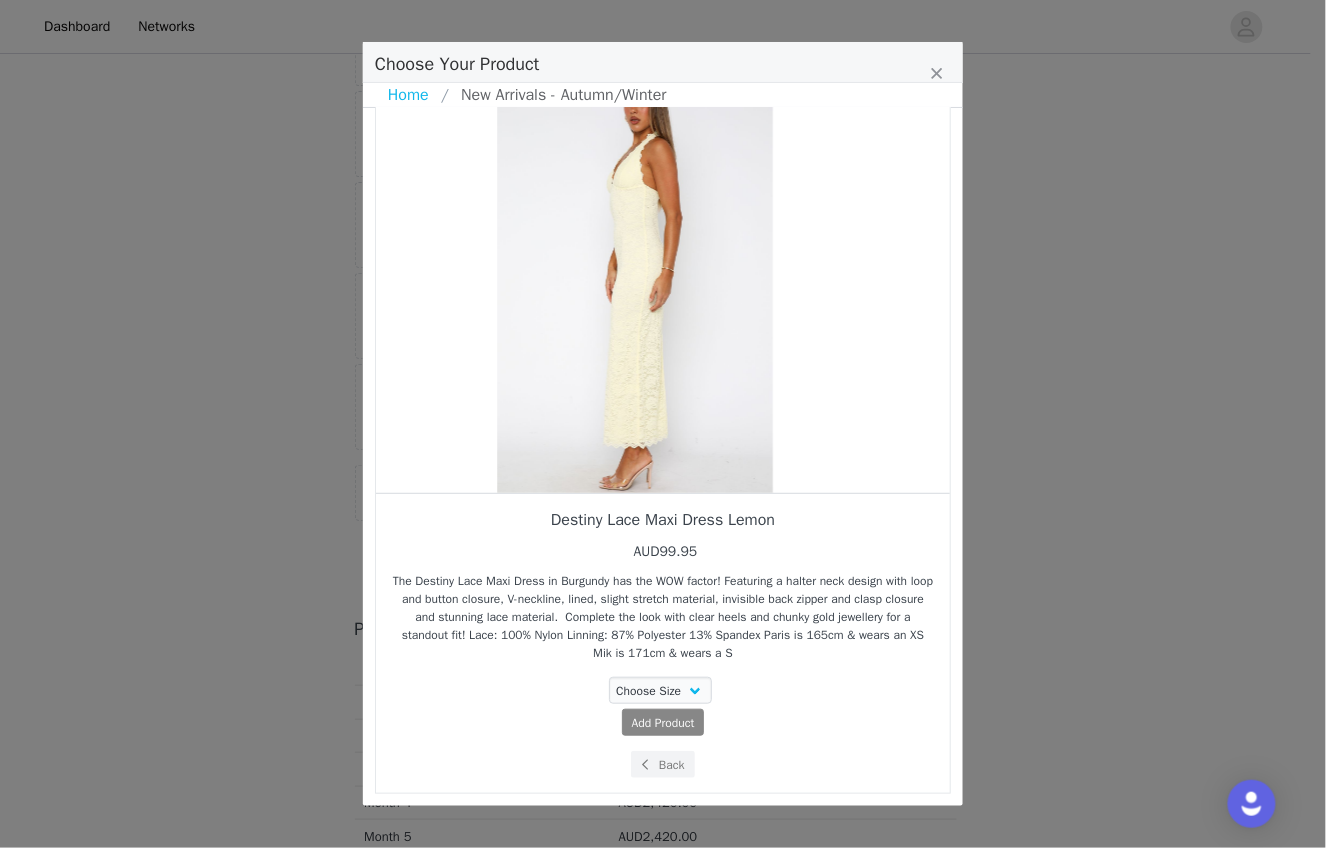 drag, startPoint x: 725, startPoint y: 419, endPoint x: 657, endPoint y: 429, distance: 68.73136 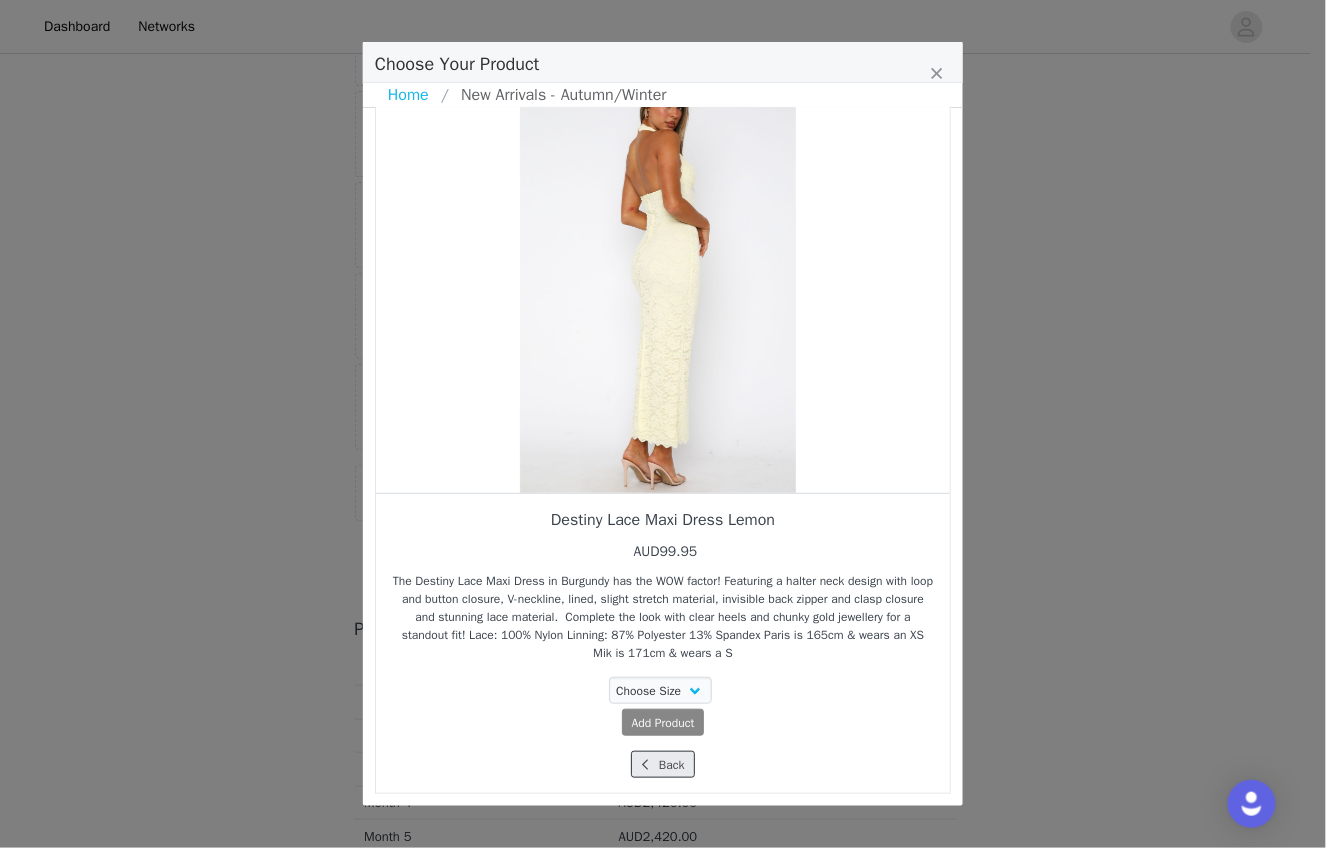 click on "Back" at bounding box center (662, 764) 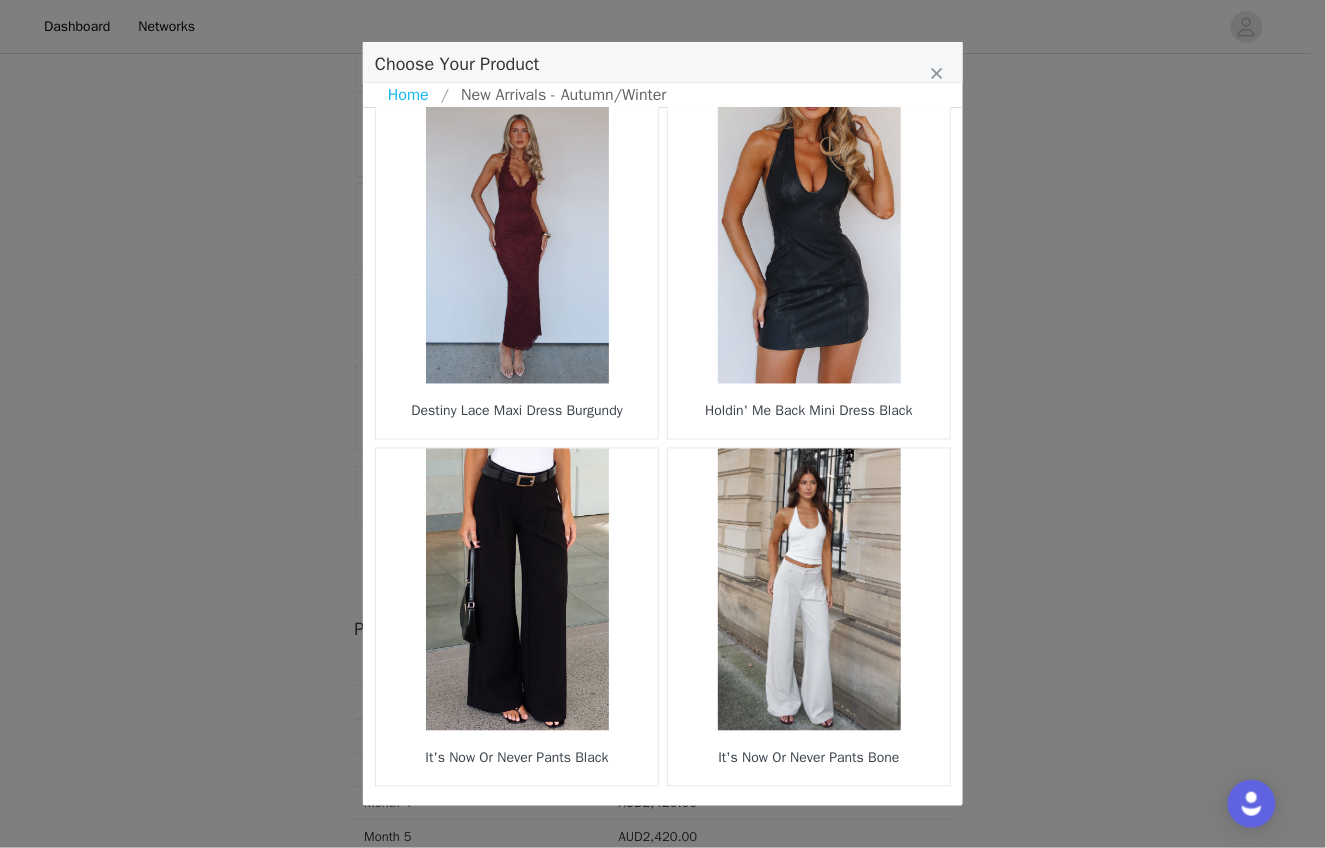 scroll, scrollTop: 2796, scrollLeft: 0, axis: vertical 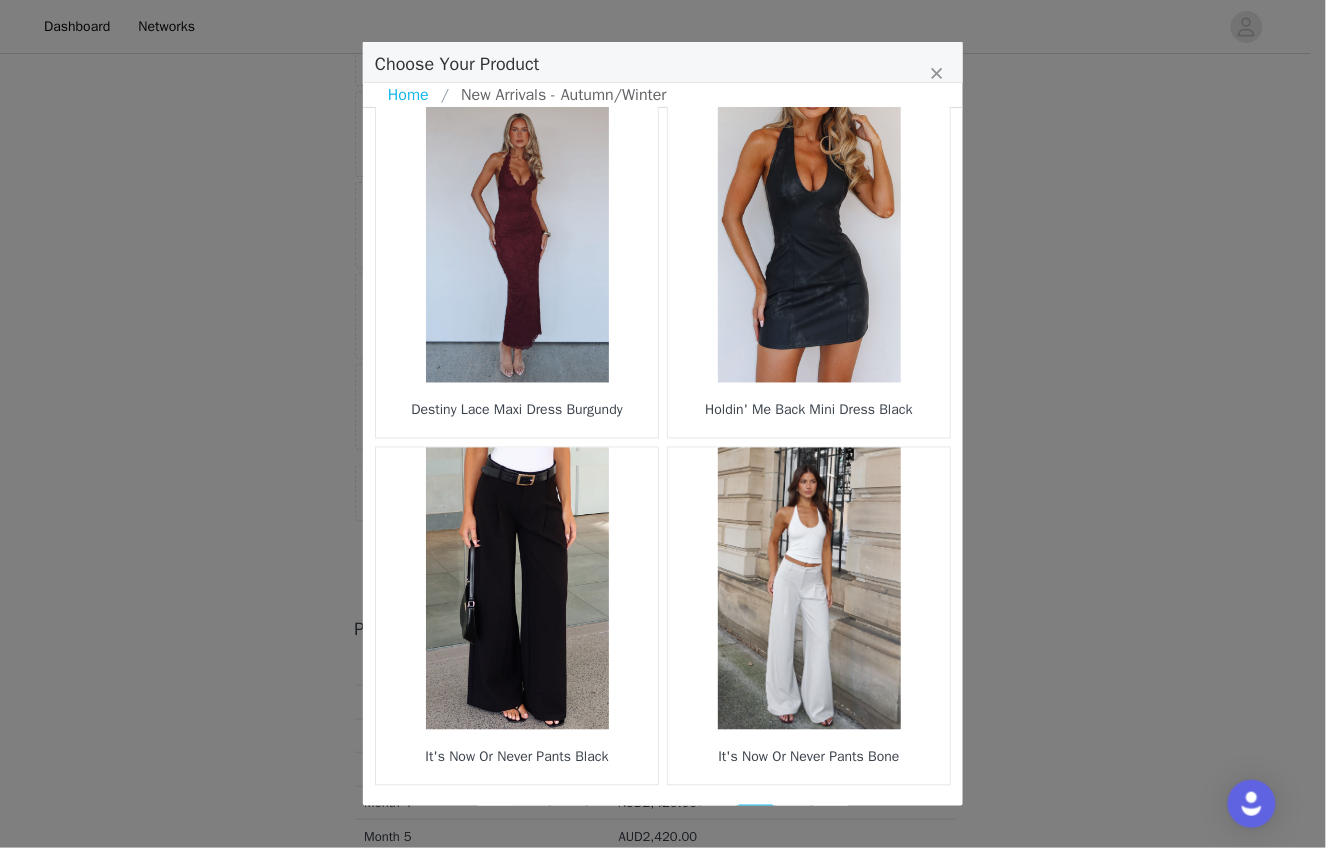 click on "30" at bounding box center (719, 819) 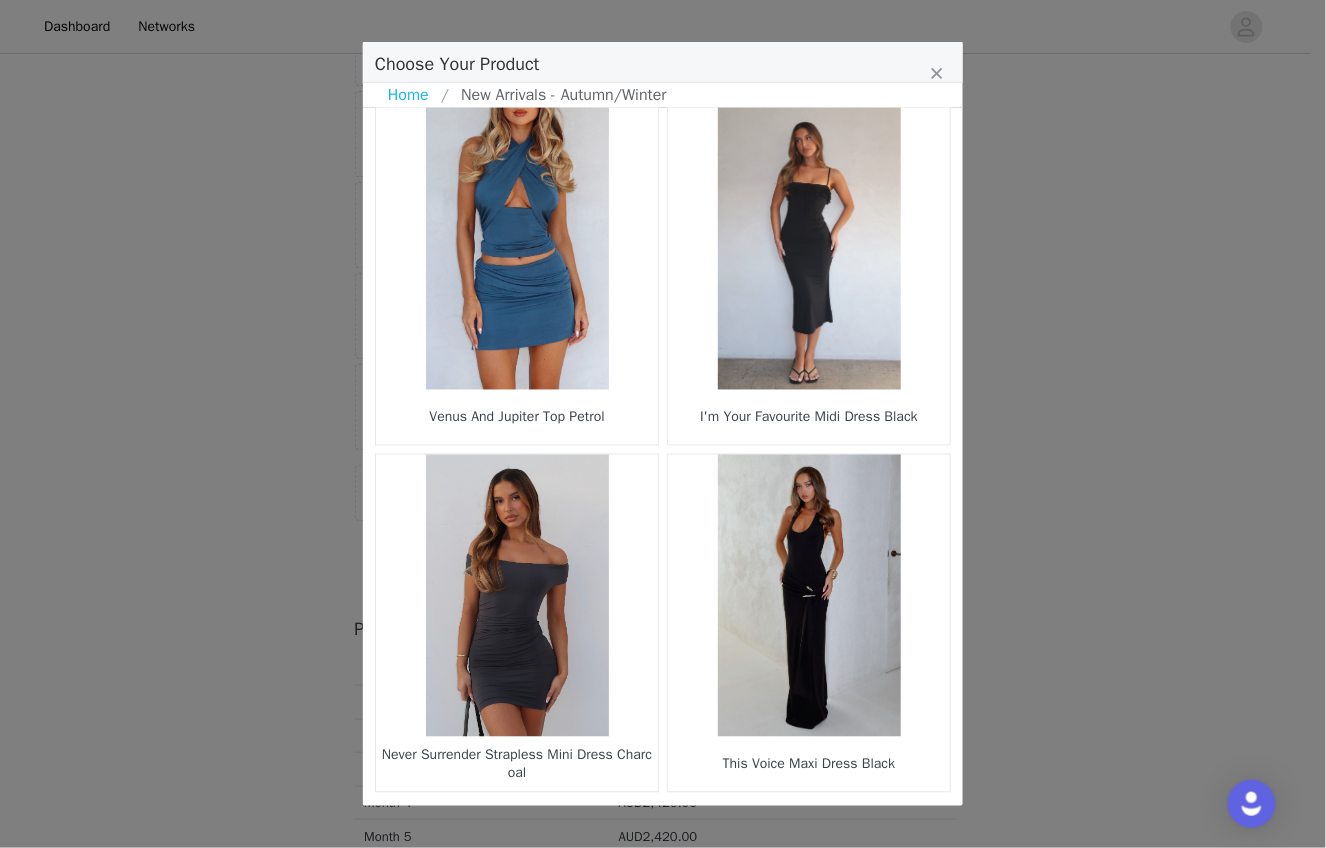 scroll, scrollTop: 2796, scrollLeft: 0, axis: vertical 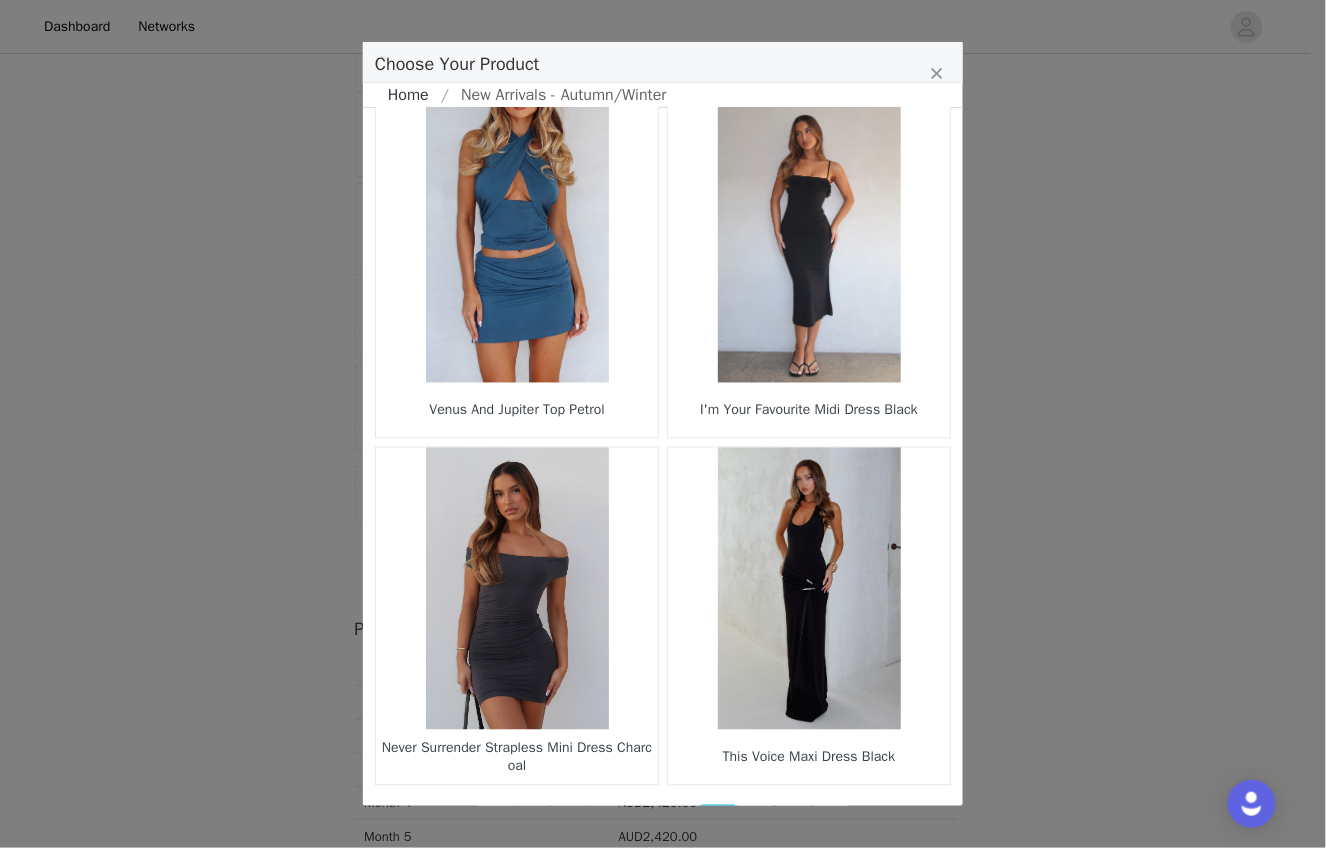 click on "Home" at bounding box center (414, 95) 